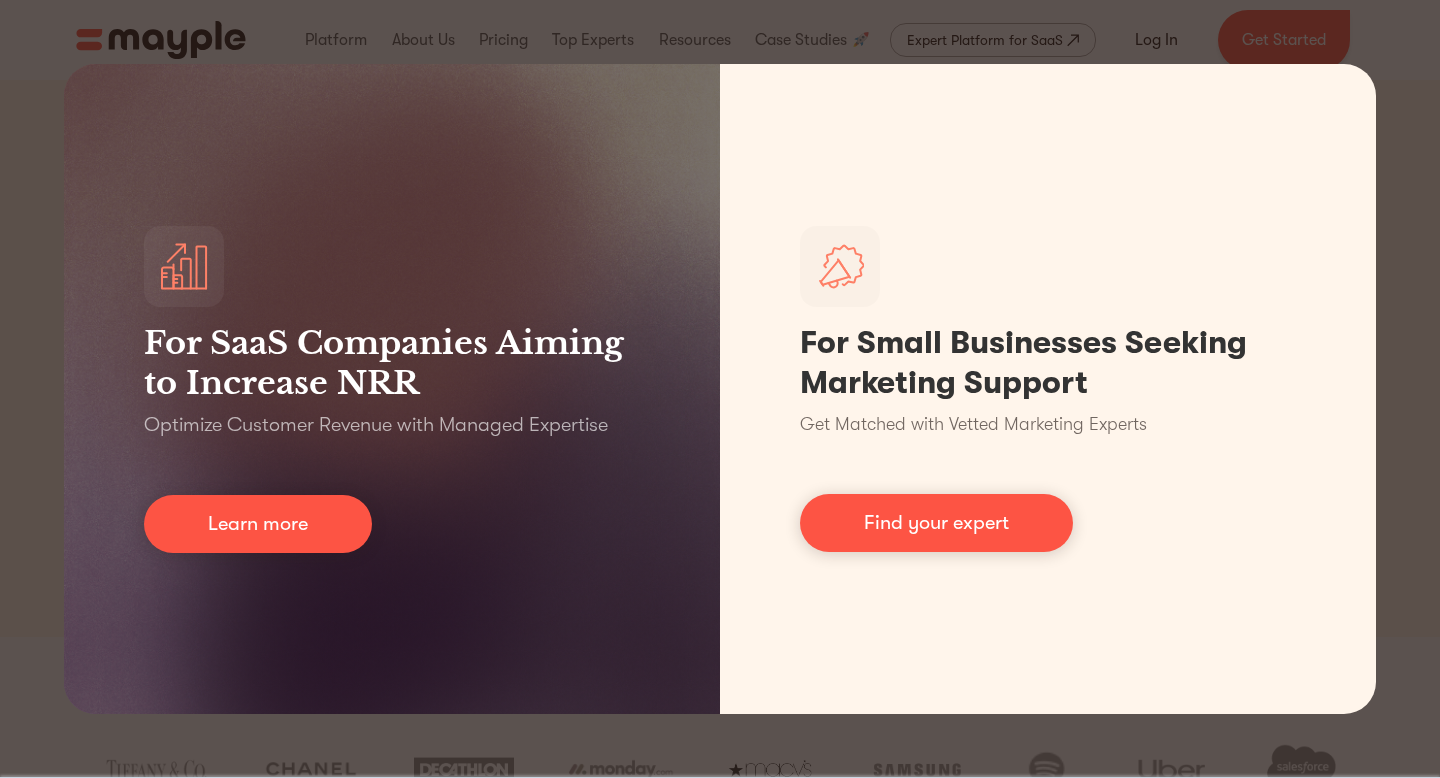 scroll, scrollTop: 0, scrollLeft: 0, axis: both 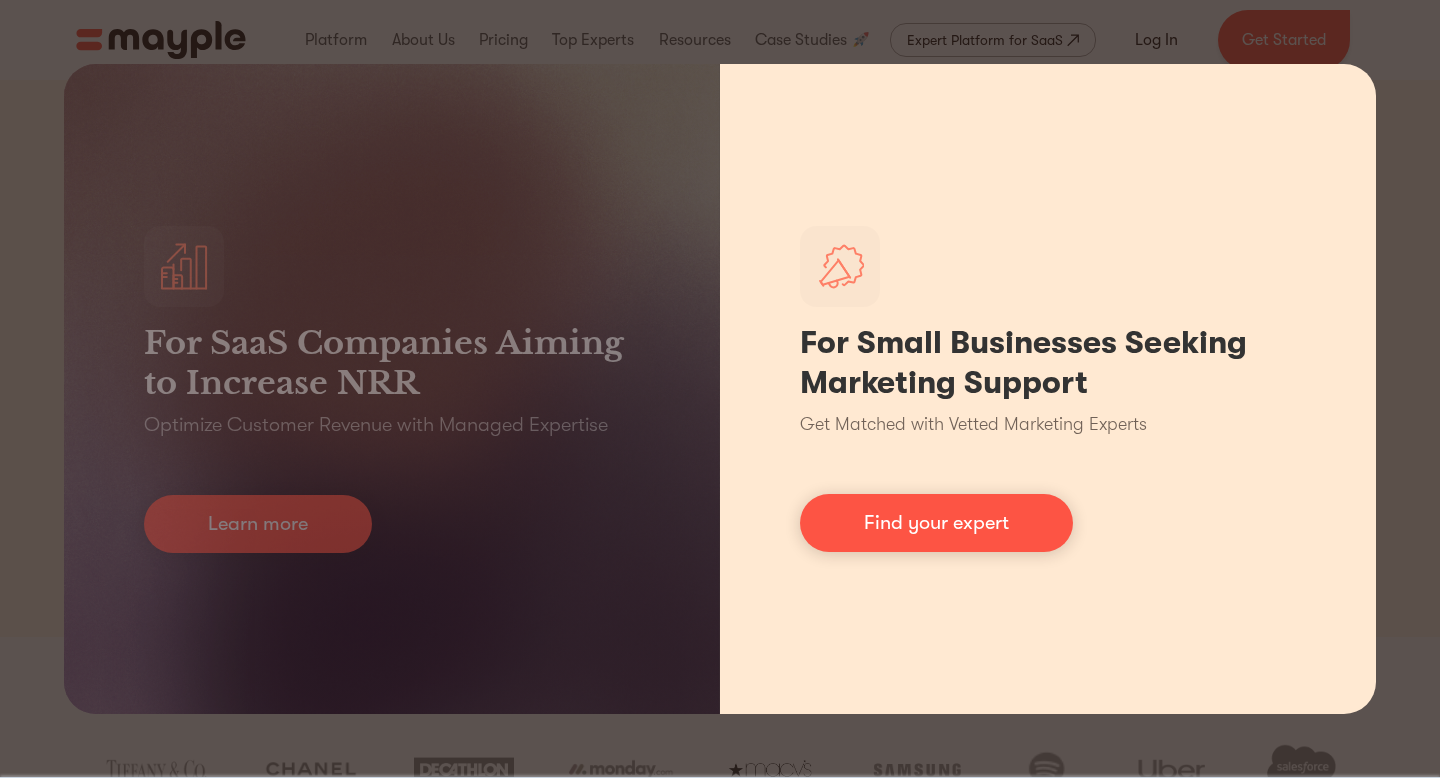 click on "For Small Businesses Seeking Marketing Support Get Matched with Vetted Marketing Experts Find your expert" at bounding box center [1048, 389] 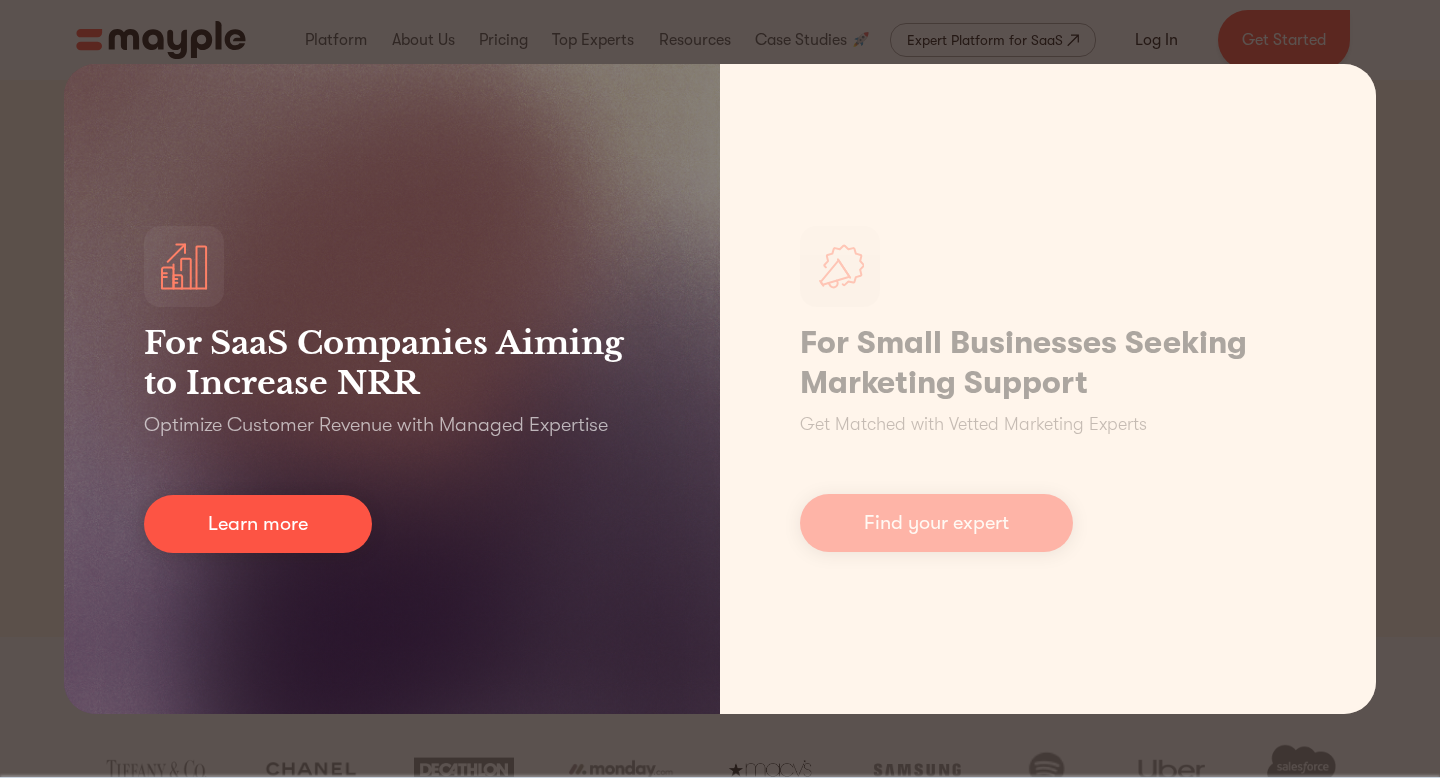 click on "For SaaS Companies Aiming to Increase NRR Optimize Customer Revenue with Managed Expertise Learn more" at bounding box center (392, 389) 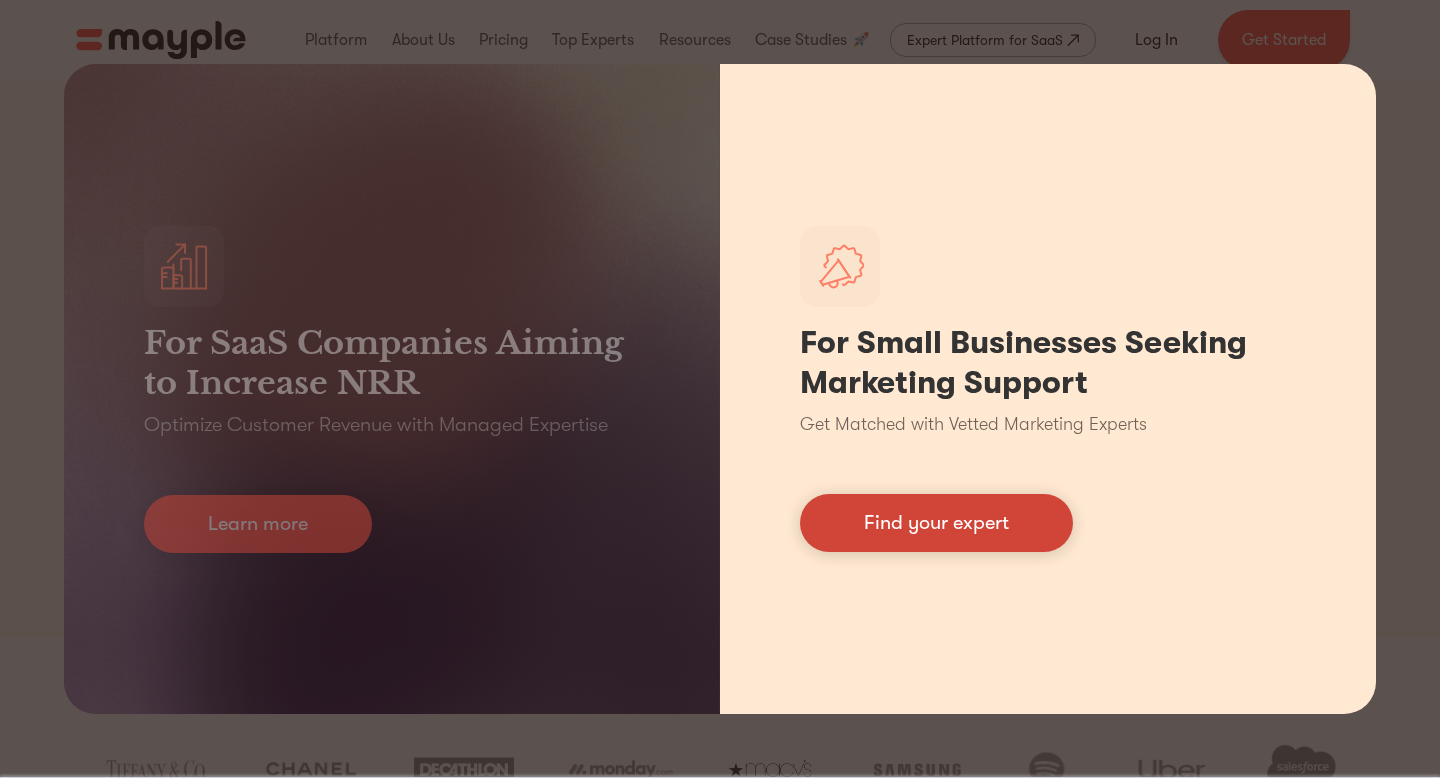 click on "Find your expert" at bounding box center [936, 523] 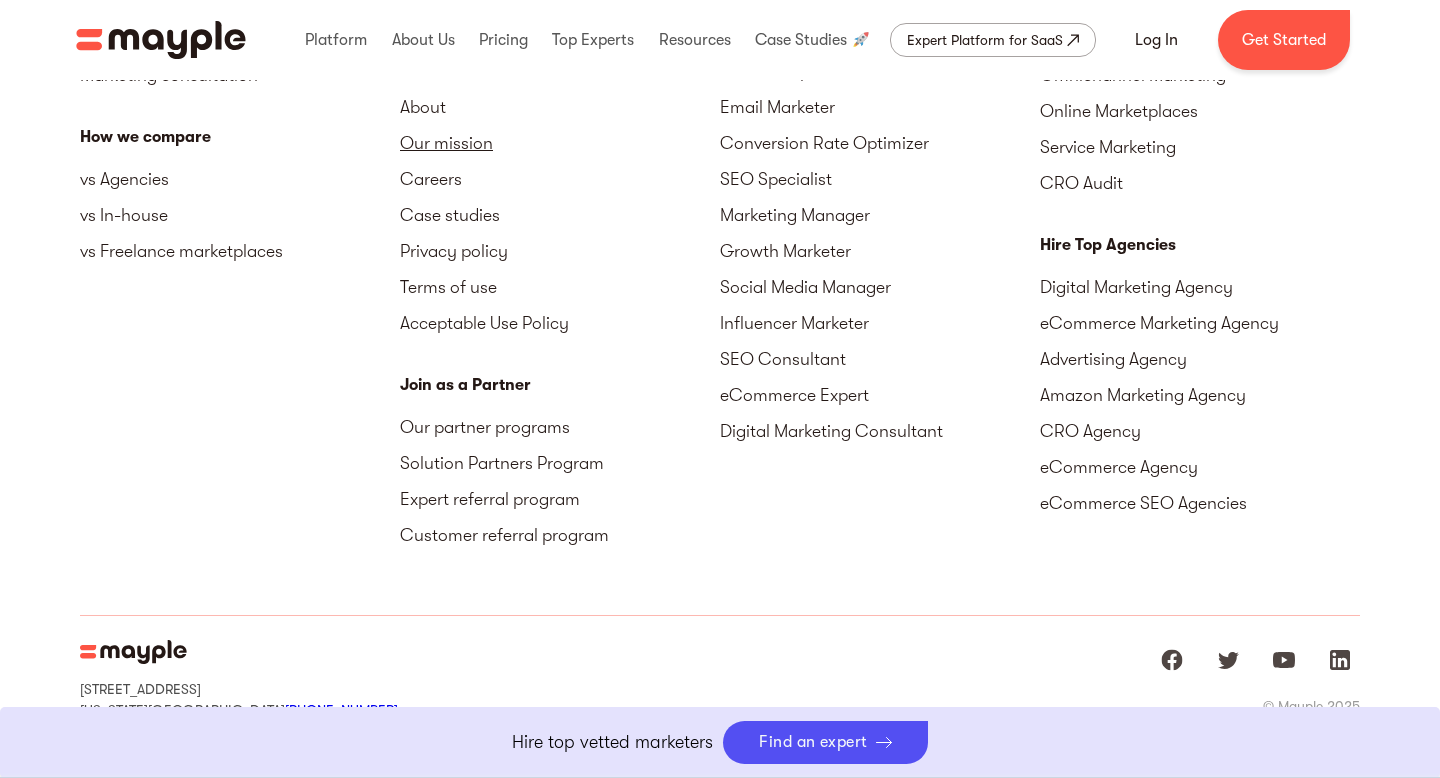 scroll, scrollTop: 9154, scrollLeft: 0, axis: vertical 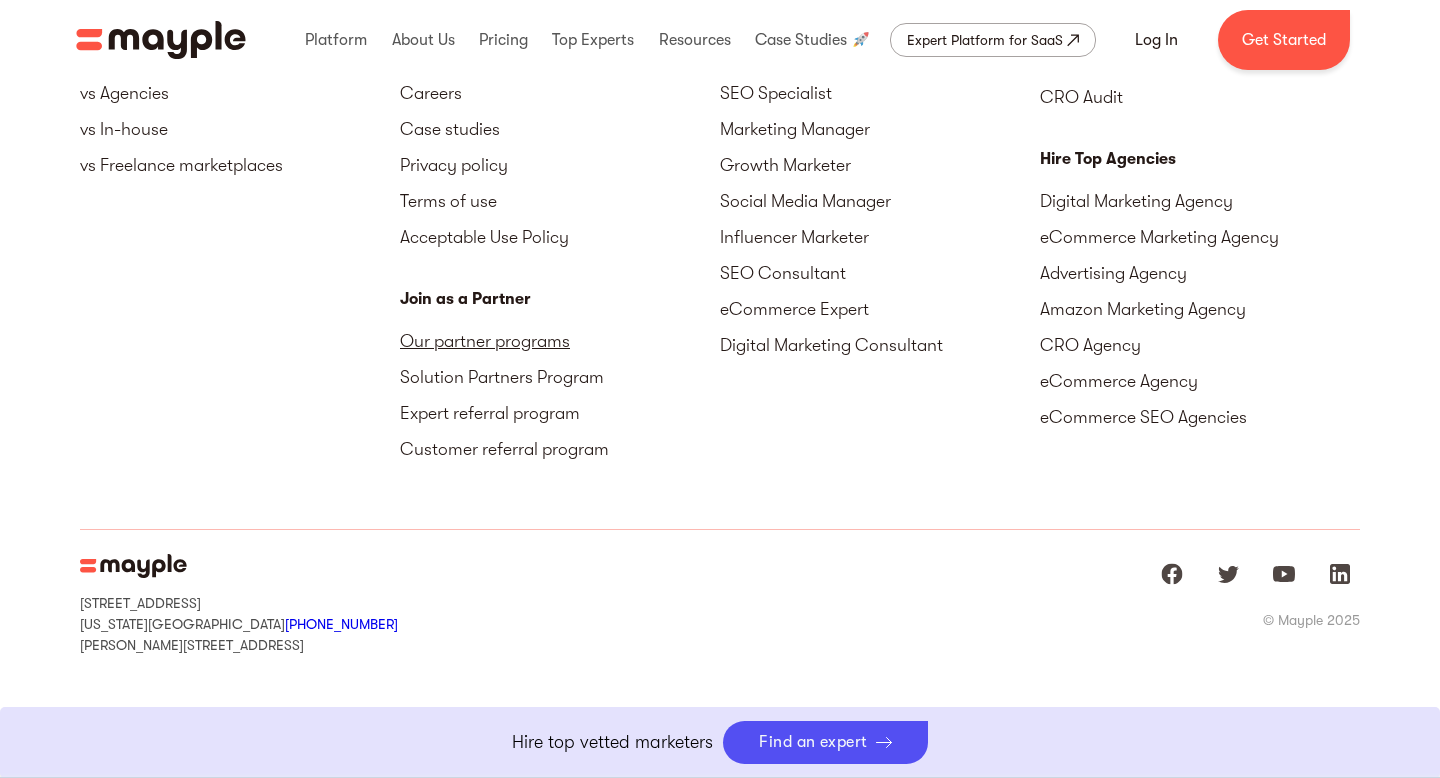 click on "Our partner programs" at bounding box center [560, 341] 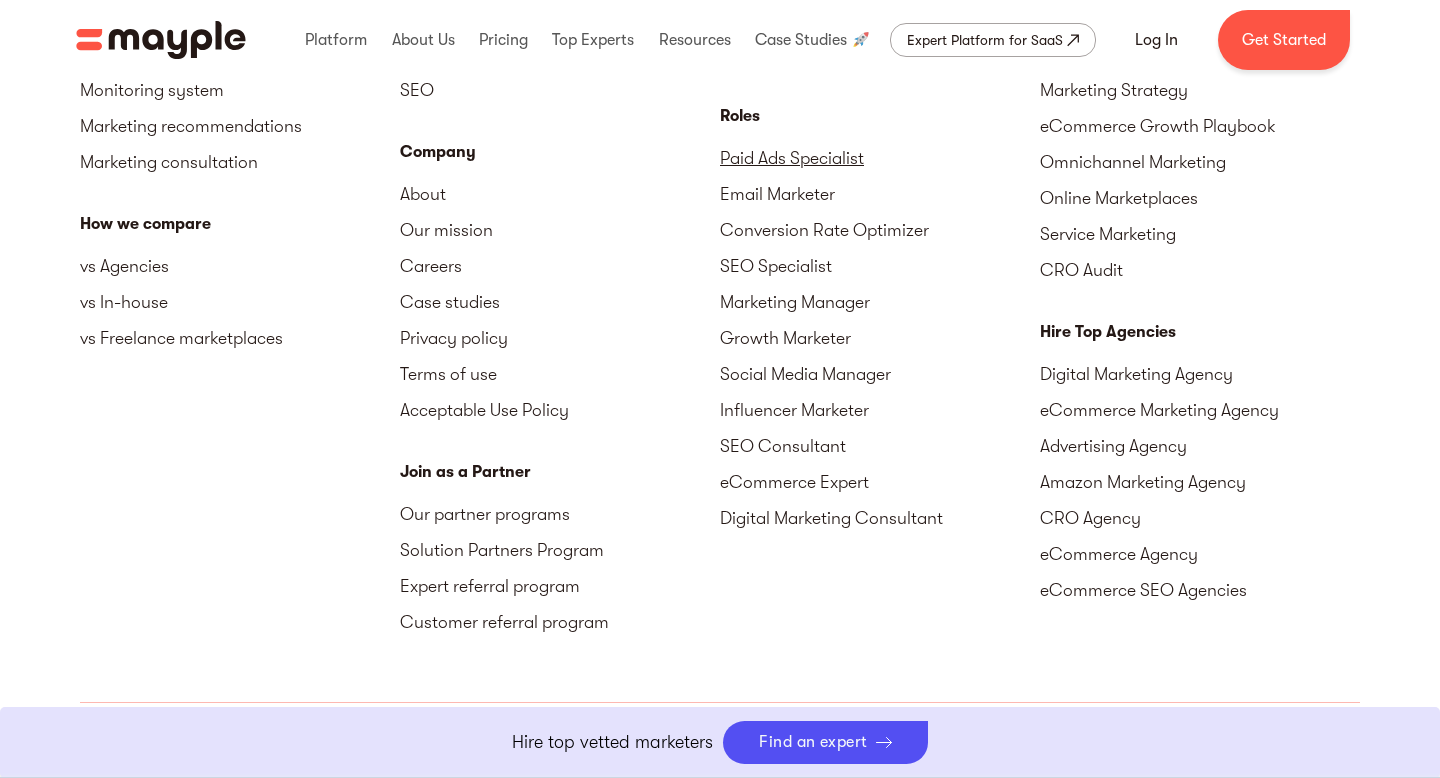 scroll, scrollTop: 8987, scrollLeft: 0, axis: vertical 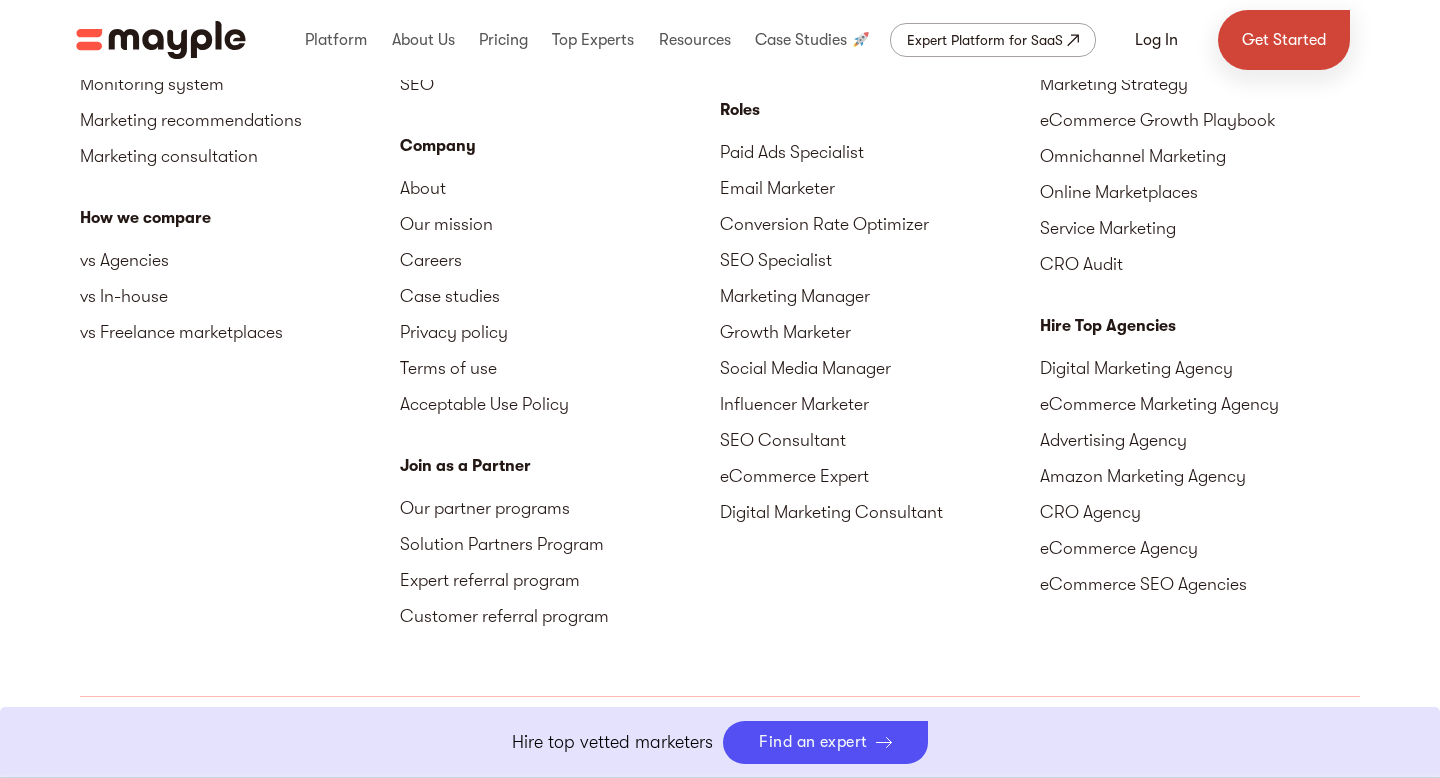 click on "Get Started" at bounding box center [1284, 40] 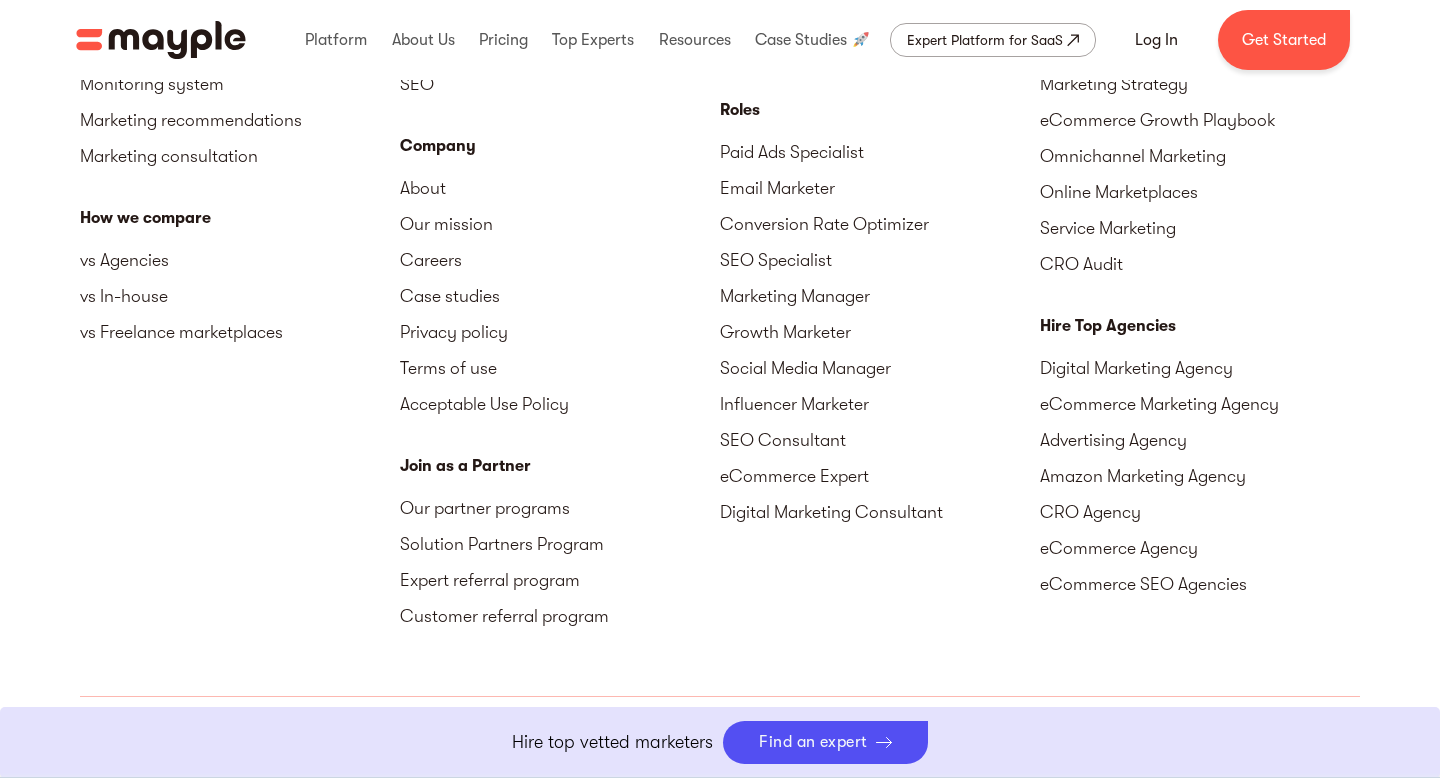 scroll, scrollTop: 9154, scrollLeft: 0, axis: vertical 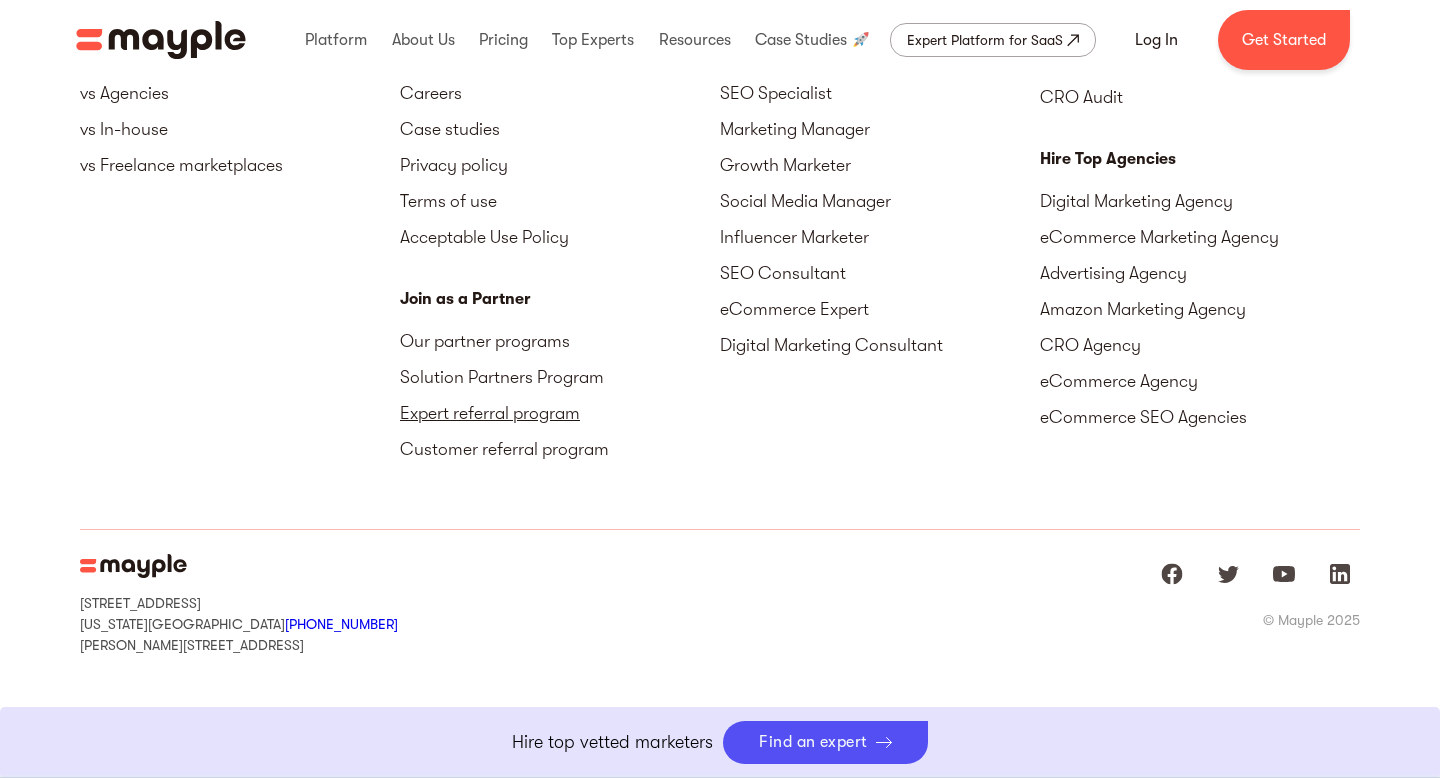 click on "Expert referral program" at bounding box center [560, 413] 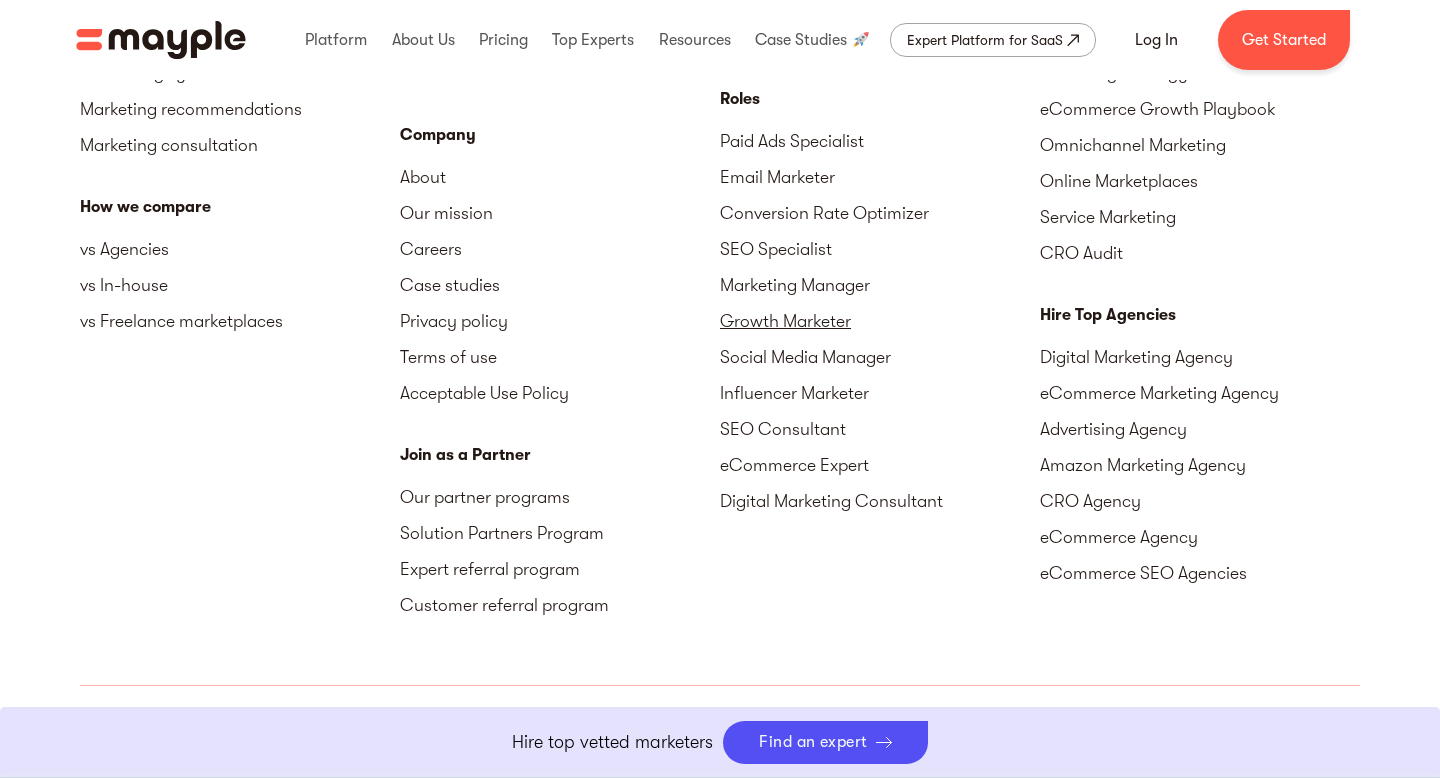 scroll, scrollTop: 8964, scrollLeft: 0, axis: vertical 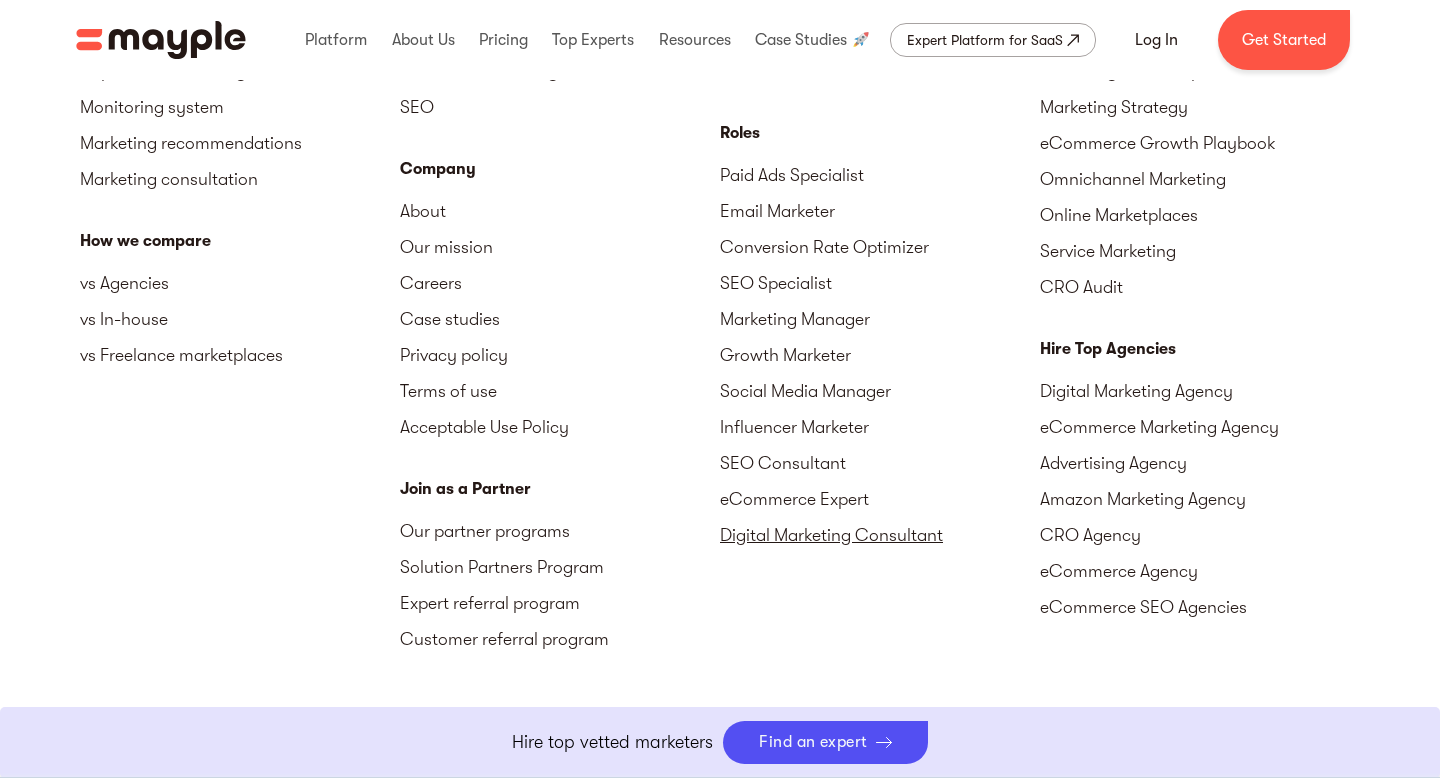 click on "Digital Marketing Consultant" at bounding box center [880, 535] 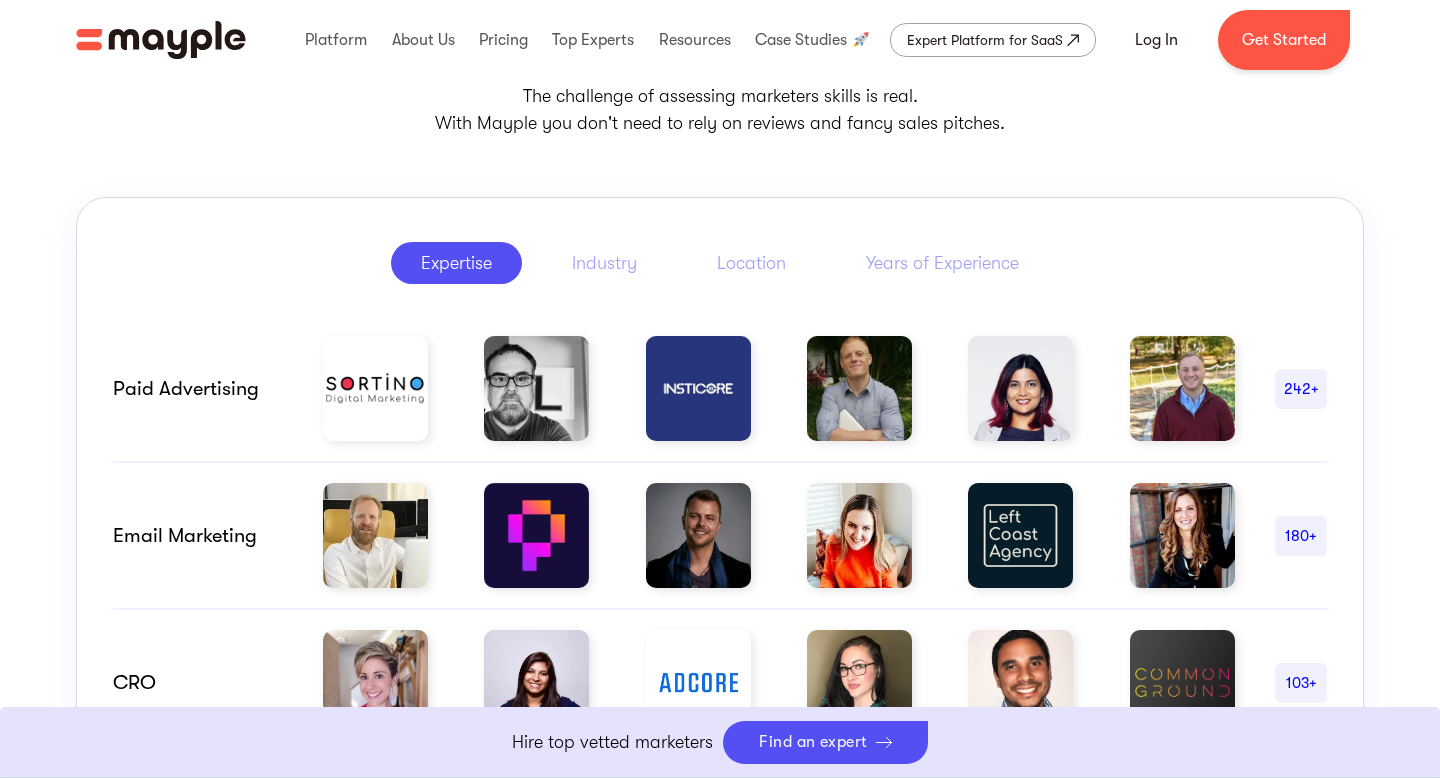scroll, scrollTop: 0, scrollLeft: 0, axis: both 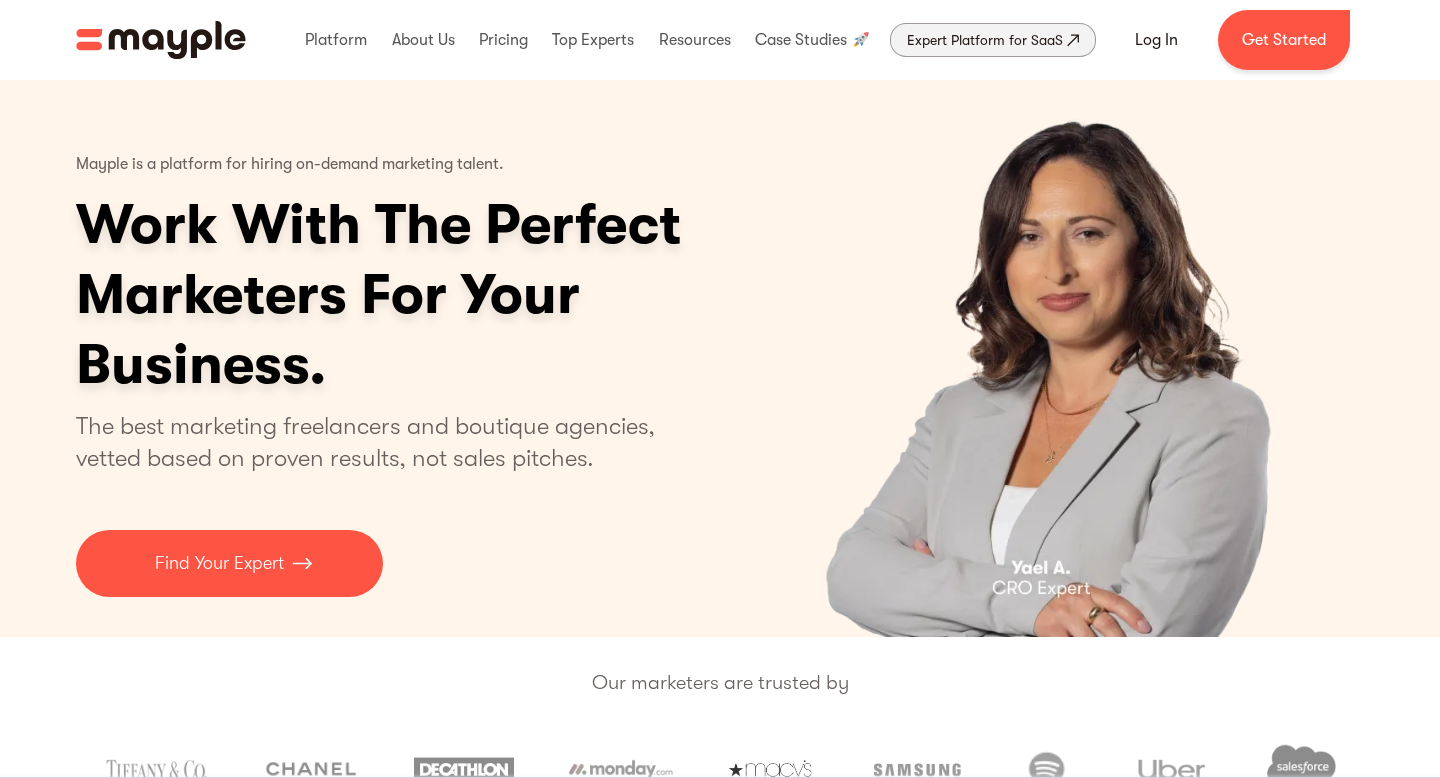 click on "Expert Platform for SaaS" at bounding box center (985, 40) 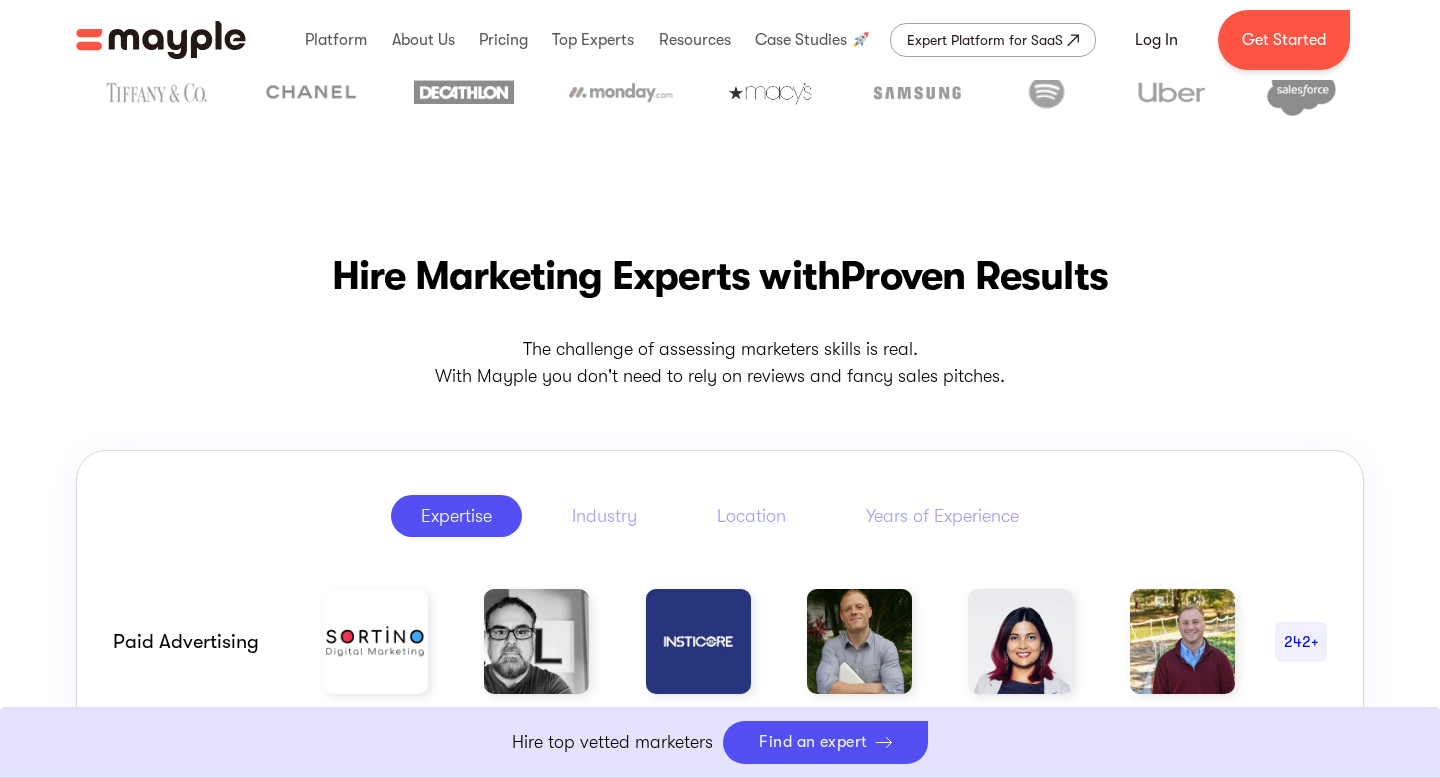 scroll, scrollTop: 0, scrollLeft: 0, axis: both 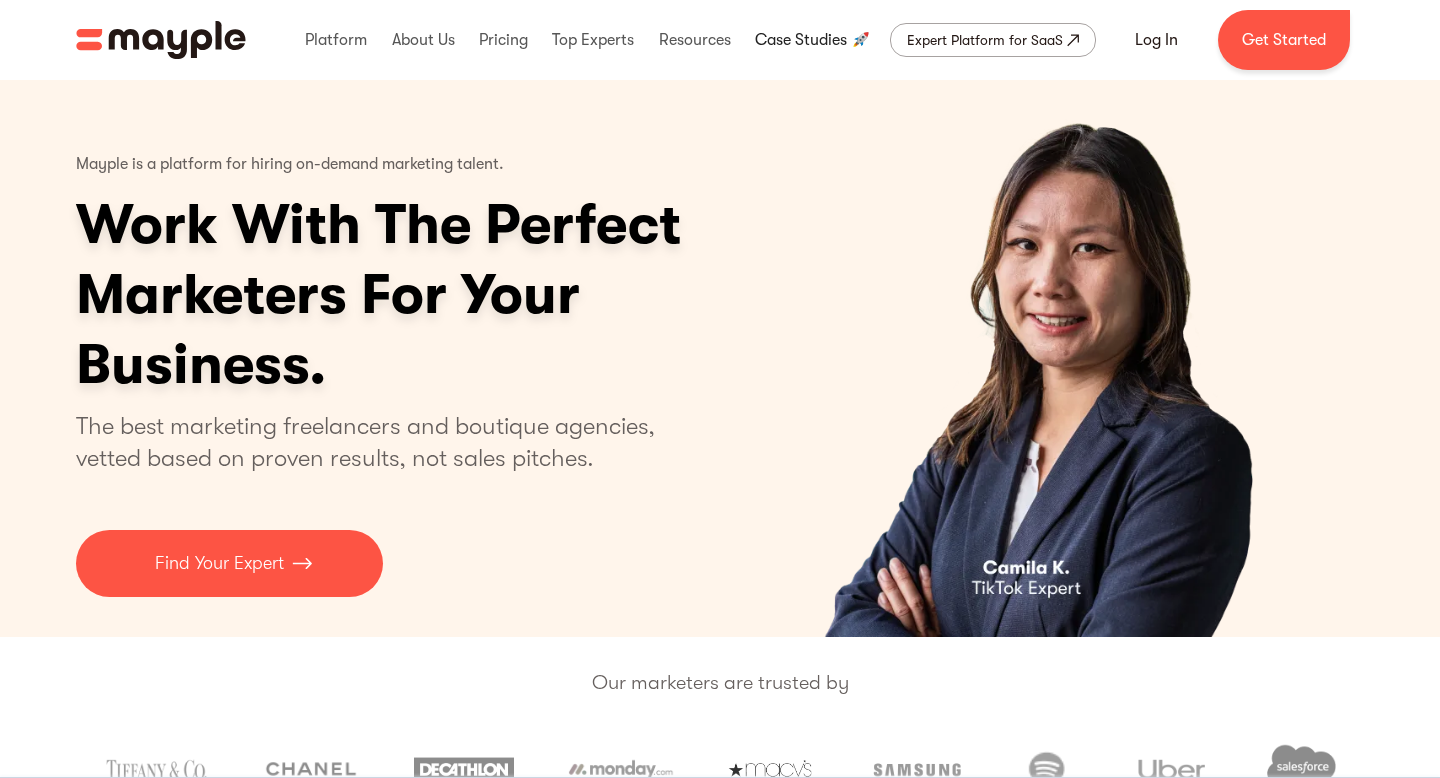 click at bounding box center (813, 40) 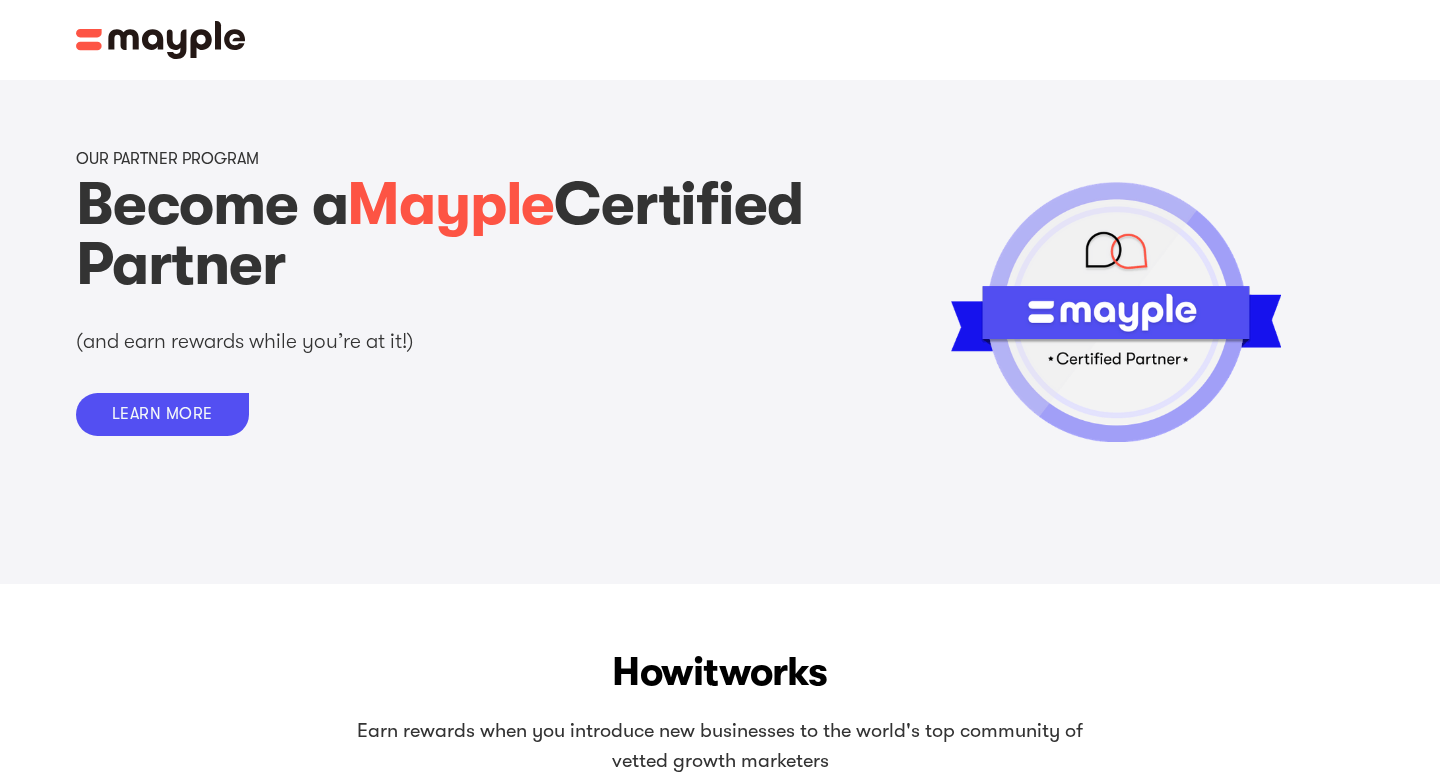 scroll, scrollTop: 0, scrollLeft: 0, axis: both 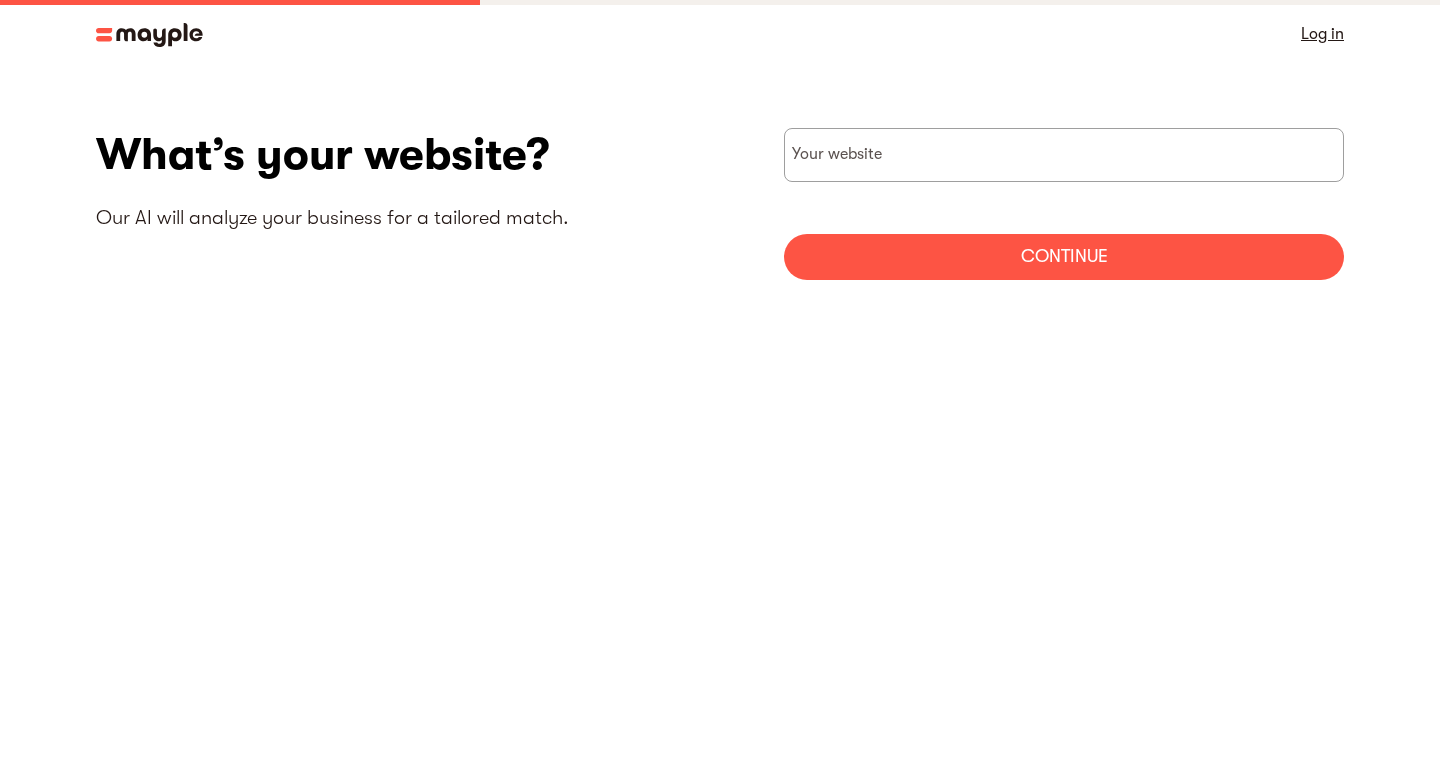 click on "Log in What’s your website? Our AI will analyze your business for a tailored match. Your website Continue Thank you! Your submission has been received! Oops! Something went wrong while submitting the form. Help us match you with  the right marketing expert It's important to work with a marketing partner whom you can grow with. Our process is designed to ensure that. BACK First Name Last Name Business Email United States +1 United Kingdom +44 Afghanistan (‫افغانستان‬‎) +93 Albania (Shqipëri) +355 Algeria (‫الجزائر‬‎) +213 American Samoa +1 Andorra +376 Angola +244 Anguilla +1 Antigua and Barbuda +1 Argentina +54 Armenia (Հայաստան) +374 Aruba +297 Ascension Island +247 Australia +61 Austria (Österreich) +43 Azerbaijan (Azərbaycan) +994 Bahamas +1 Bahrain (‫البحرين‬‎) +973 Bangladesh (বাংলাদেশ) +880 Barbados +1 Belarus (Беларусь) +375 Belgium (België) +32 Belize +501 Benin (Bénin) +229 Bermuda +1 Bhutan (འབྲུག) +975 Bolivia" at bounding box center (720, 389) 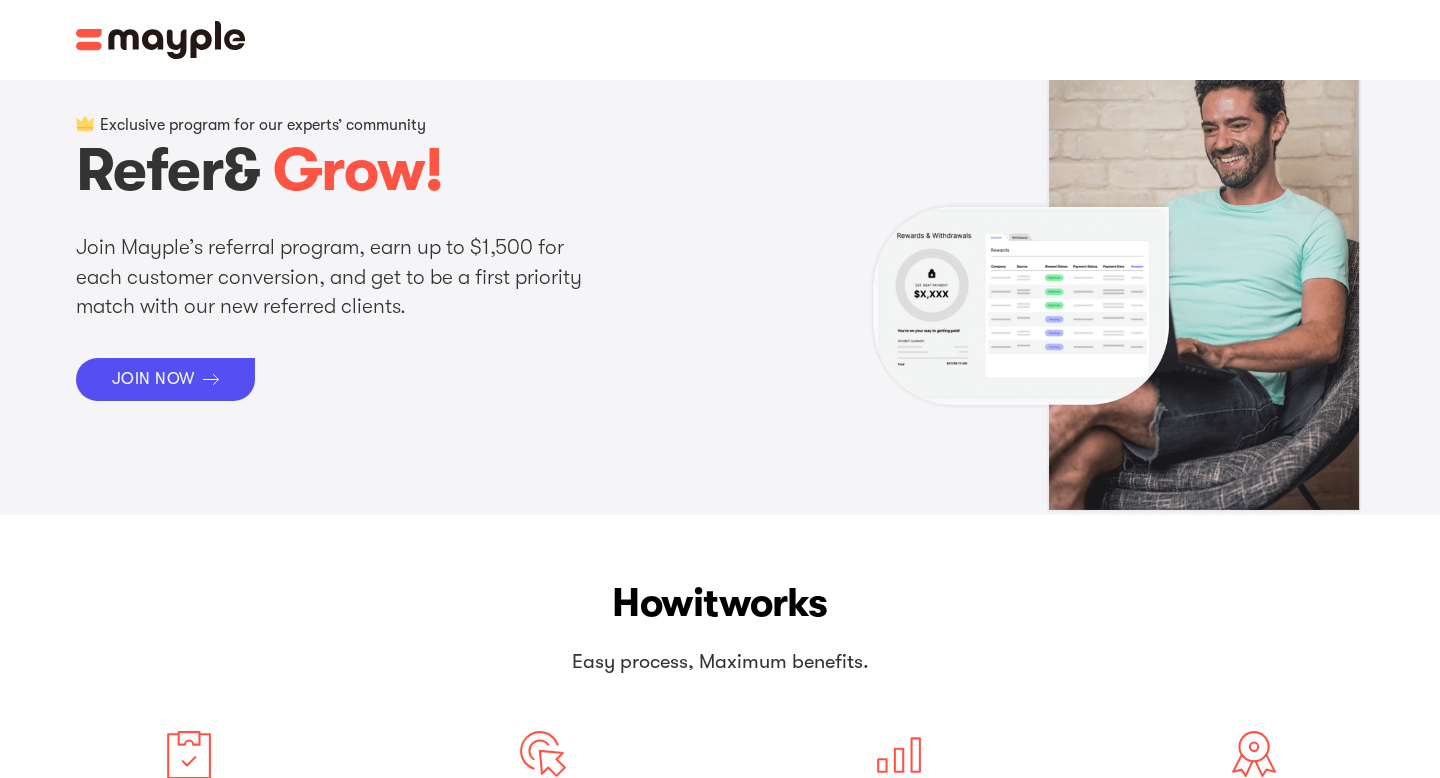 scroll, scrollTop: 0, scrollLeft: 0, axis: both 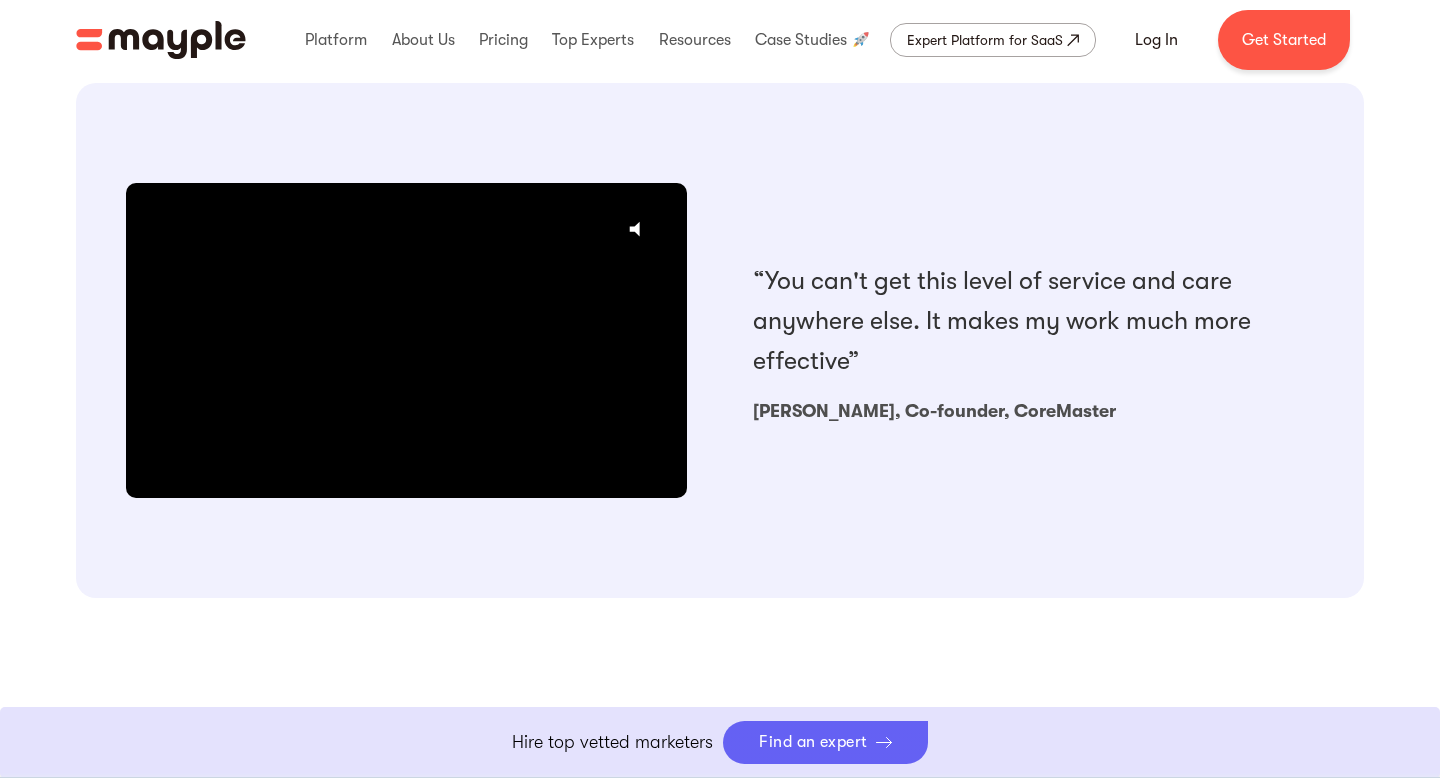 click on "Find an expert" at bounding box center (813, 742) 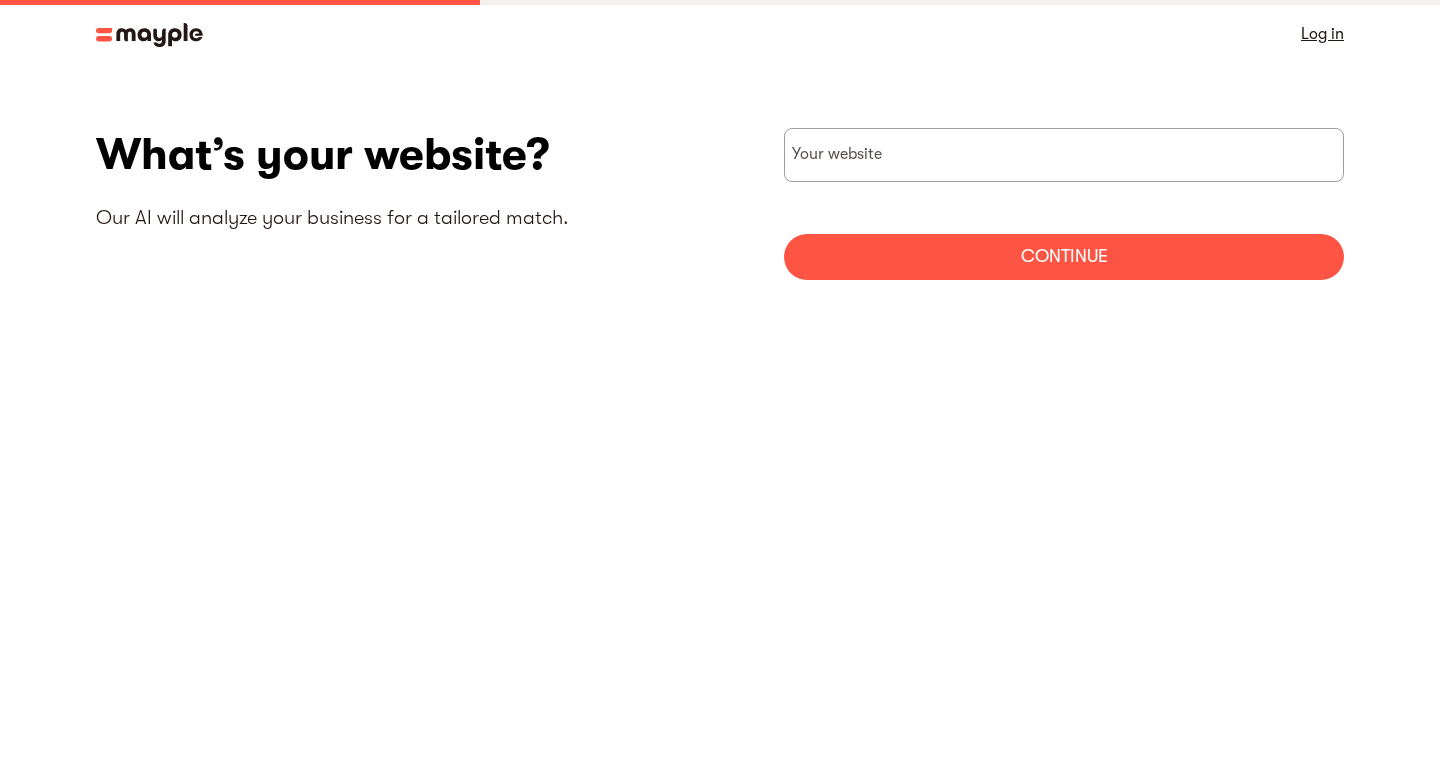 scroll, scrollTop: 0, scrollLeft: 0, axis: both 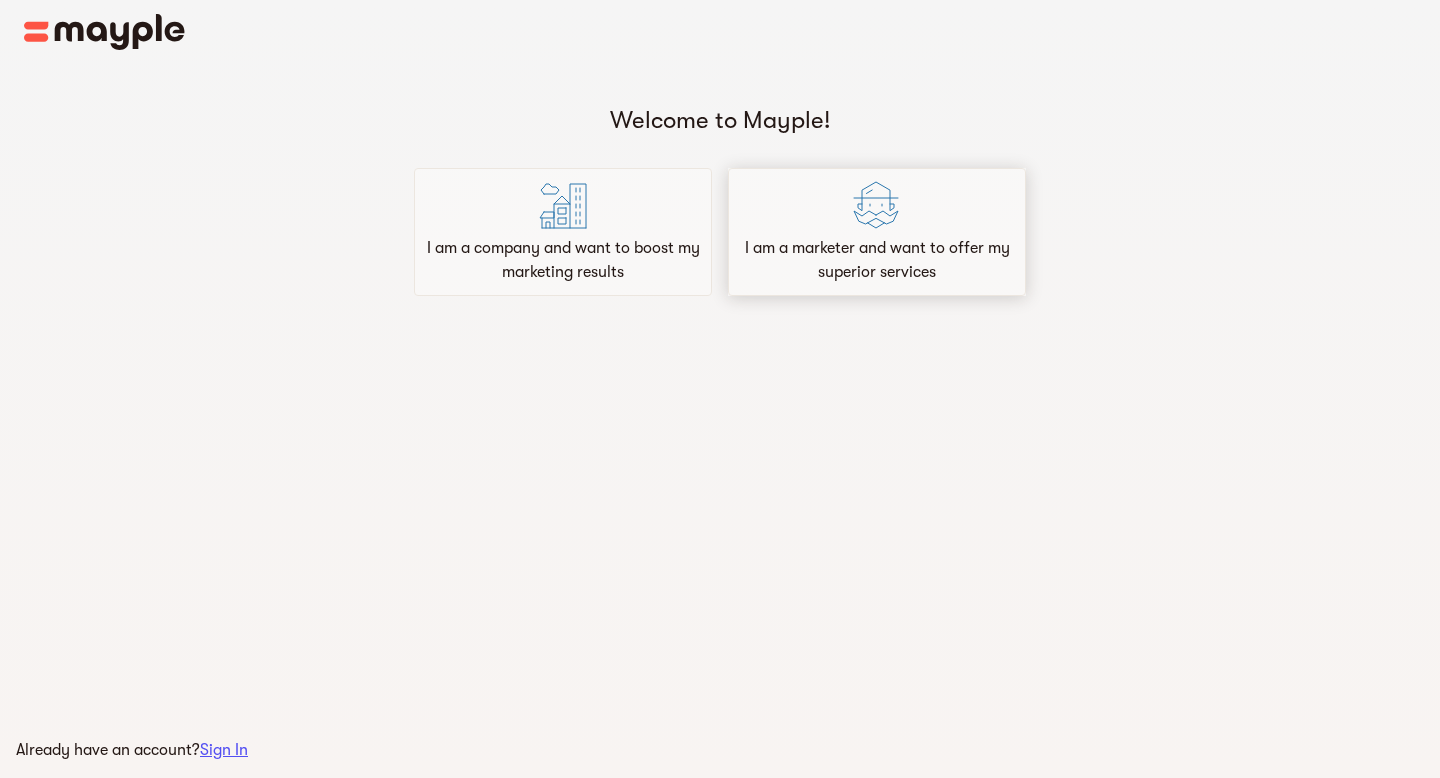click on "I am a marketer and want to offer my superior services" at bounding box center [877, 260] 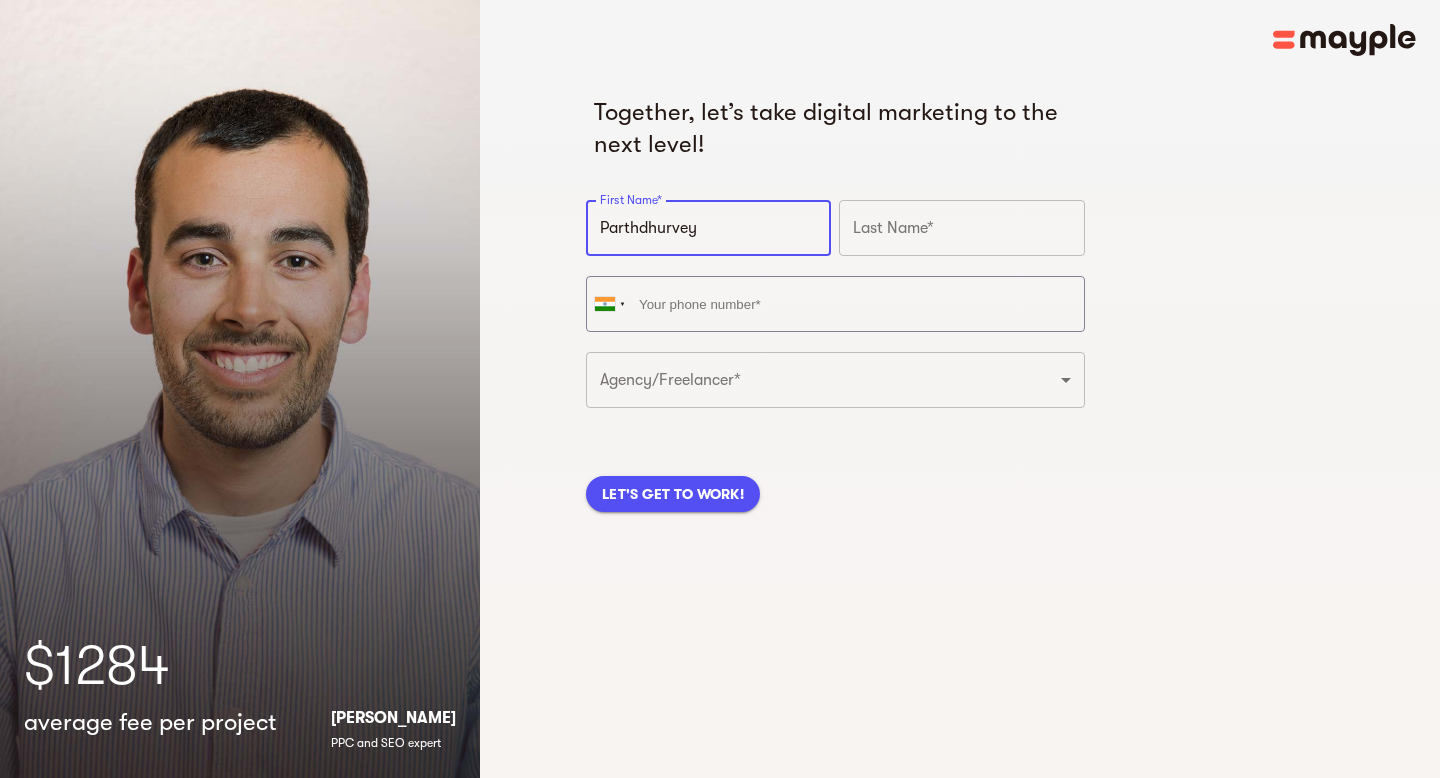 click on "Parthdhurvey" at bounding box center [708, 228] 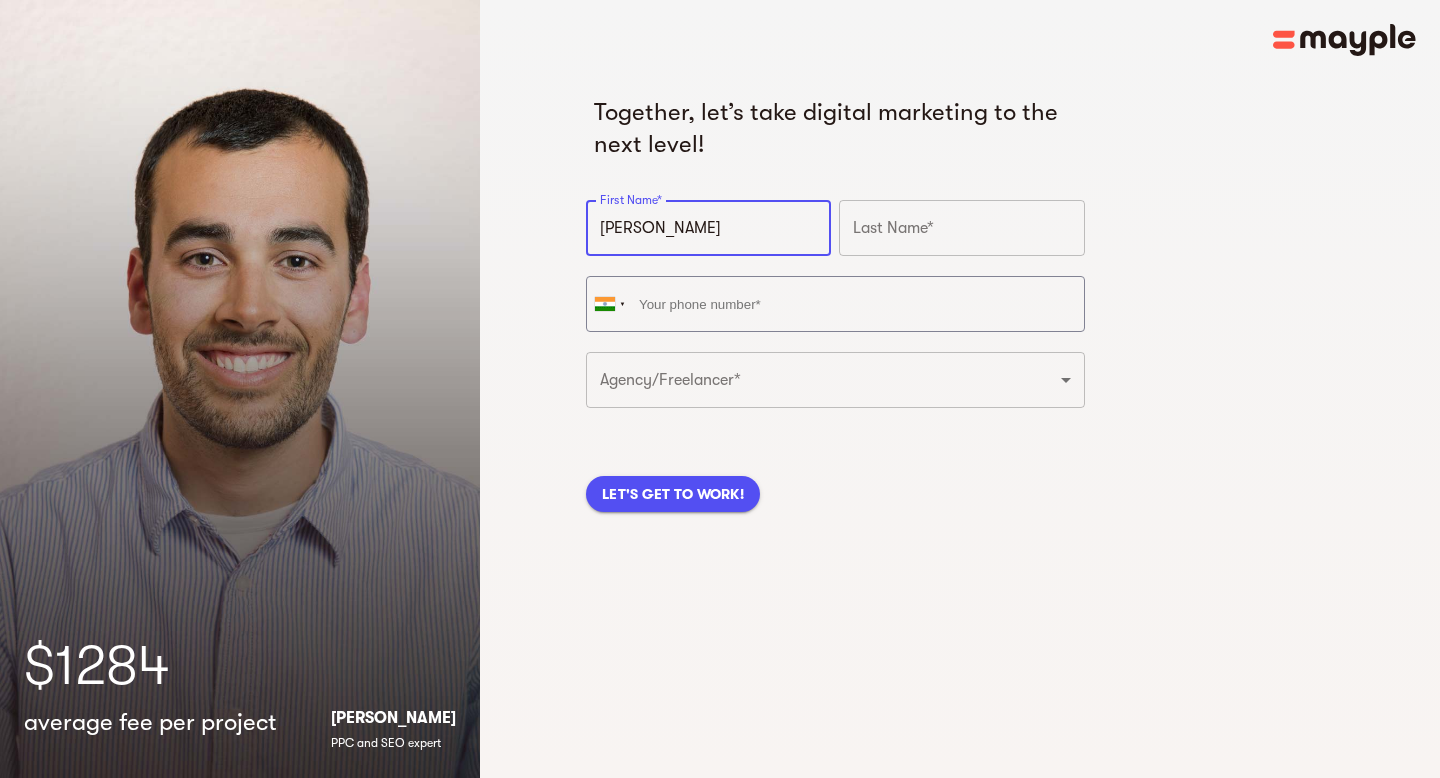 type on "Parth" 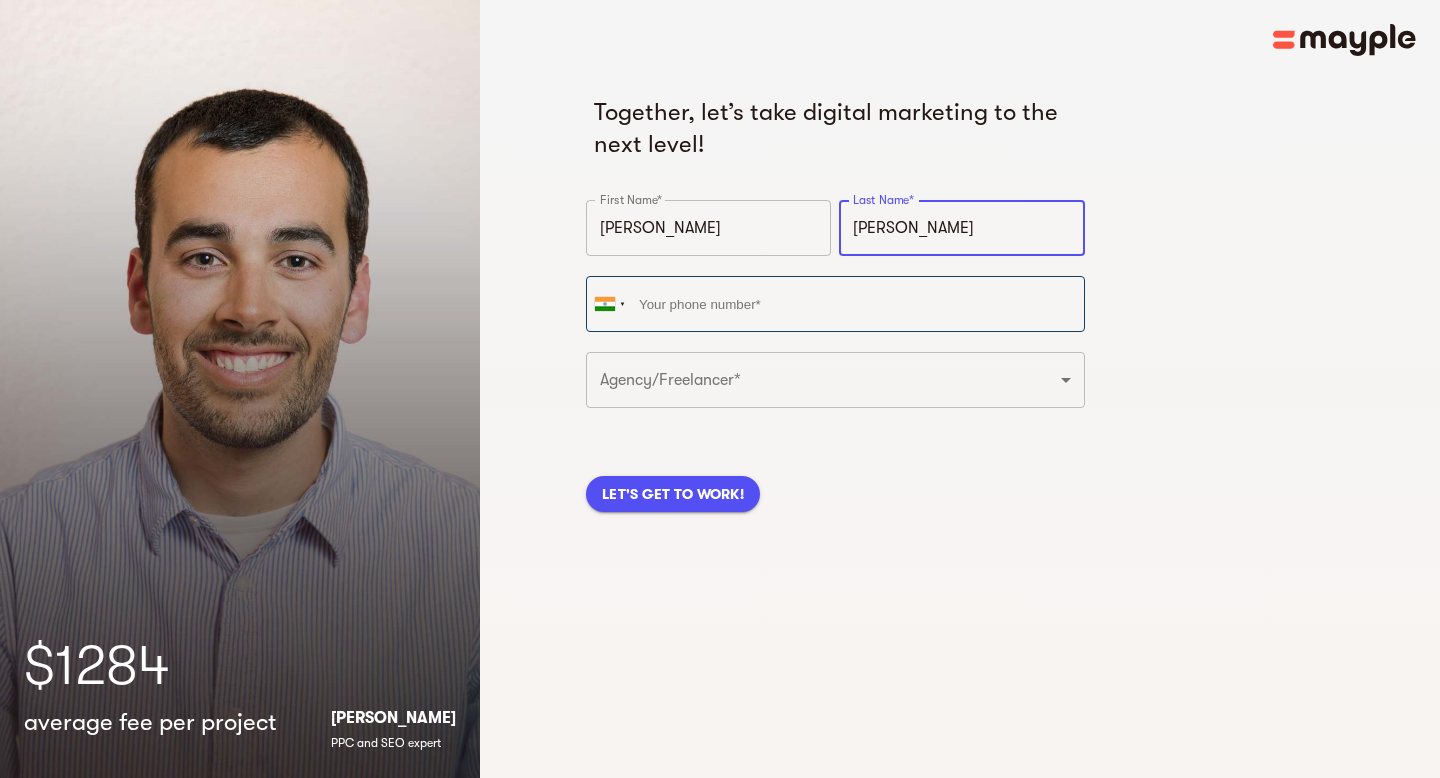 type on "Dhurvey" 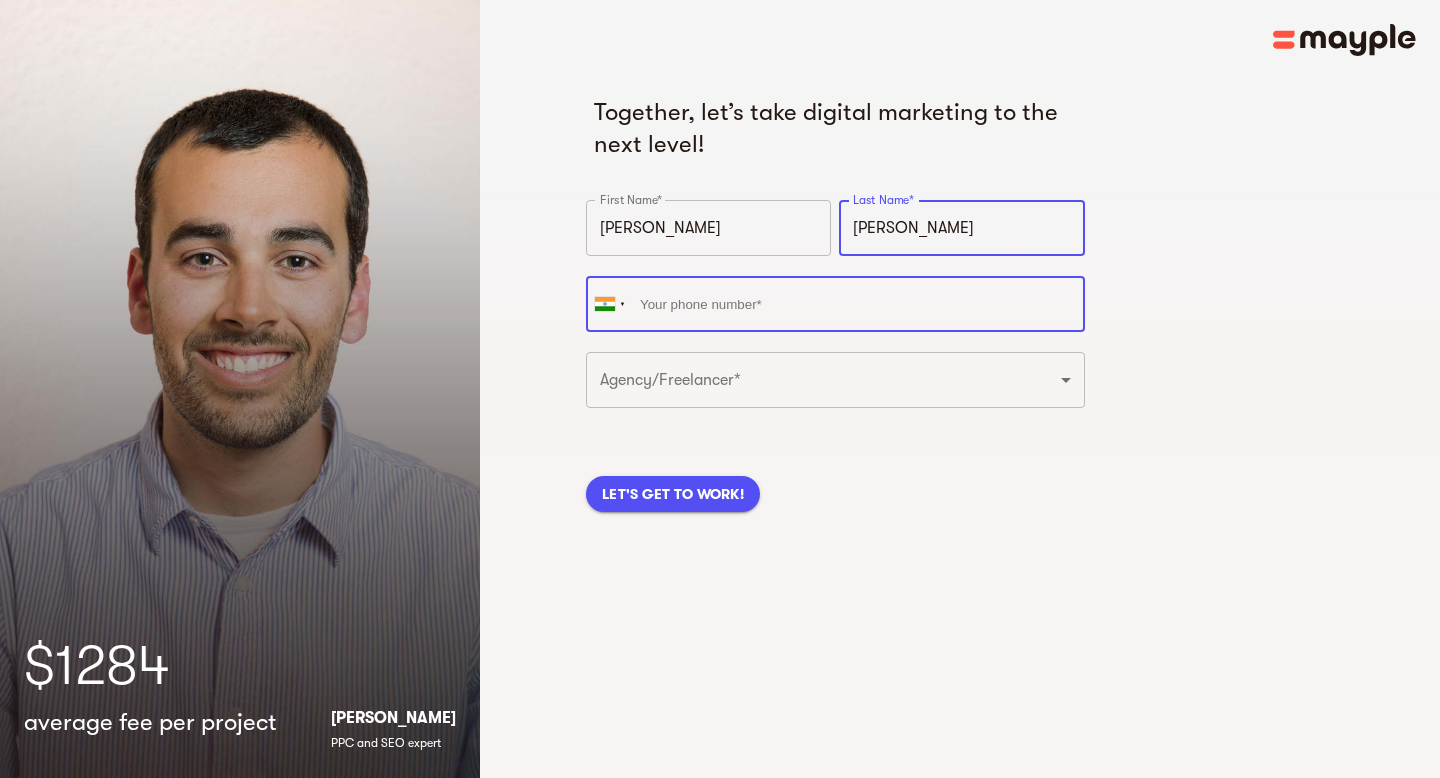 click at bounding box center (835, 304) 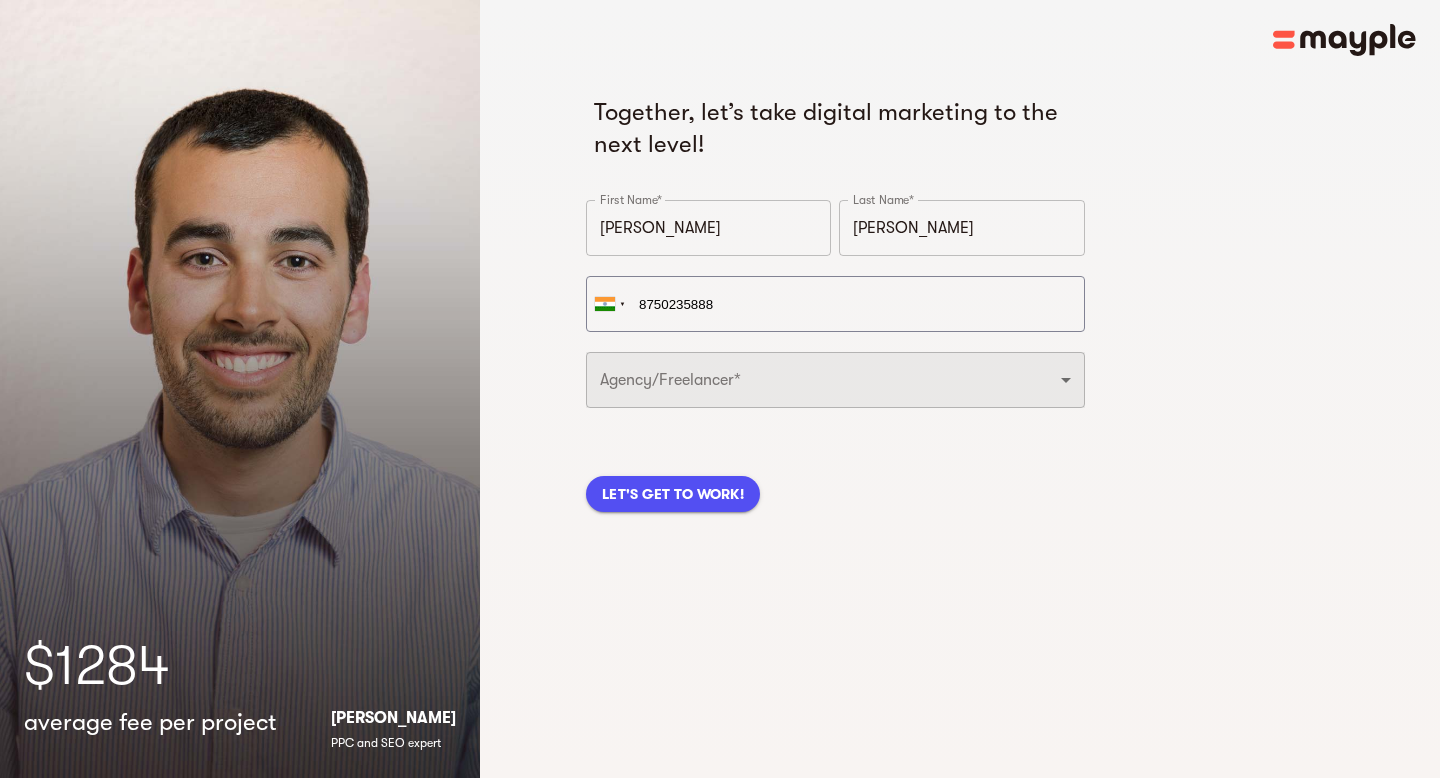 click on "Freelancer Digital Agency" at bounding box center [835, 380] 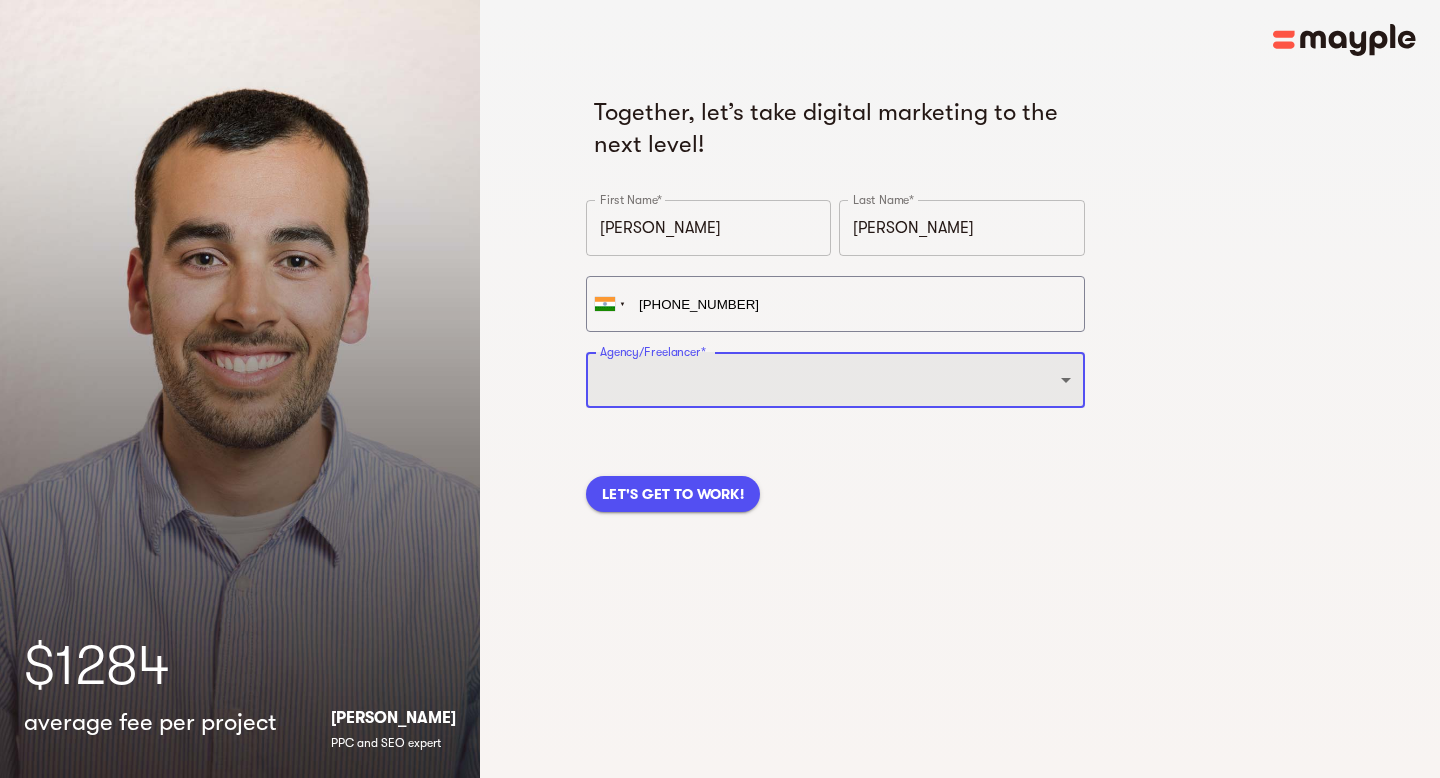 select on "FREELANCER" 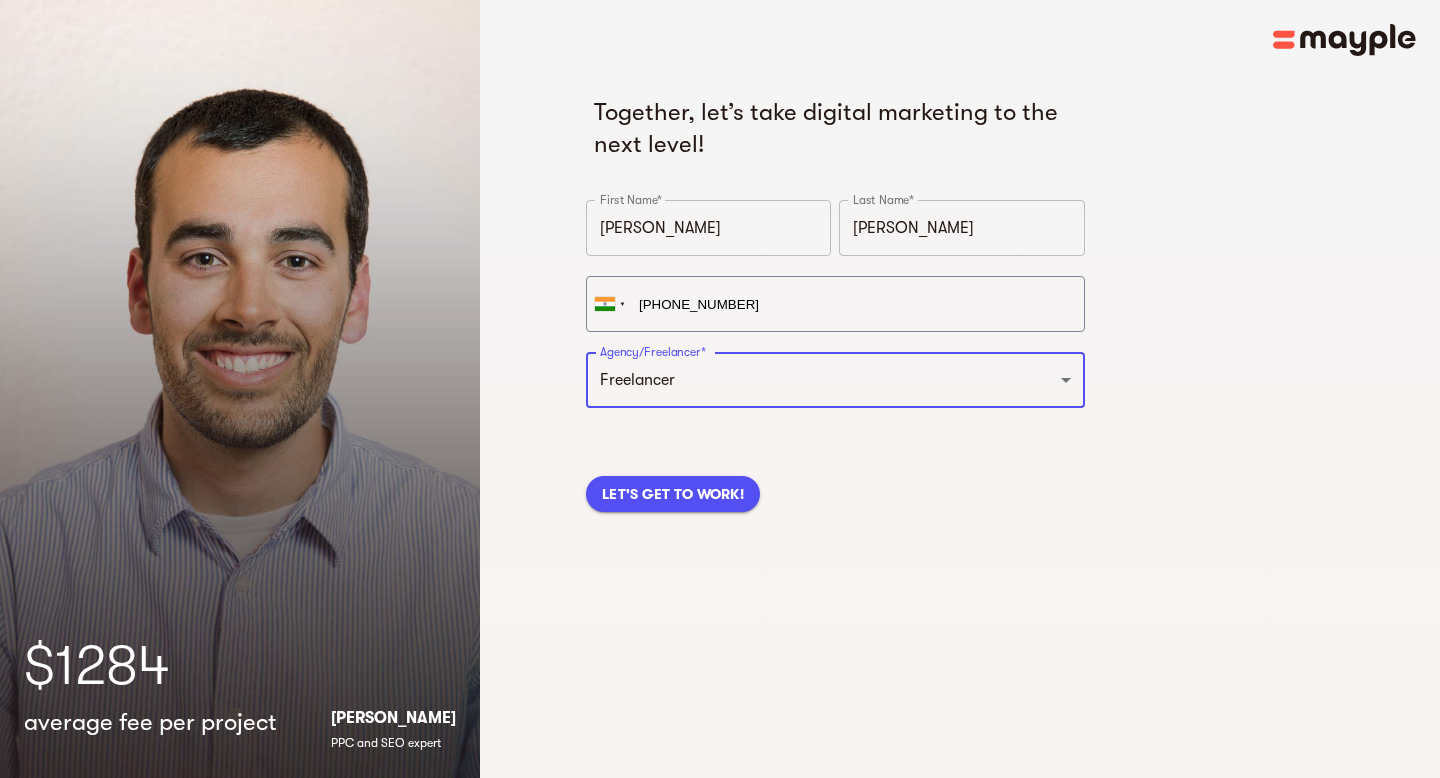 click on "LET'S GET TO WORK!" at bounding box center [835, 470] 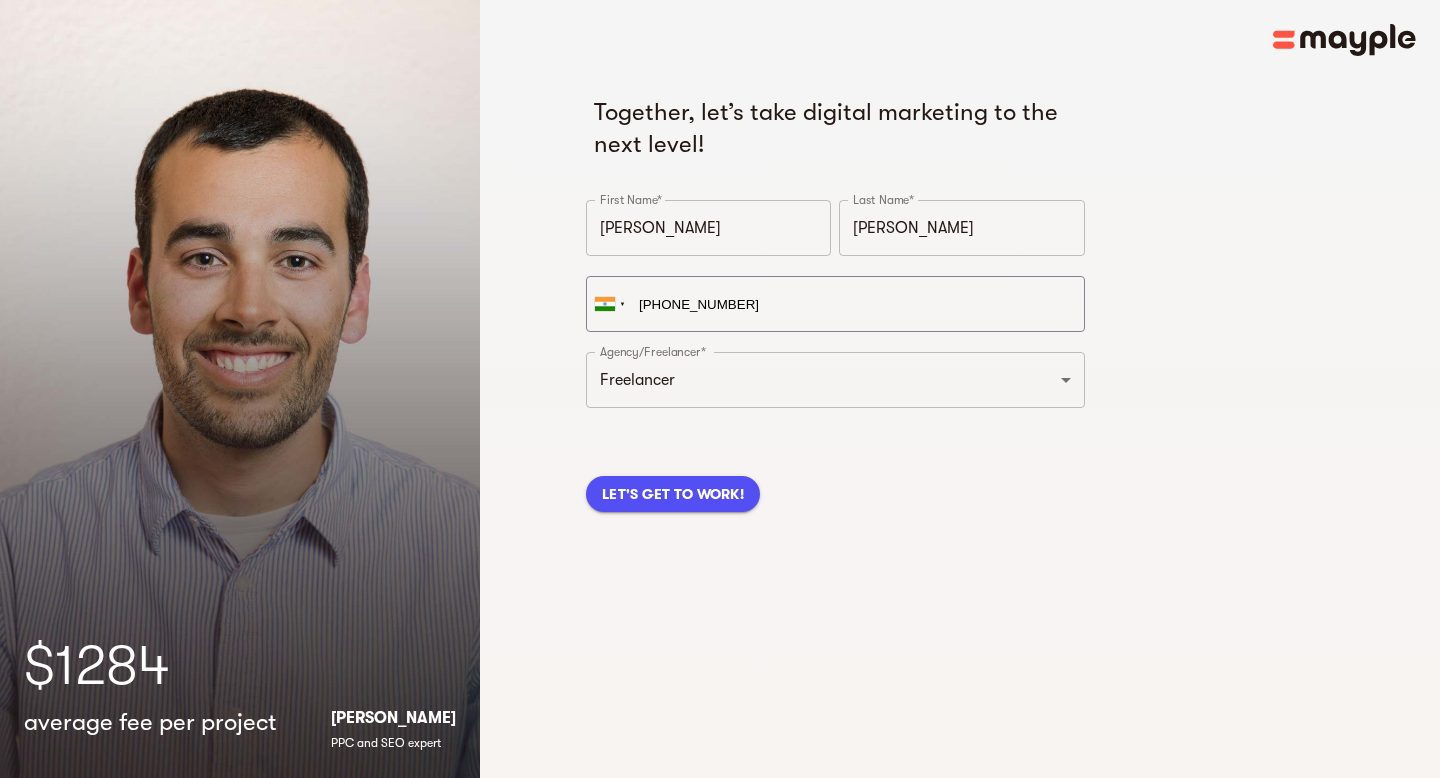 click on "LET'S GET TO WORK!" at bounding box center (673, 494) 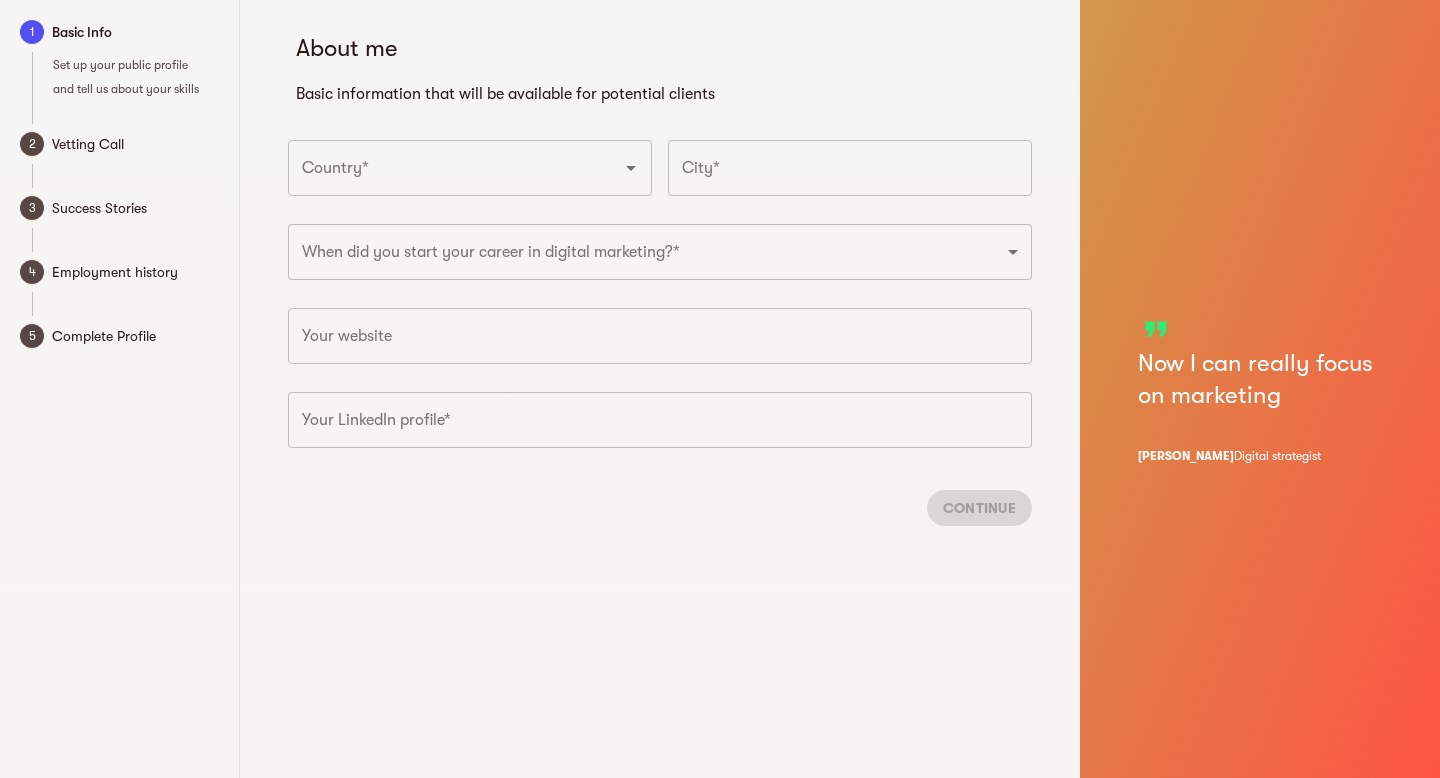 click on "Country*" at bounding box center [442, 168] 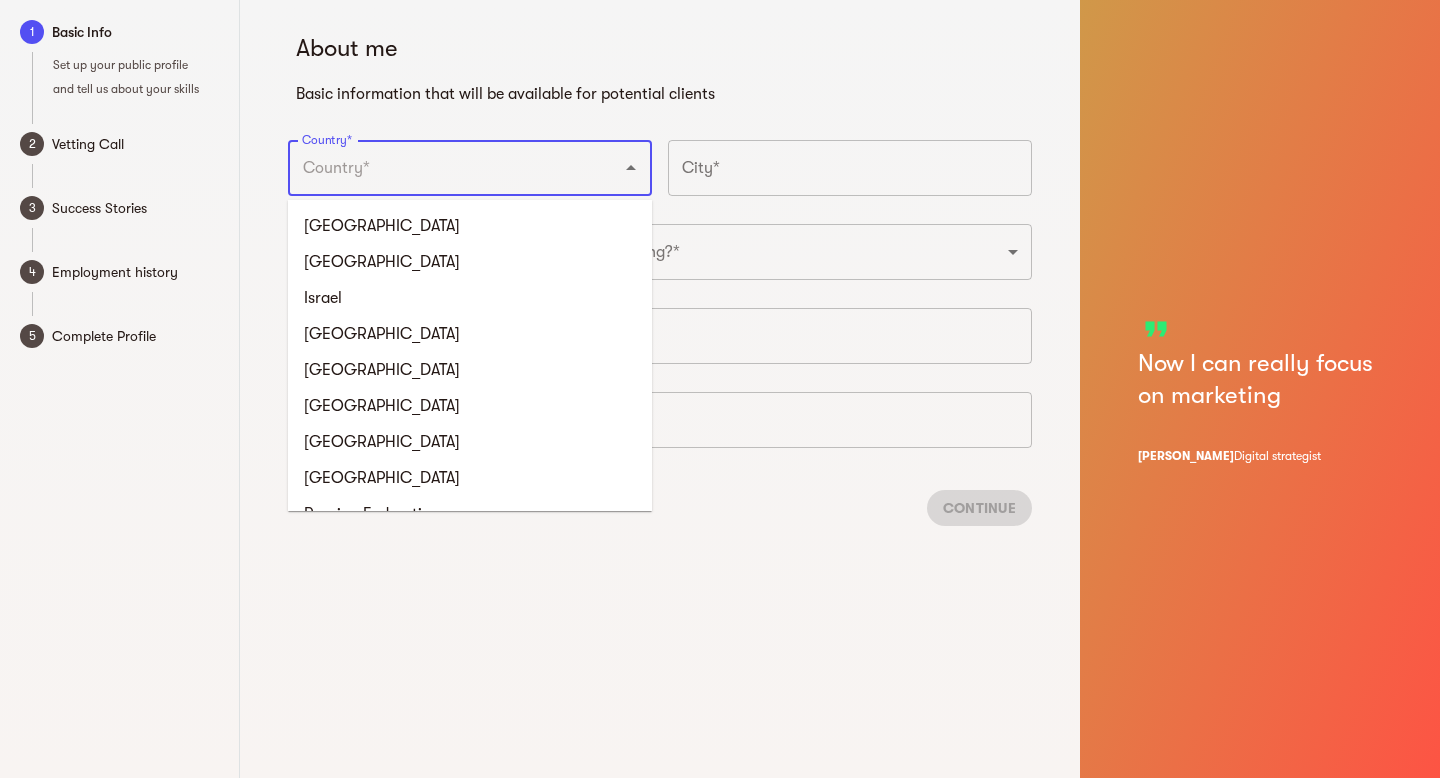click on "Country*" at bounding box center (442, 168) 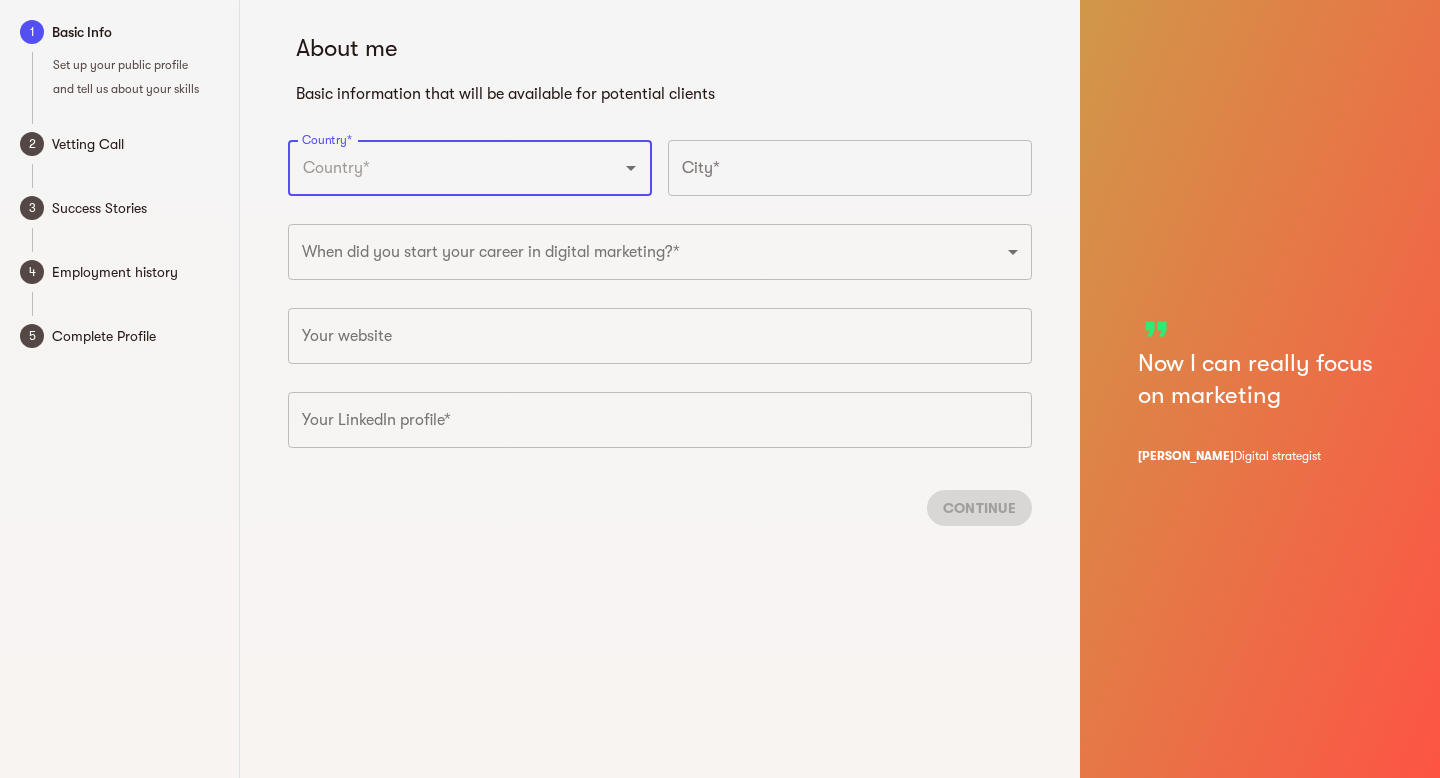 click on "Country*" at bounding box center [442, 168] 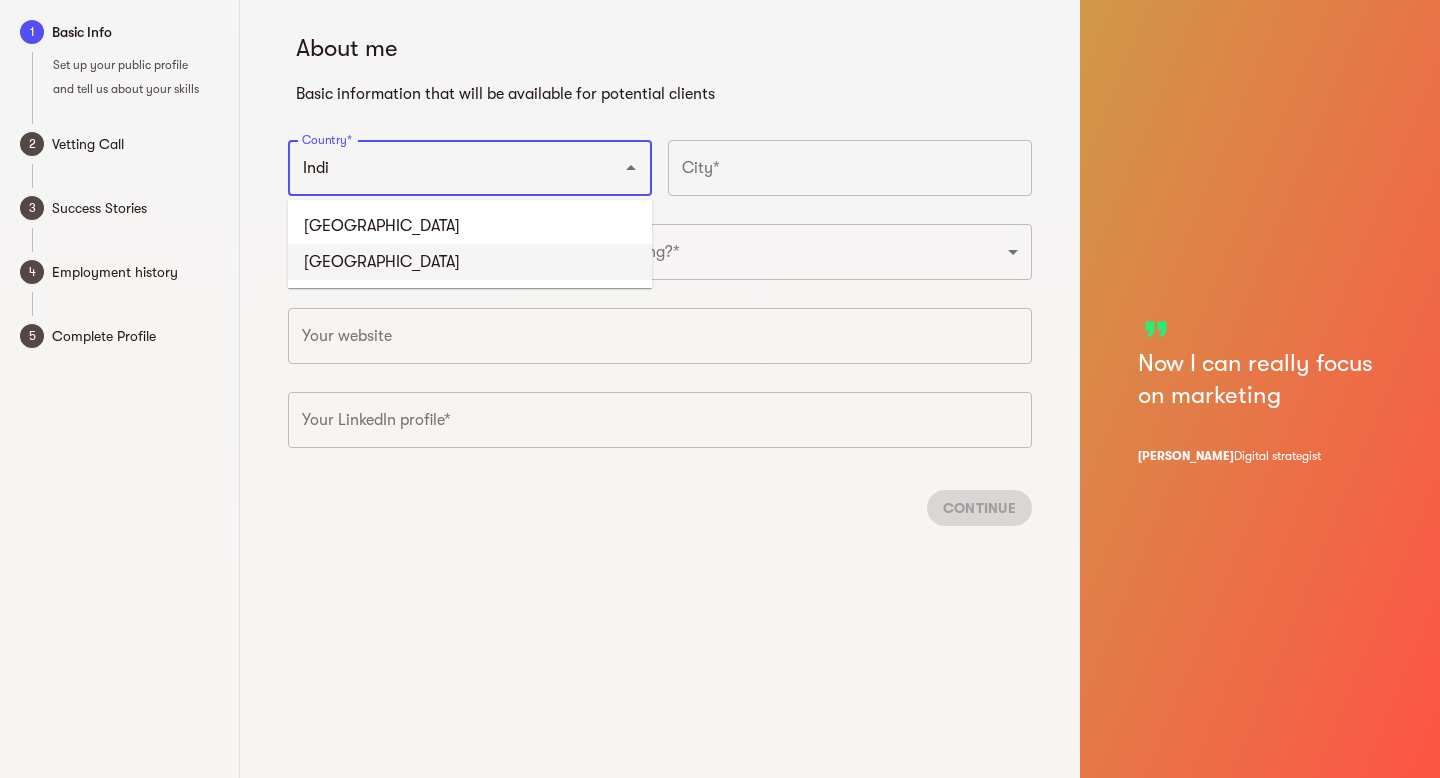 click on "India" at bounding box center [470, 262] 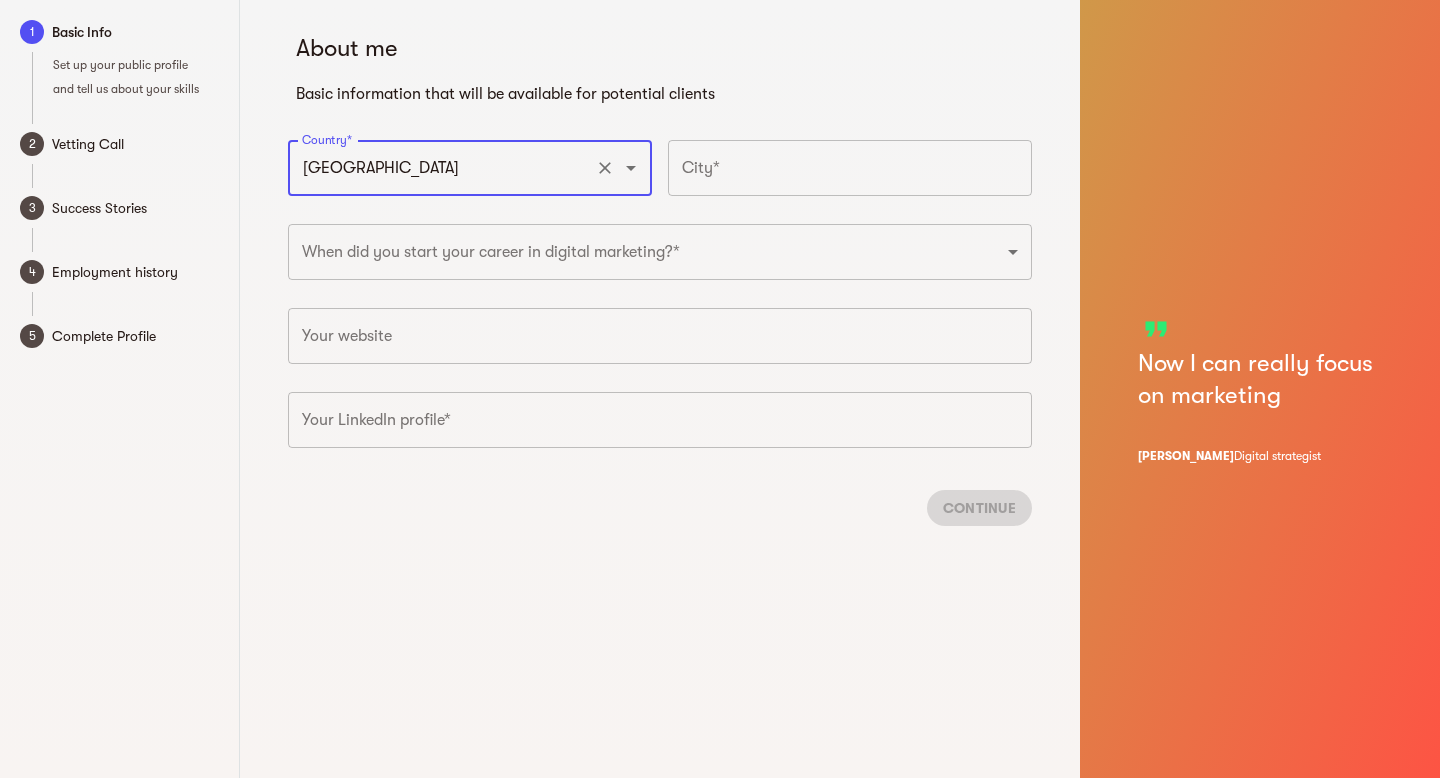 type on "India" 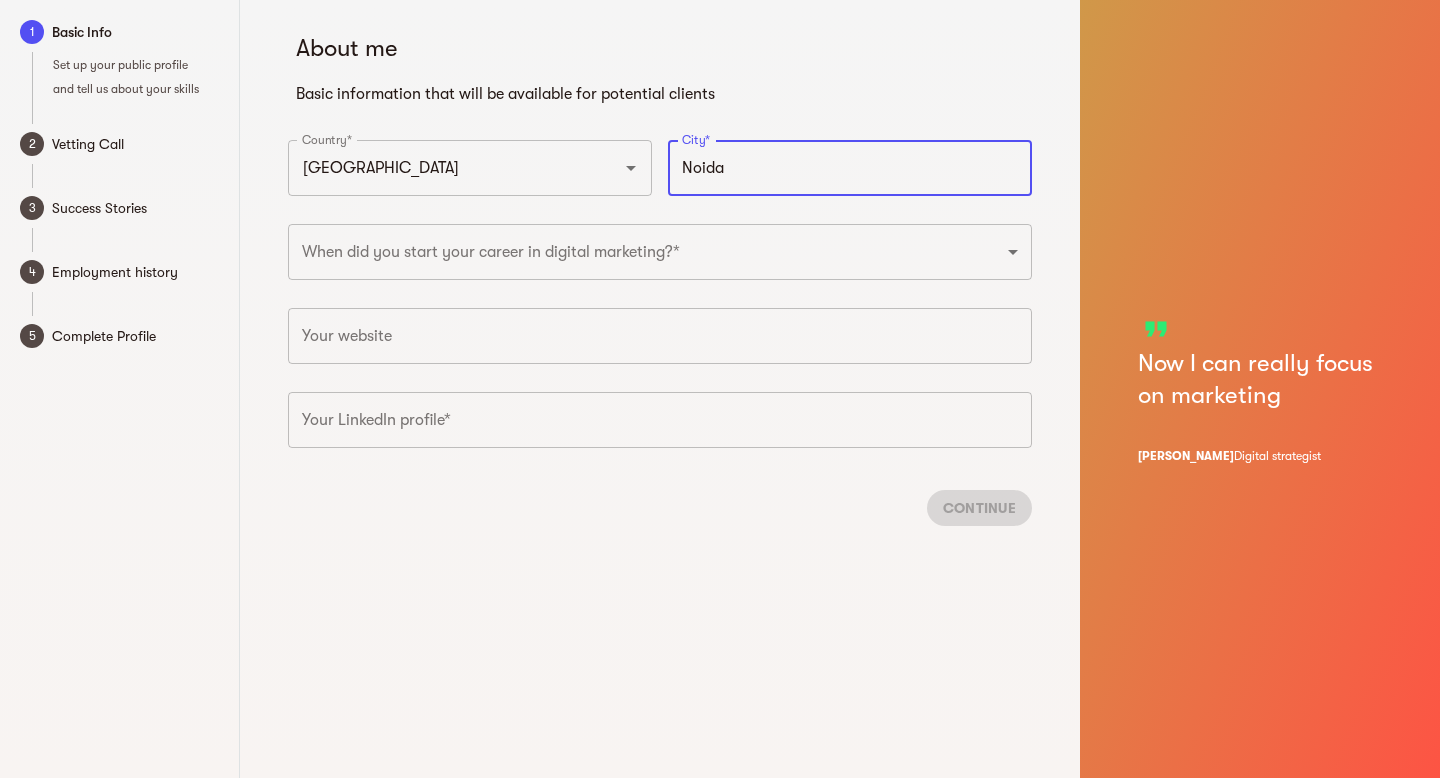 type on "Noida" 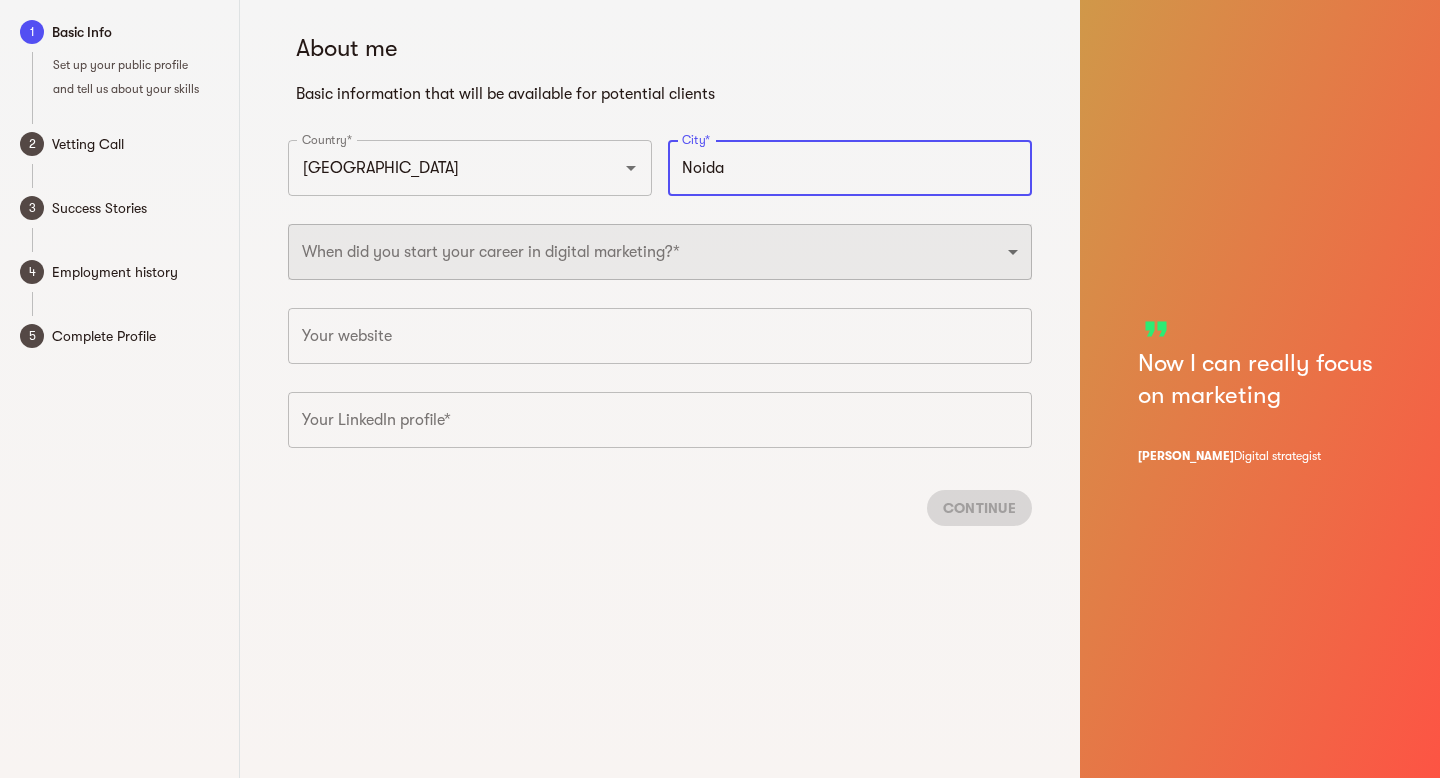 click on "2025 2024 2023 2022 2021 2020 2019 2018 2017 2016 2015 2014 2013 2012 2011 2010 2009 2008 2007 2006 2005 2004 2003 2002 2001 2000 1999 1998 1997 1996 1995 1994 1993 1992 1991 1990" at bounding box center (660, 252) 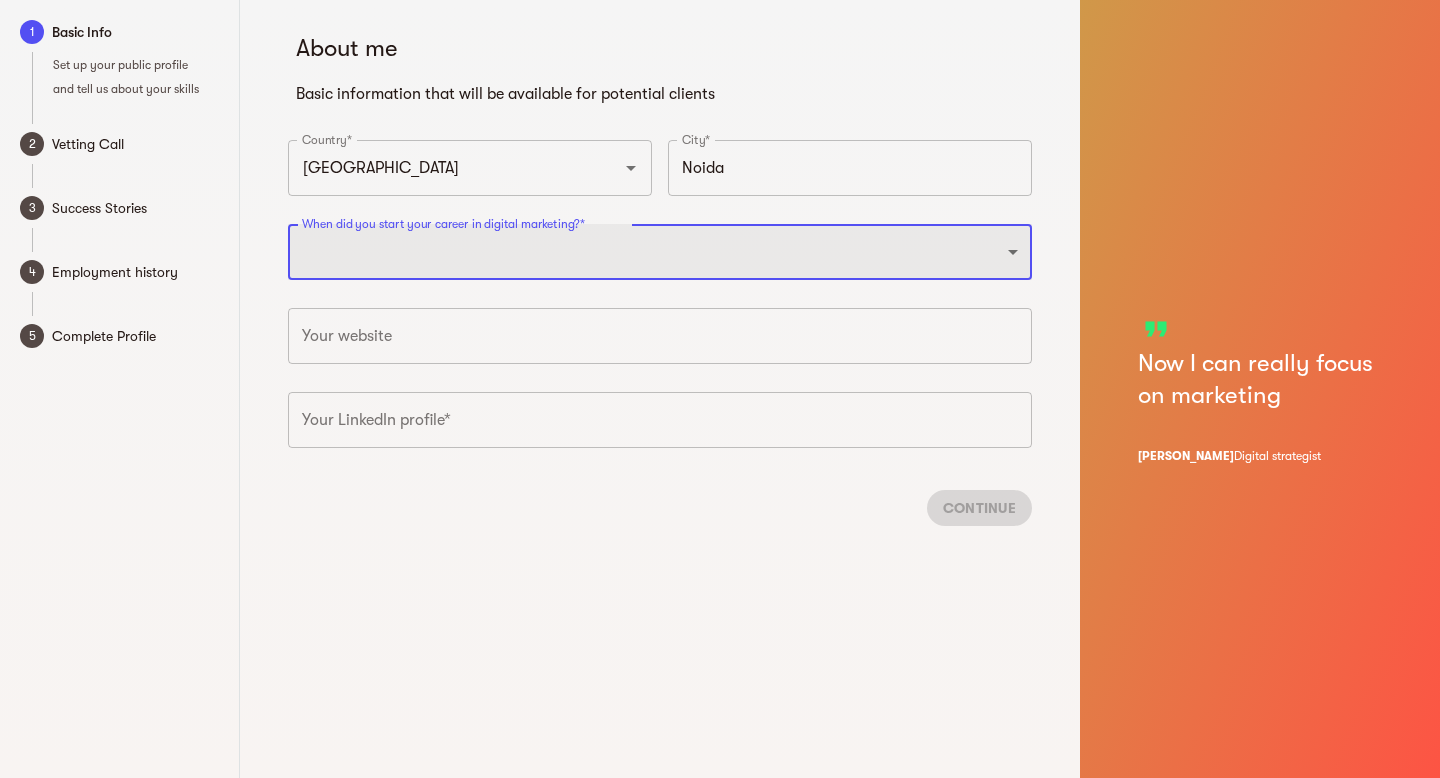 select on "2012" 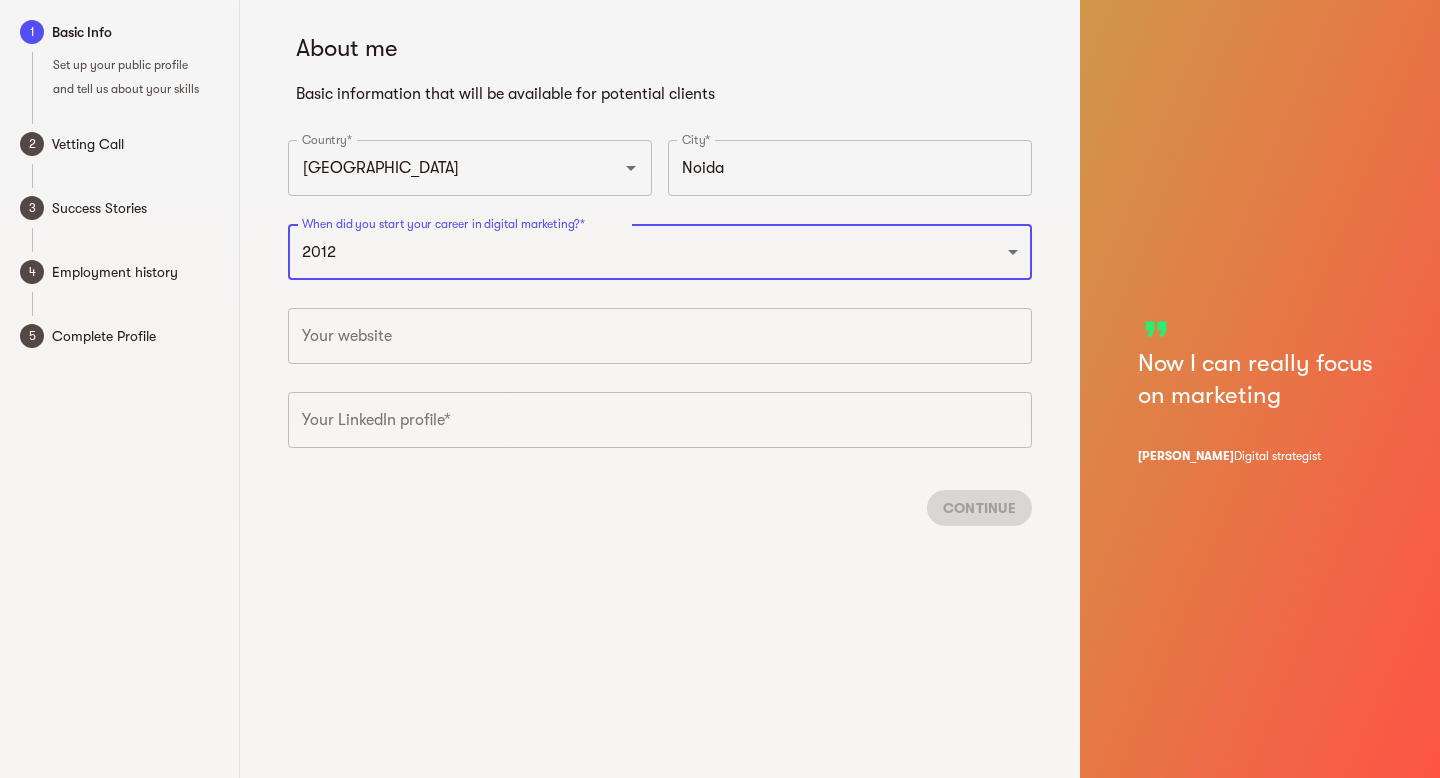 click at bounding box center (660, 336) 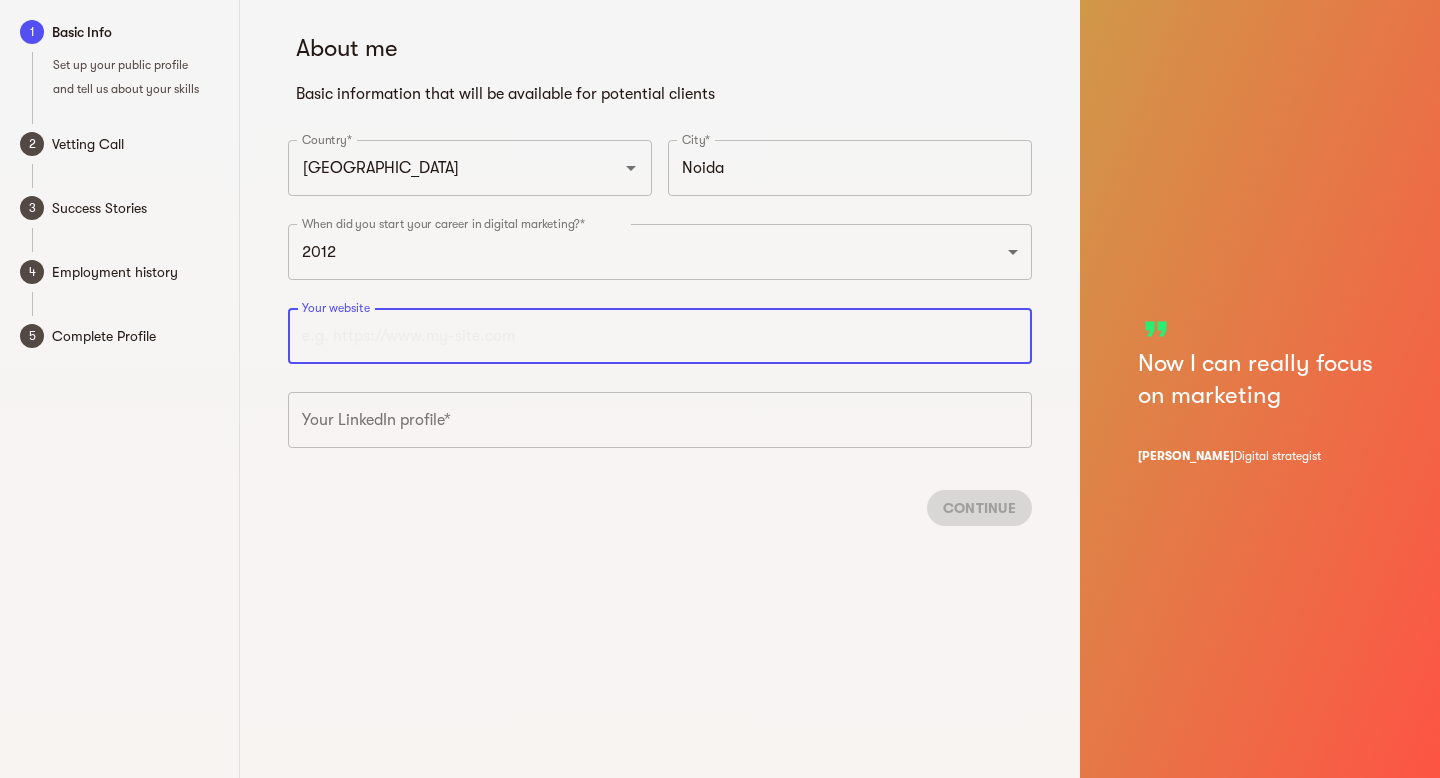 click on "Your LinkedIn profile* Your LinkedIn profile*" at bounding box center [660, 426] 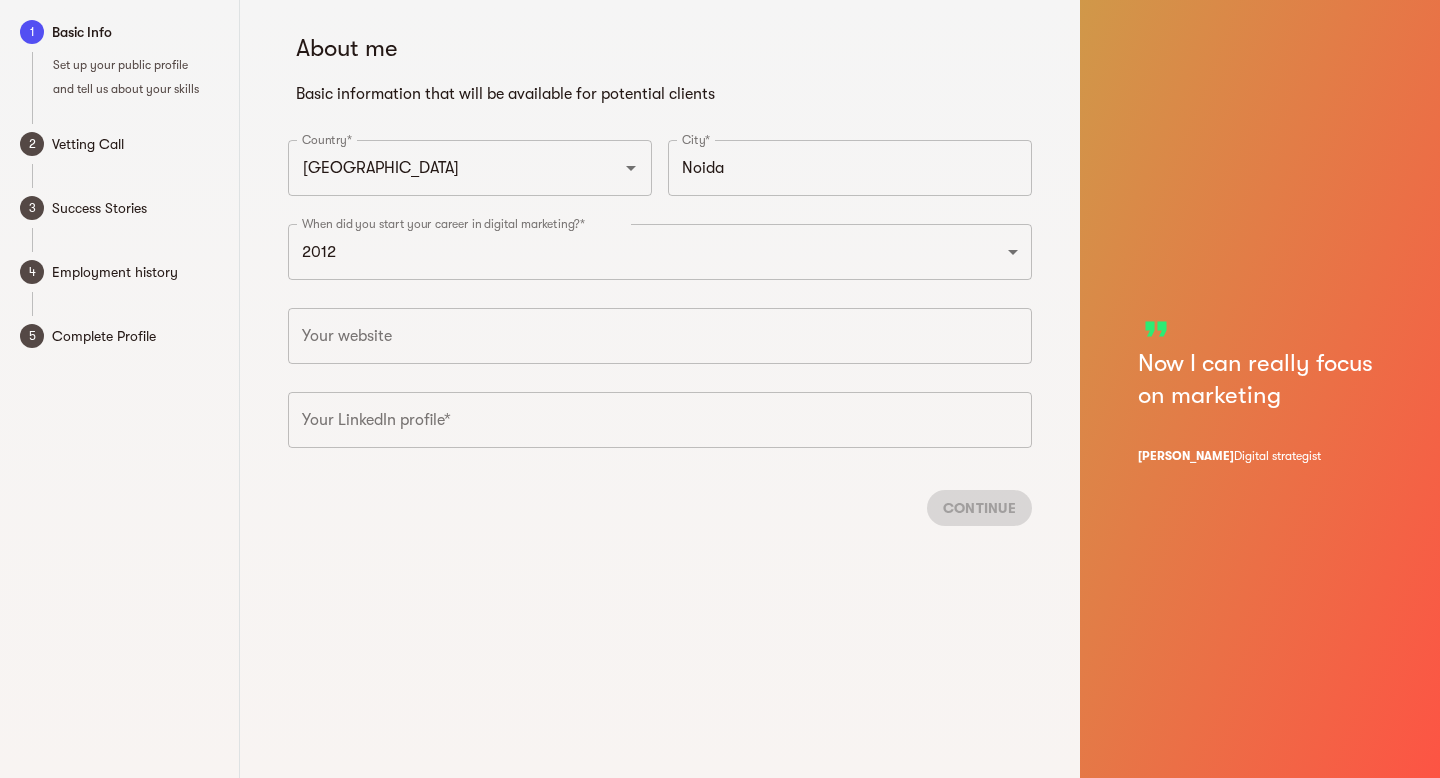 click at bounding box center (660, 420) 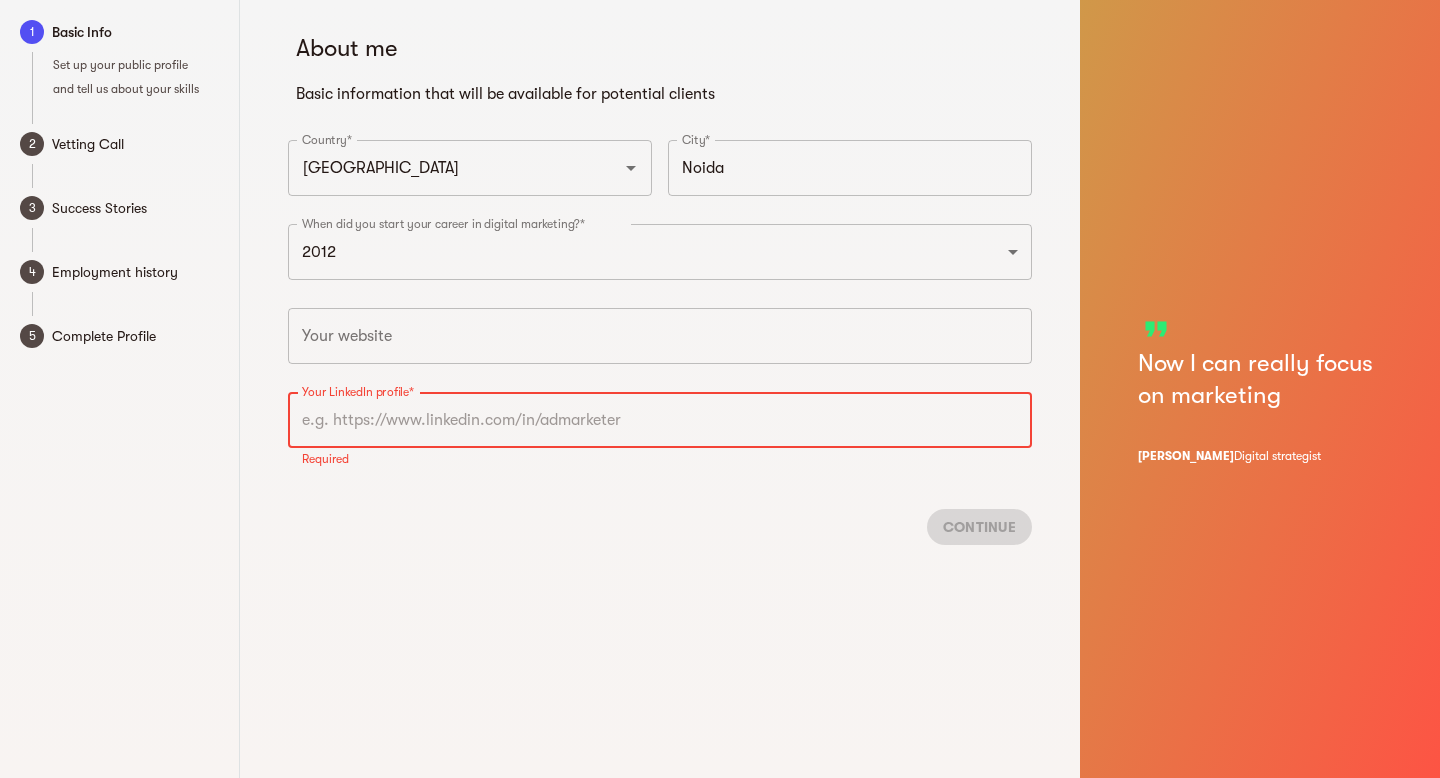 click at bounding box center (660, 420) 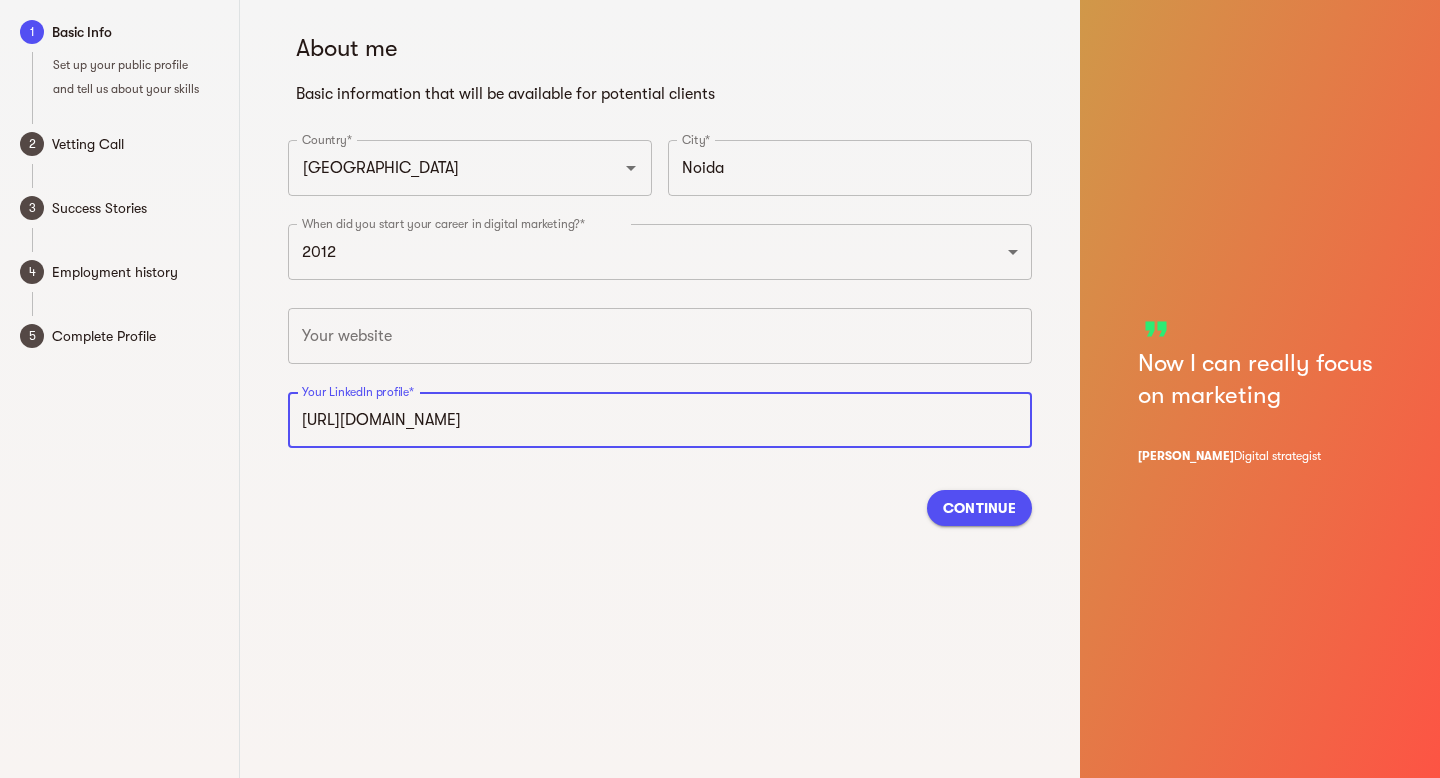 type on "https://www.linkedin.com/in/parthdhurvey" 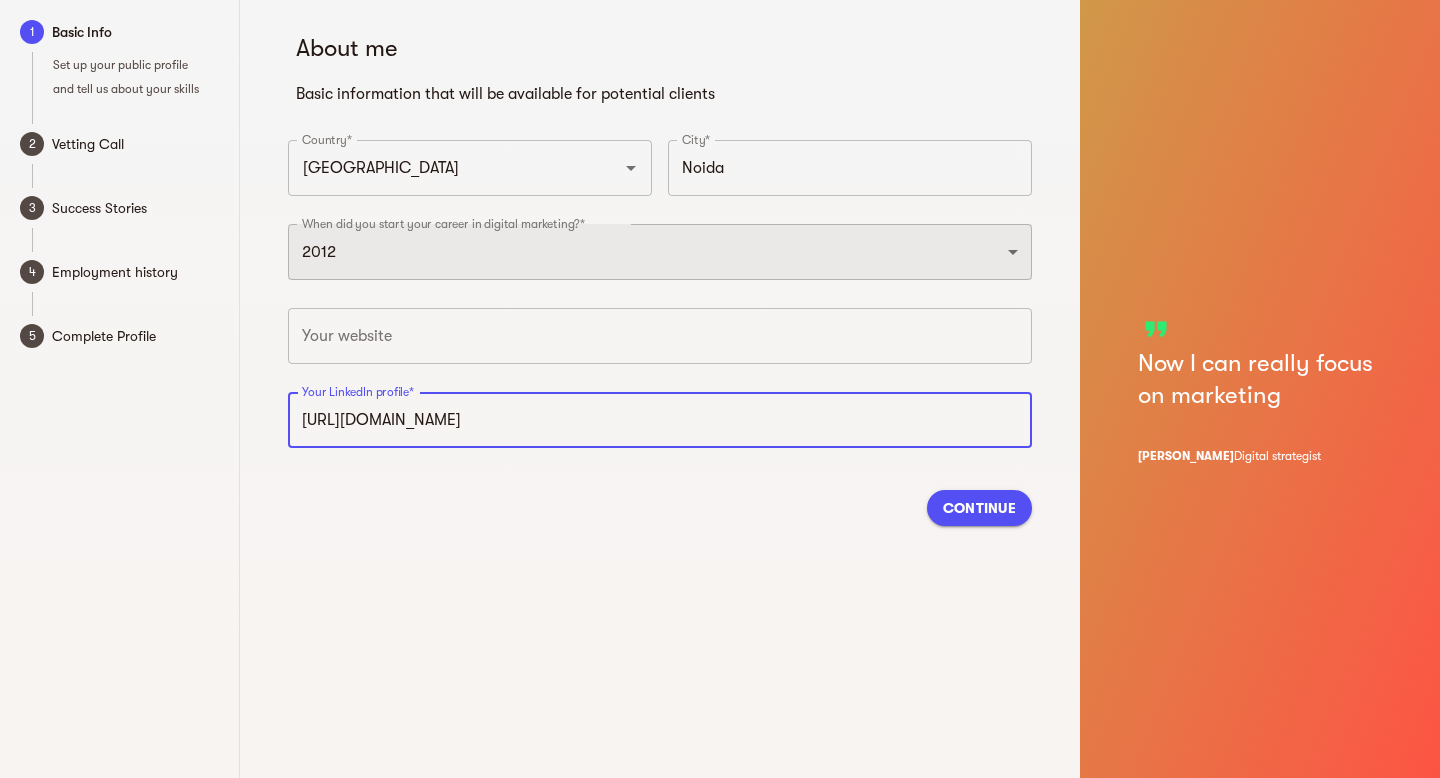 click on "2025 2024 2023 2022 2021 2020 2019 2018 2017 2016 2015 2014 2013 2012 2011 2010 2009 2008 2007 2006 2005 2004 2003 2002 2001 2000 1999 1998 1997 1996 1995 1994 1993 1992 1991 1990" at bounding box center (660, 252) 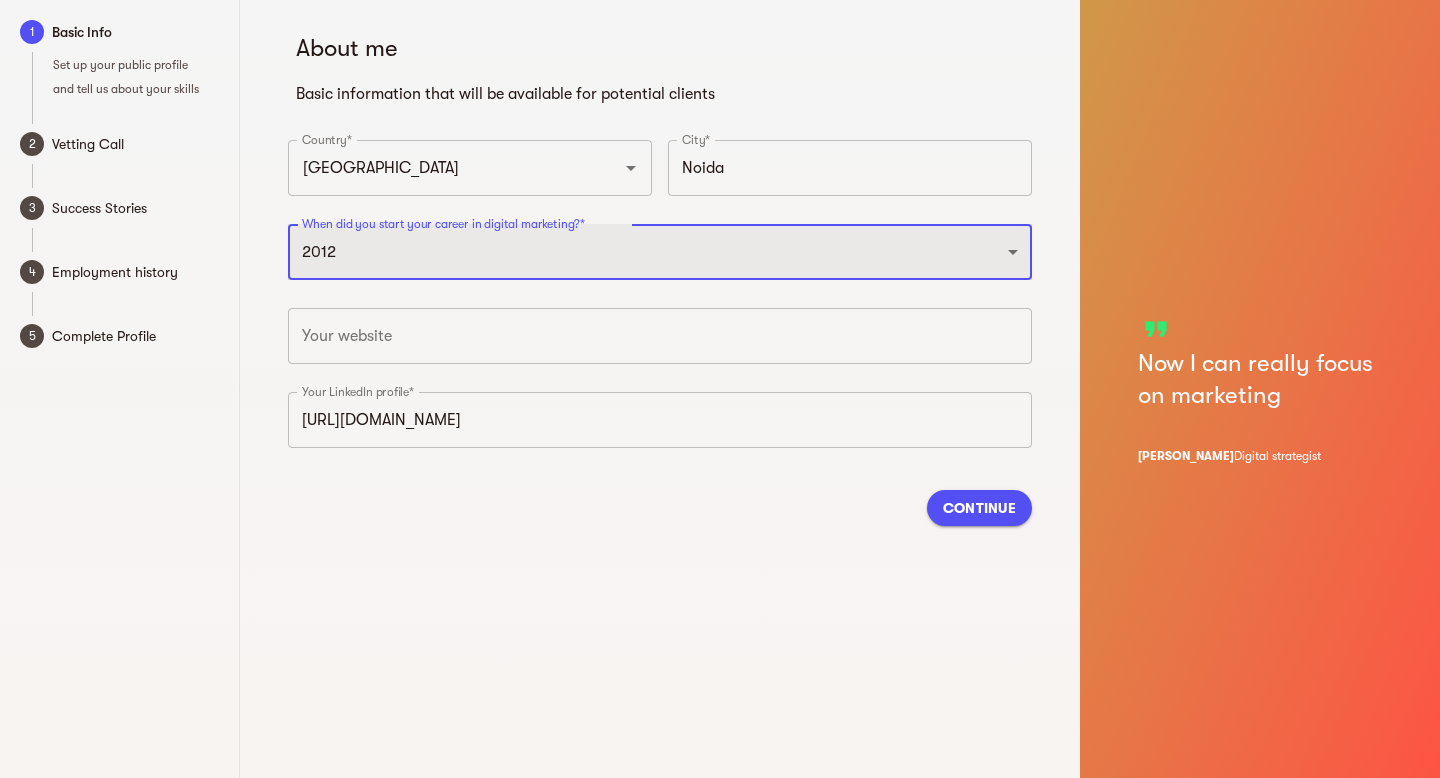 select on "2011" 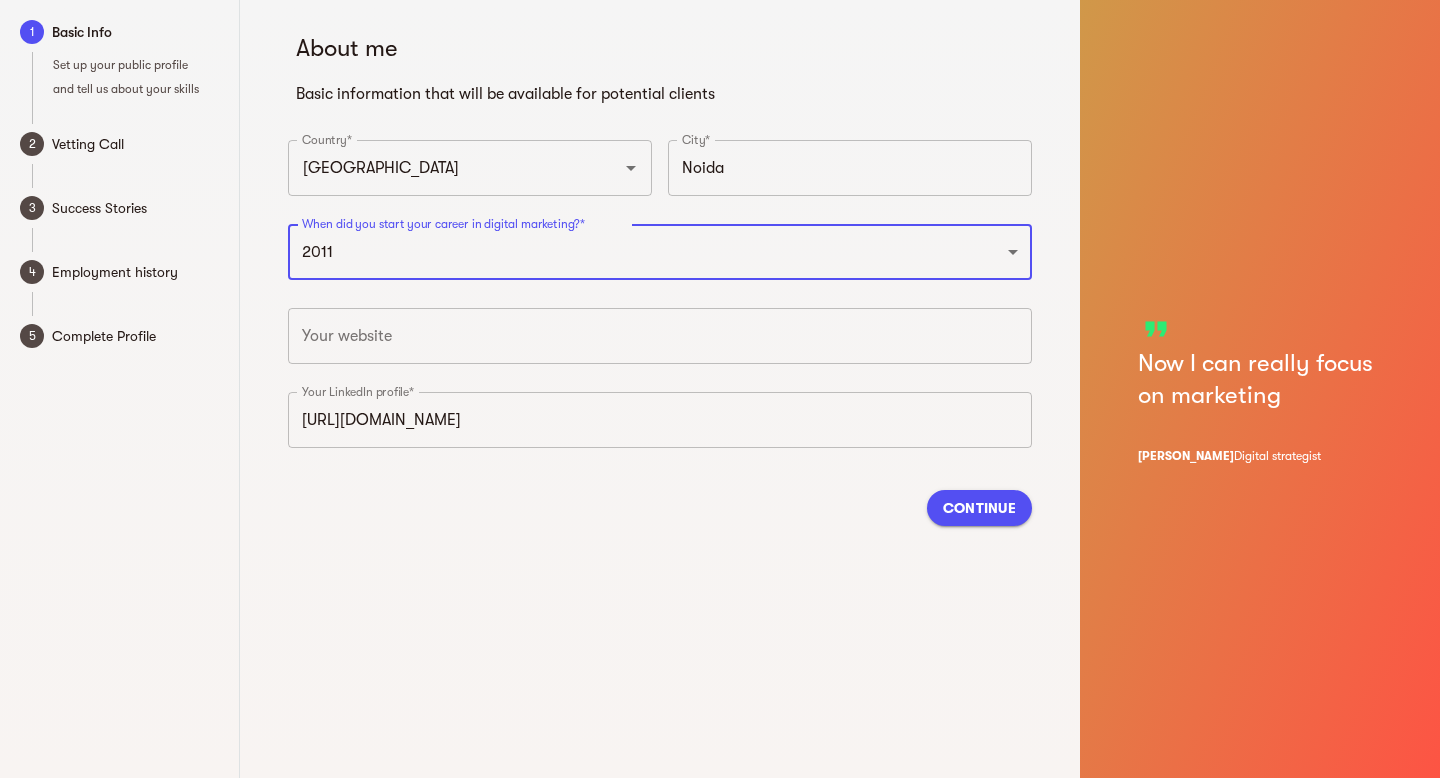 click on "Continue" at bounding box center (660, 508) 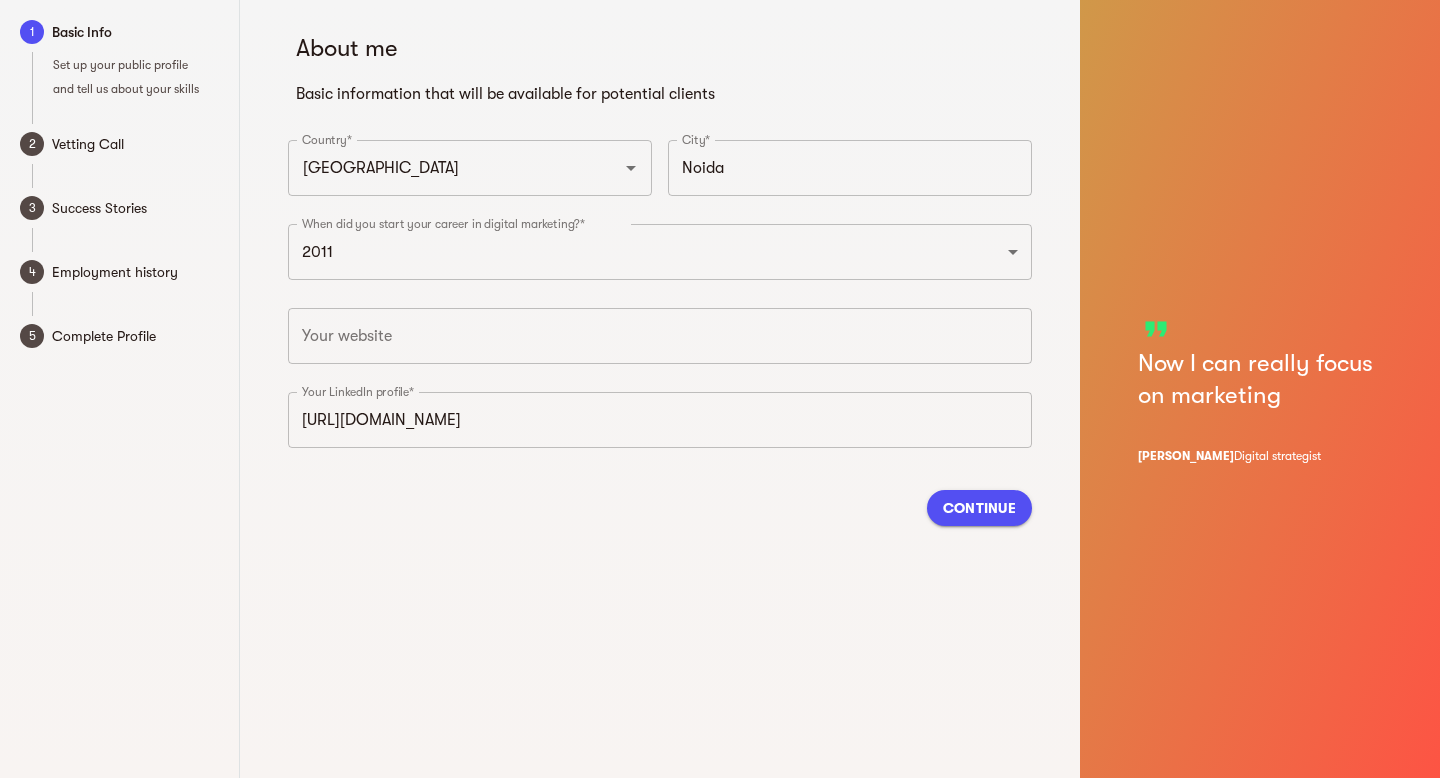 click on "Continue" at bounding box center [979, 508] 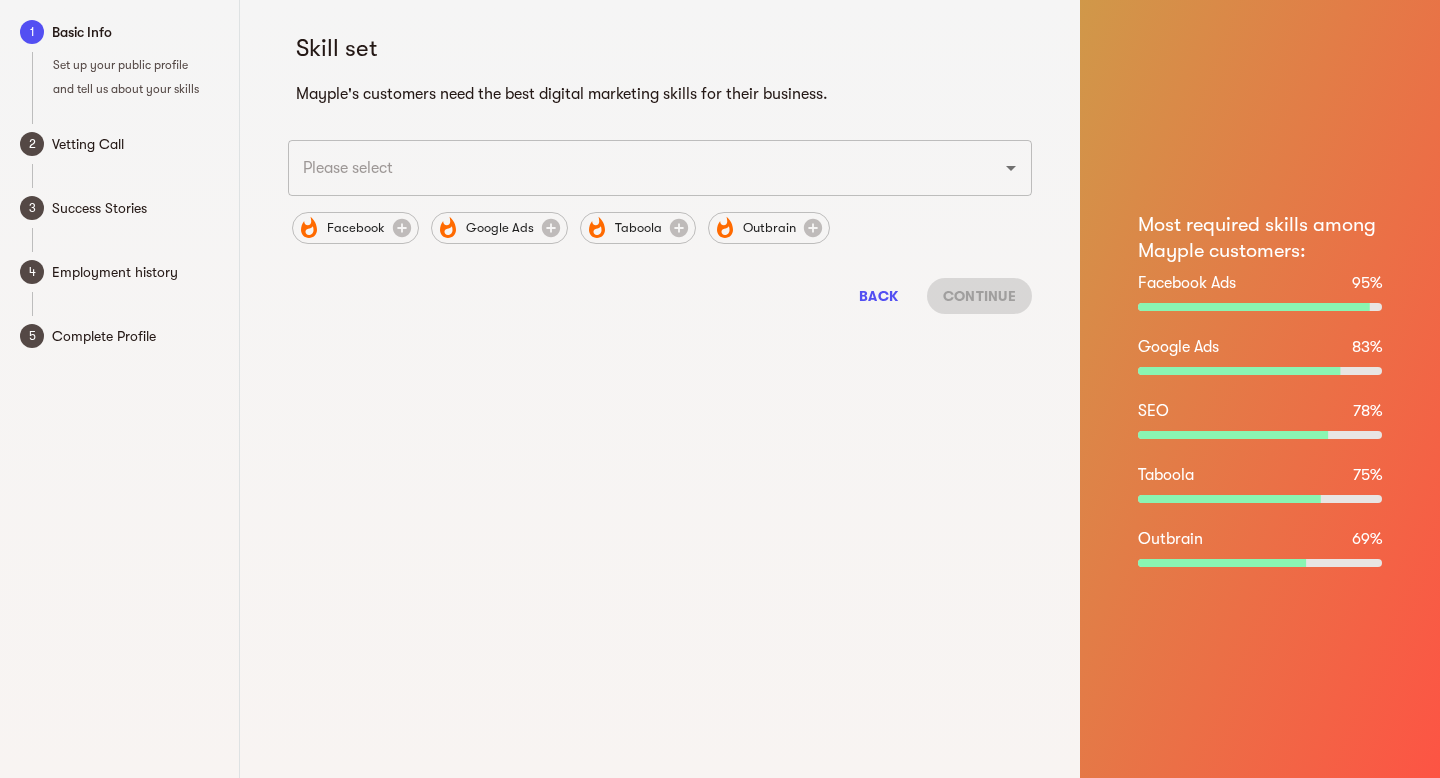 click on "Back Continue" at bounding box center [660, 296] 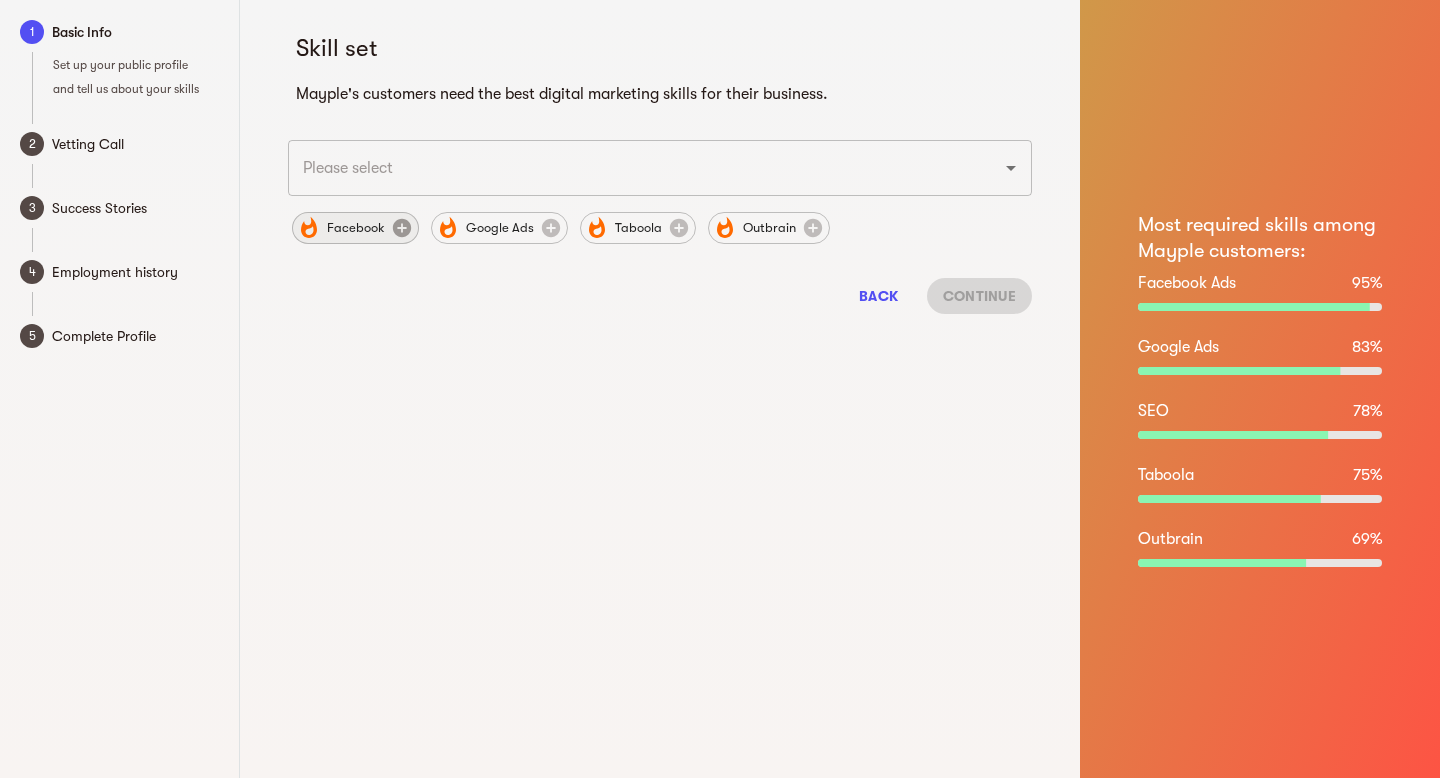 click 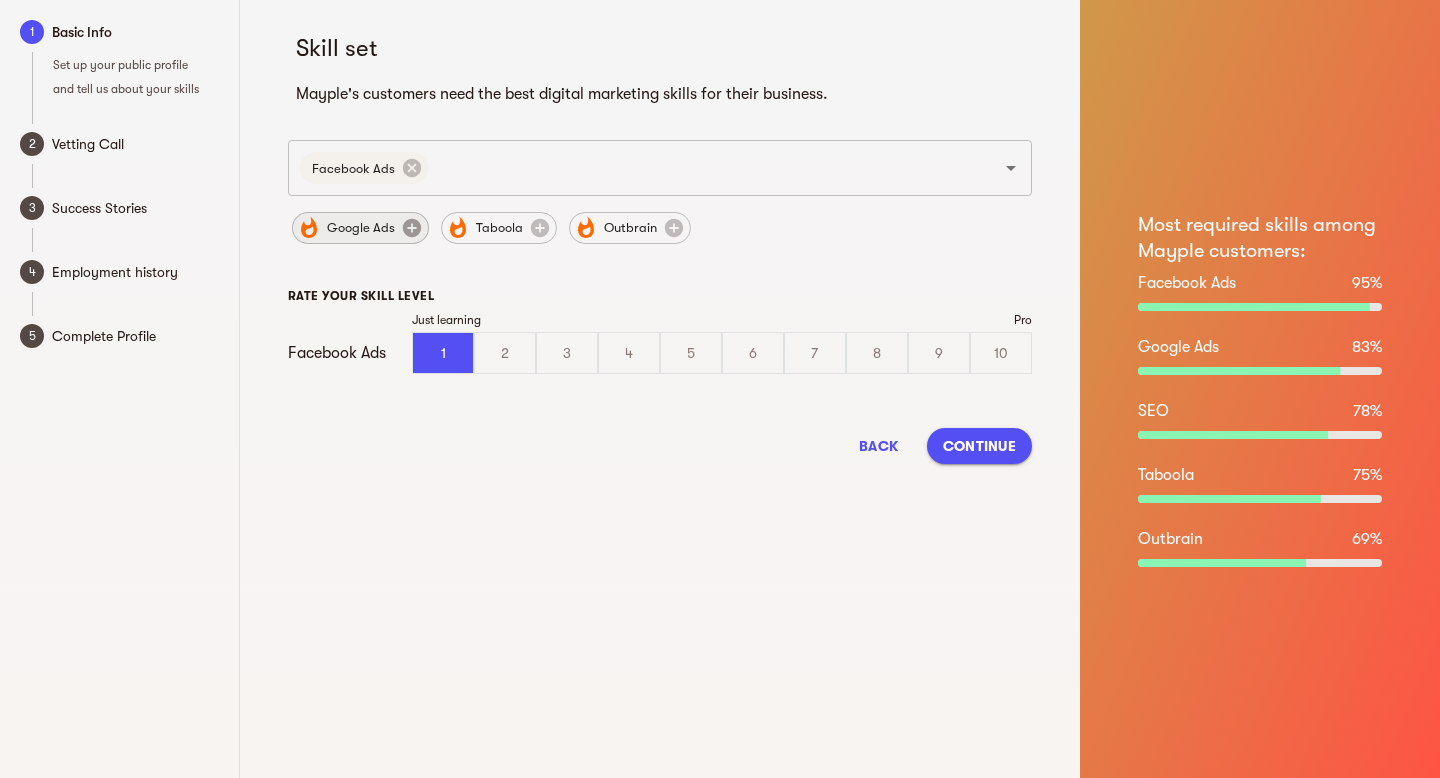 click 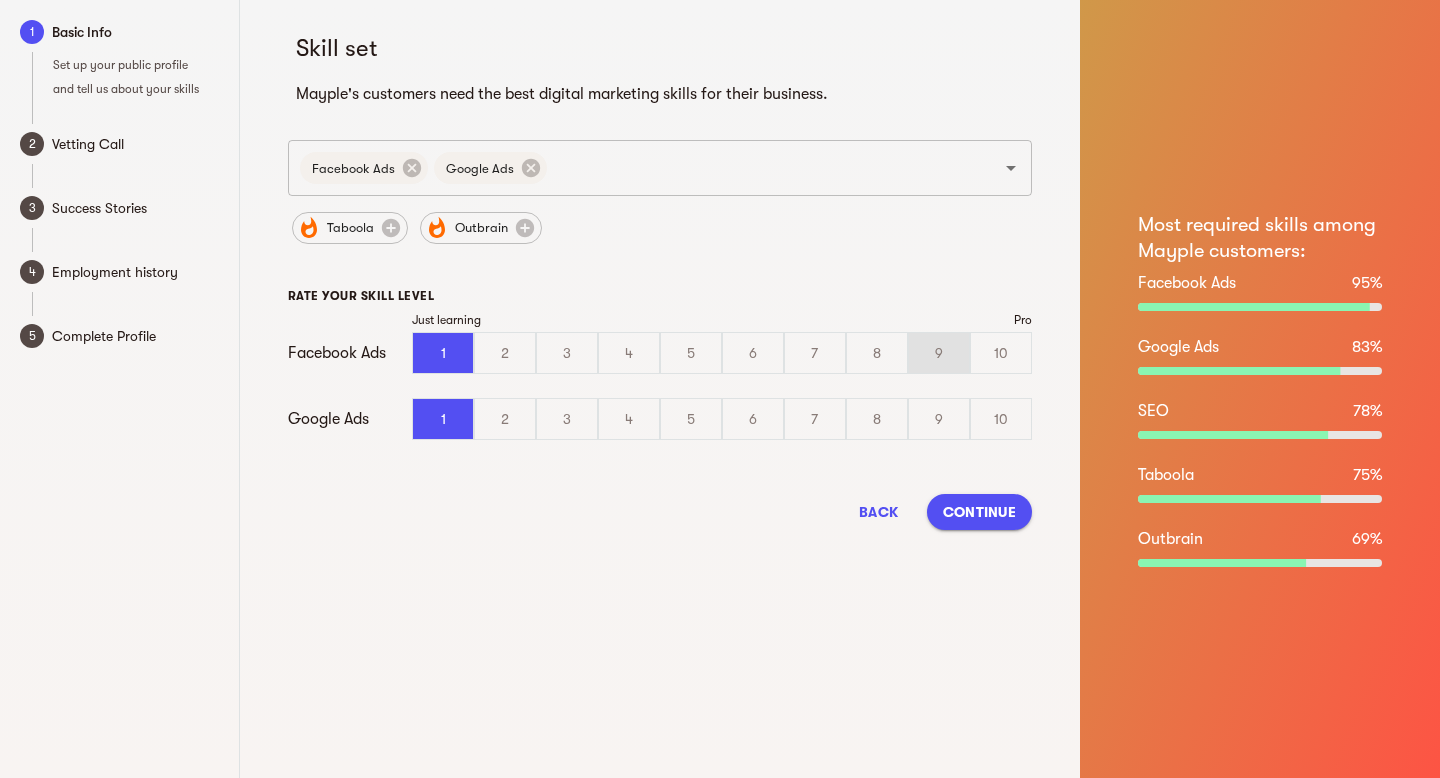 click on "9" at bounding box center (939, 353) 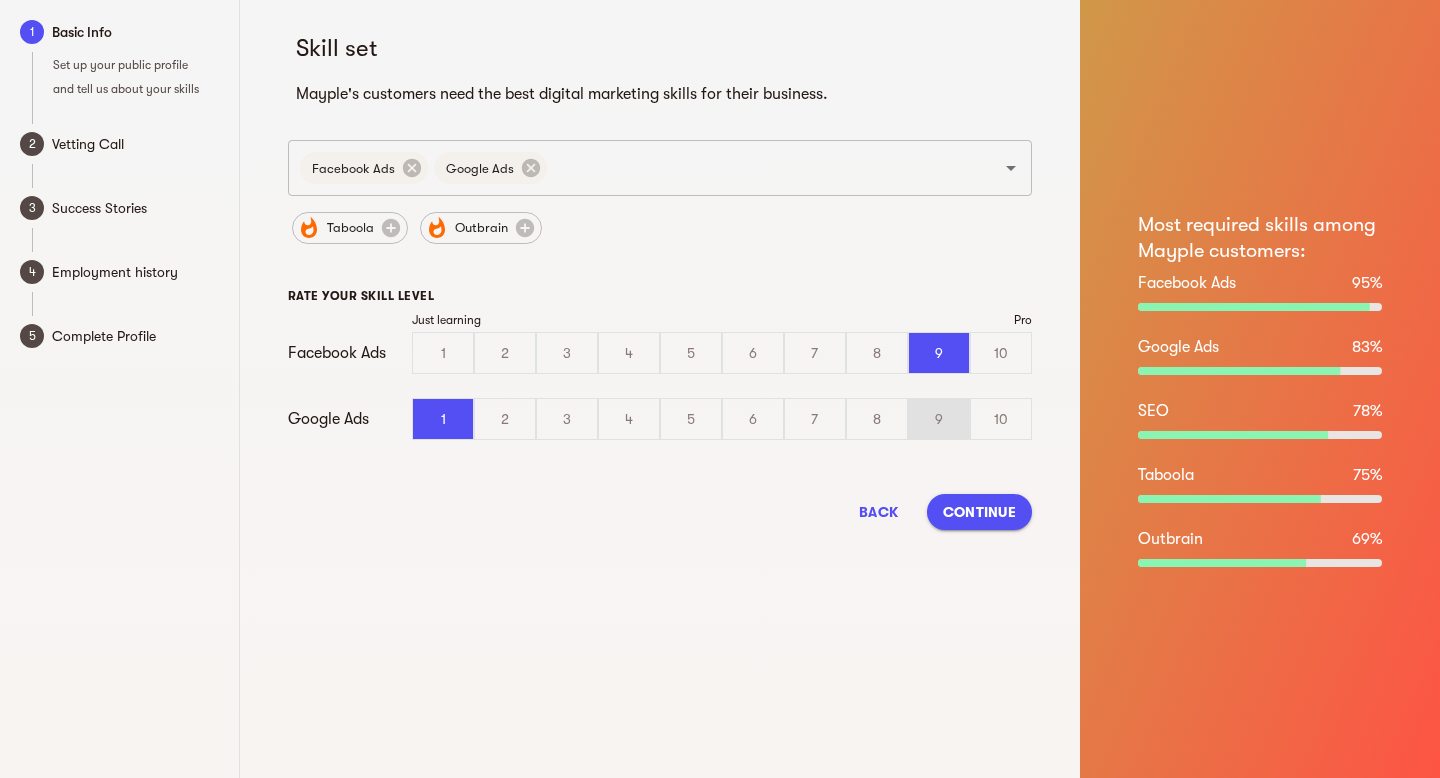 click on "9" at bounding box center [939, 419] 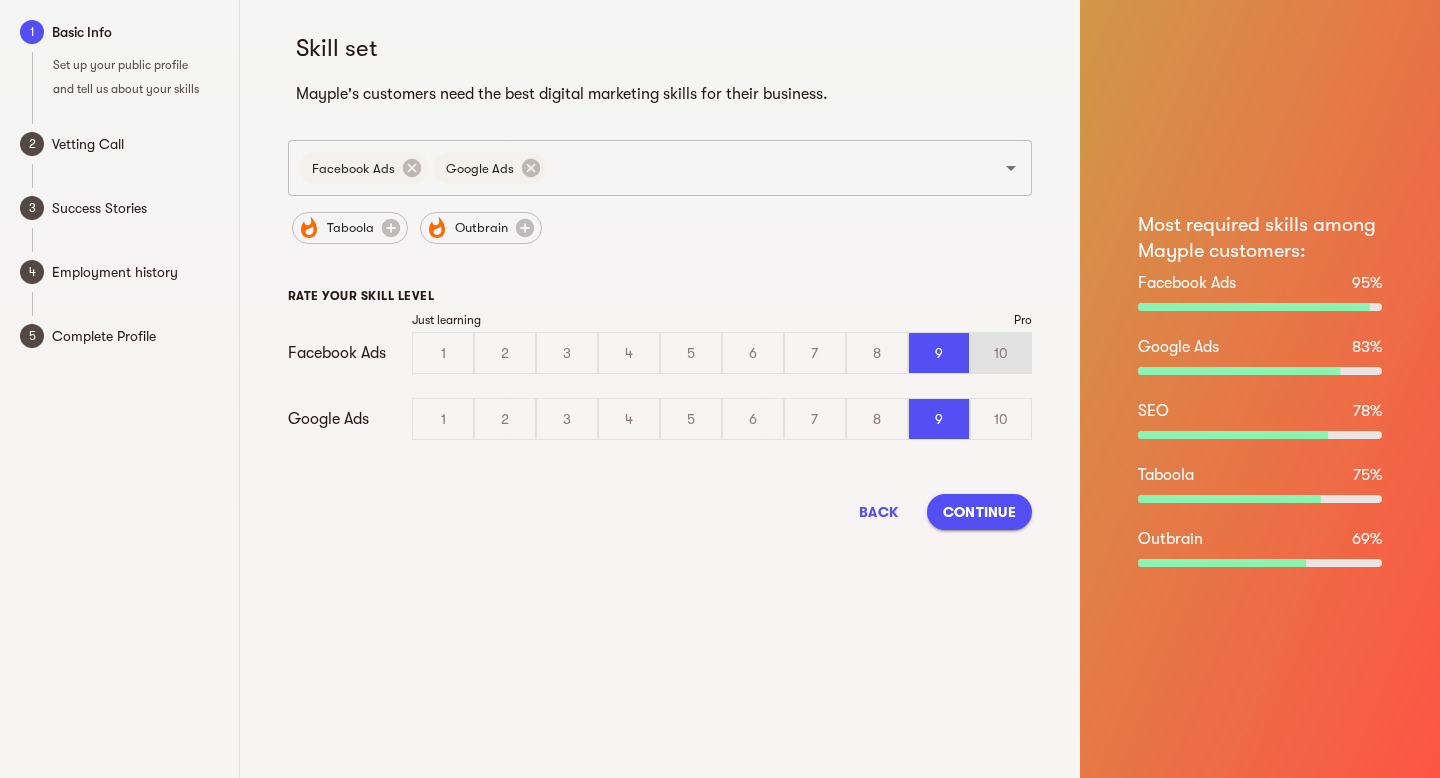 click on "10" at bounding box center [1001, 353] 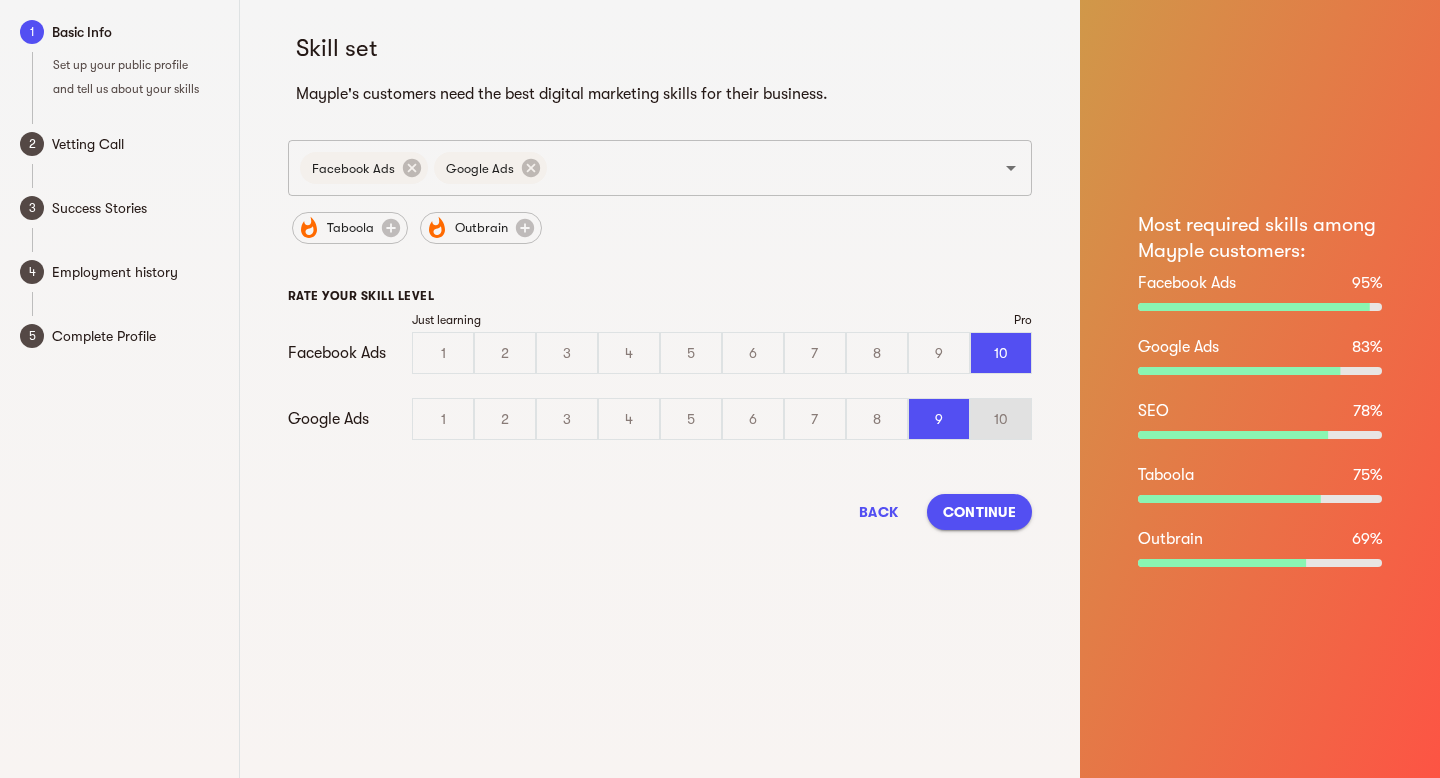 click on "10" at bounding box center [1001, 419] 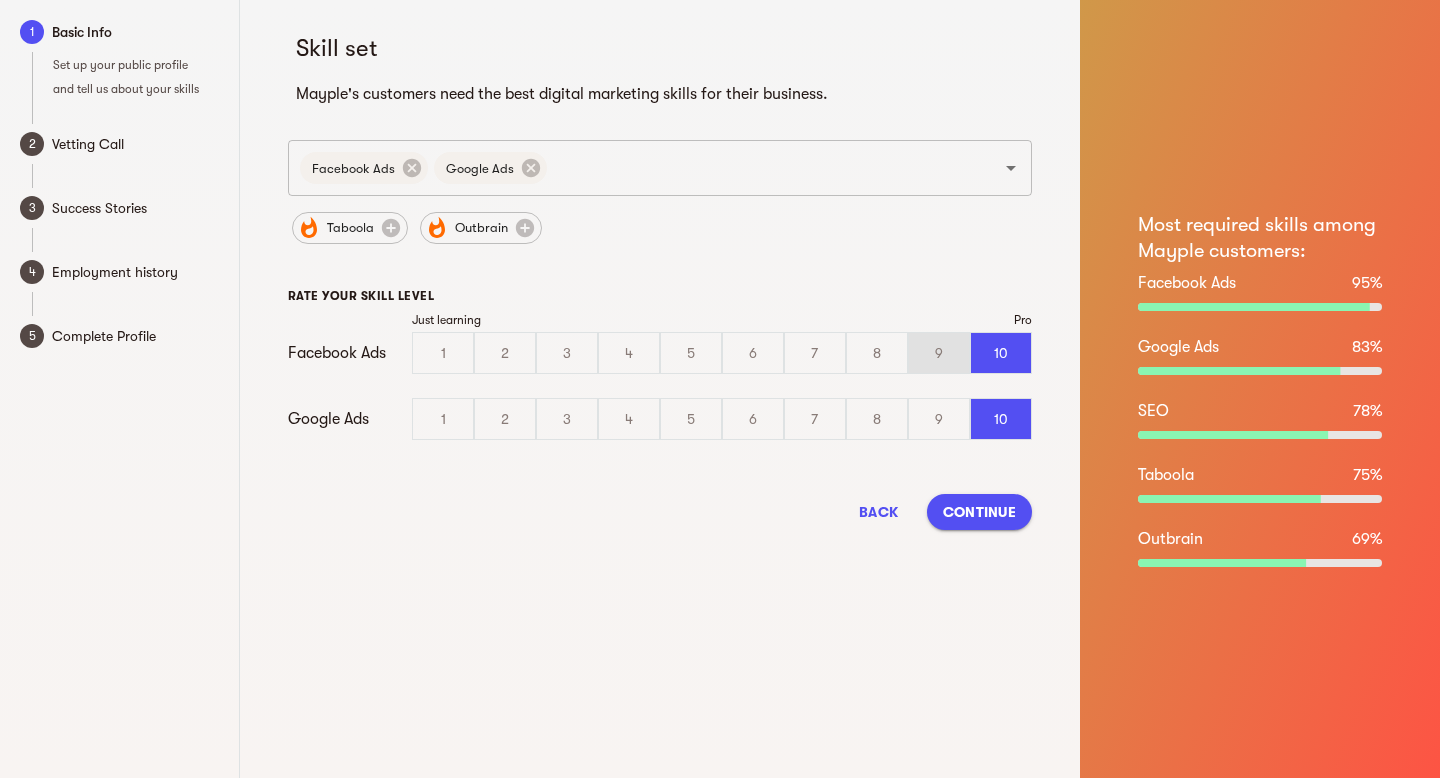 click on "9" at bounding box center [939, 353] 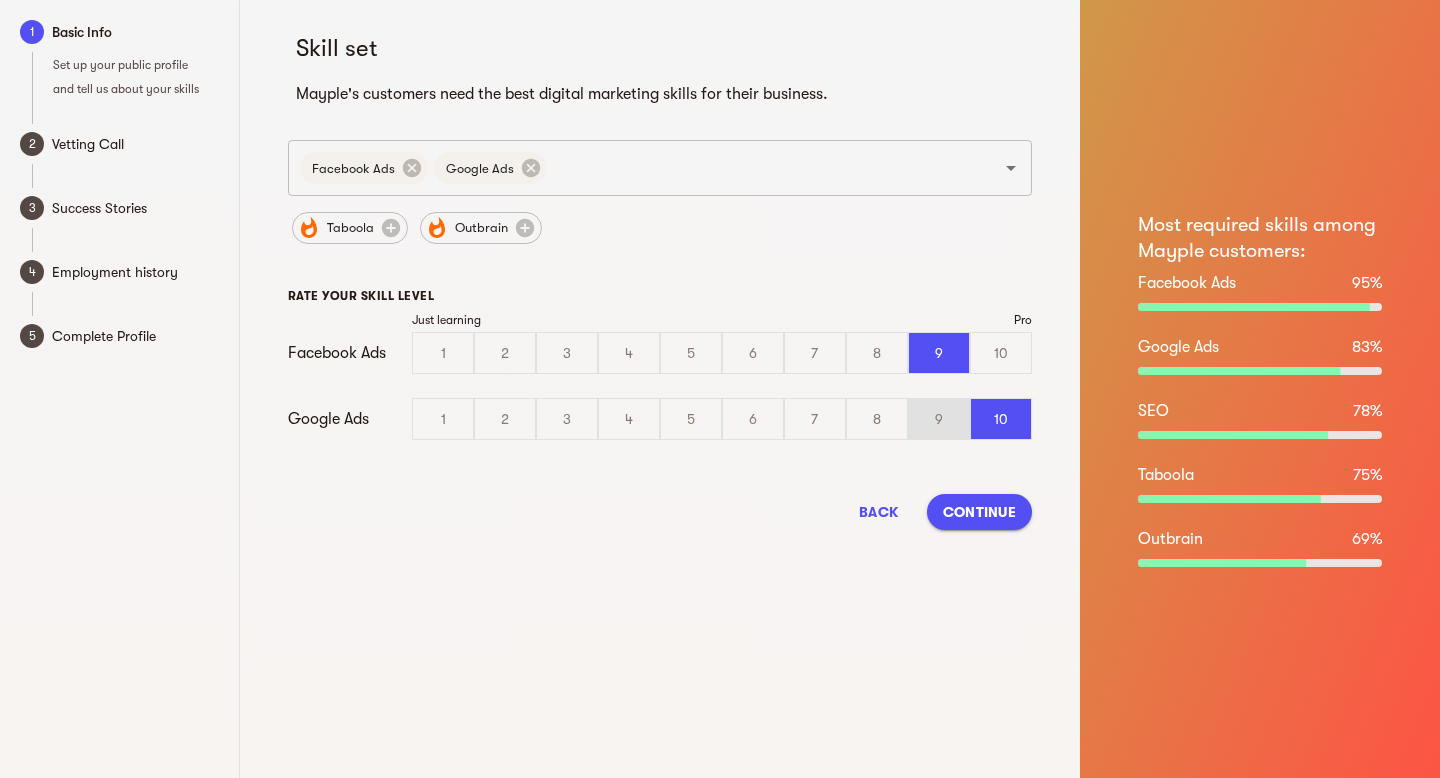 click on "9" at bounding box center [939, 419] 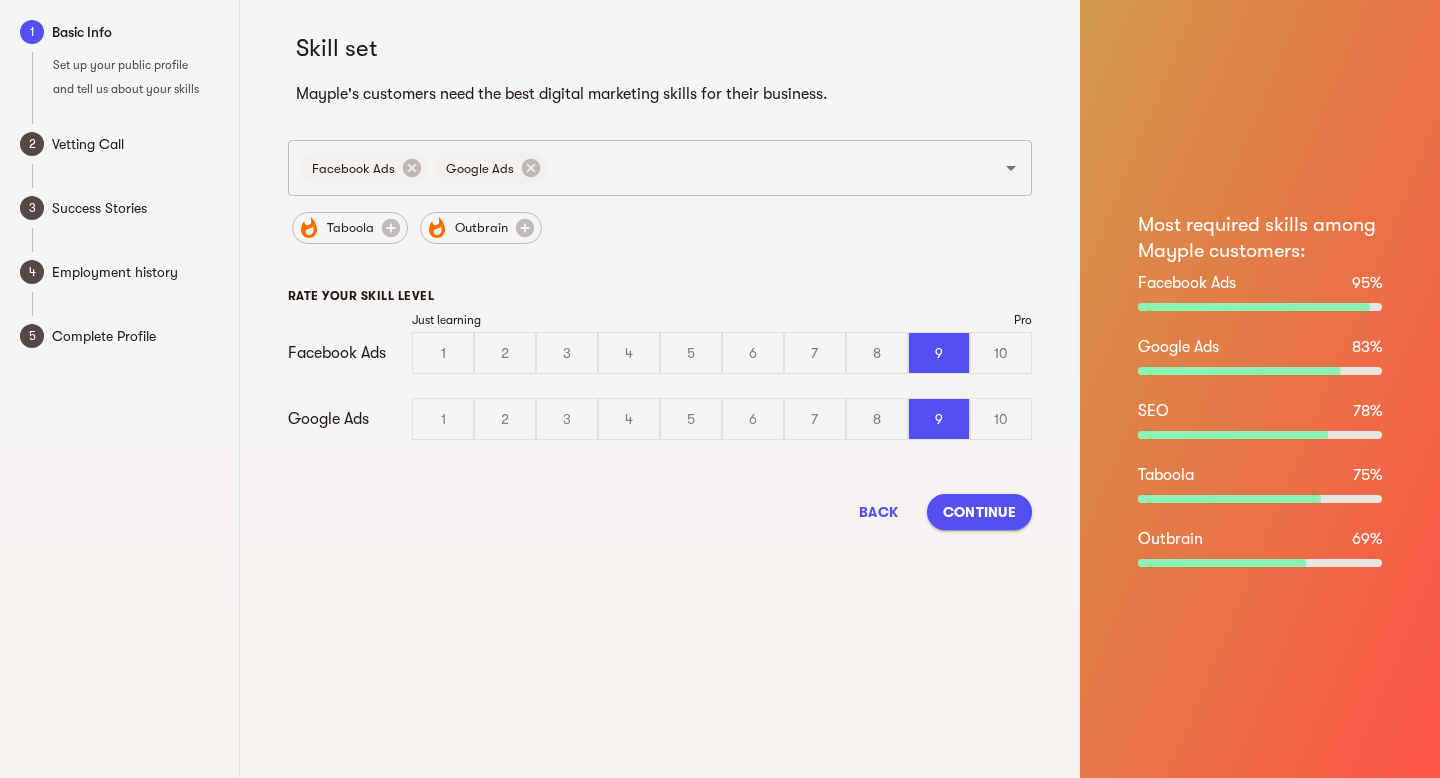 click on "Continue" at bounding box center (979, 512) 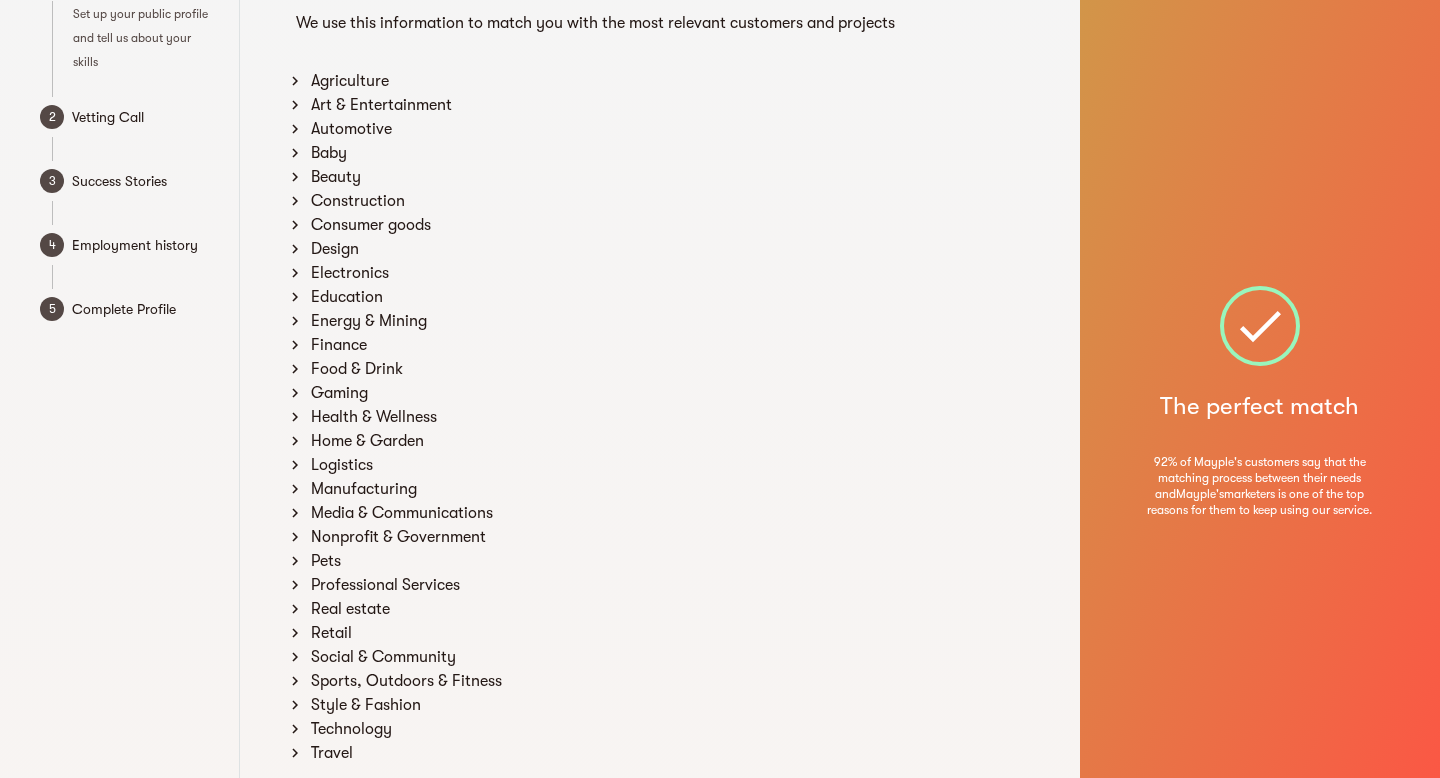 scroll, scrollTop: 87, scrollLeft: 0, axis: vertical 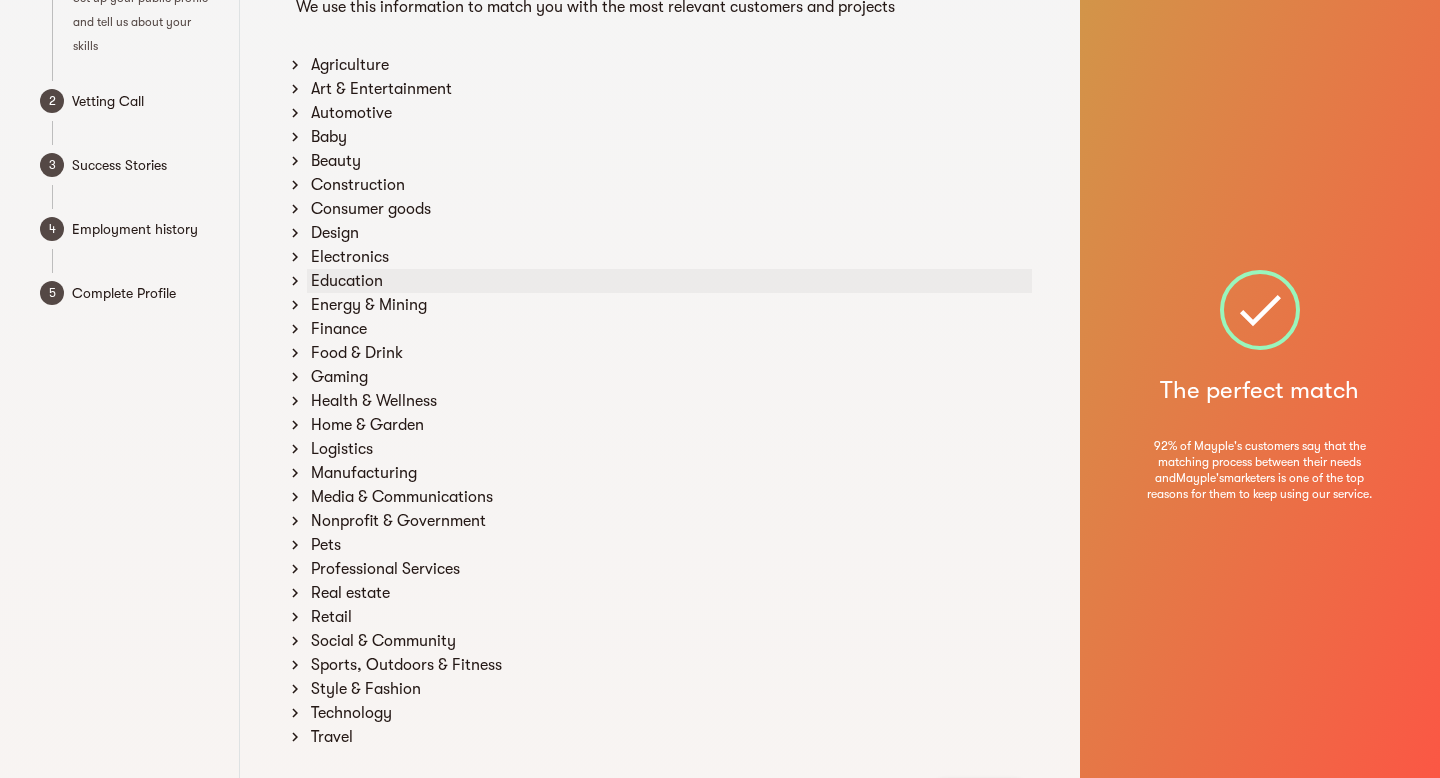 click on "Education" at bounding box center [669, 281] 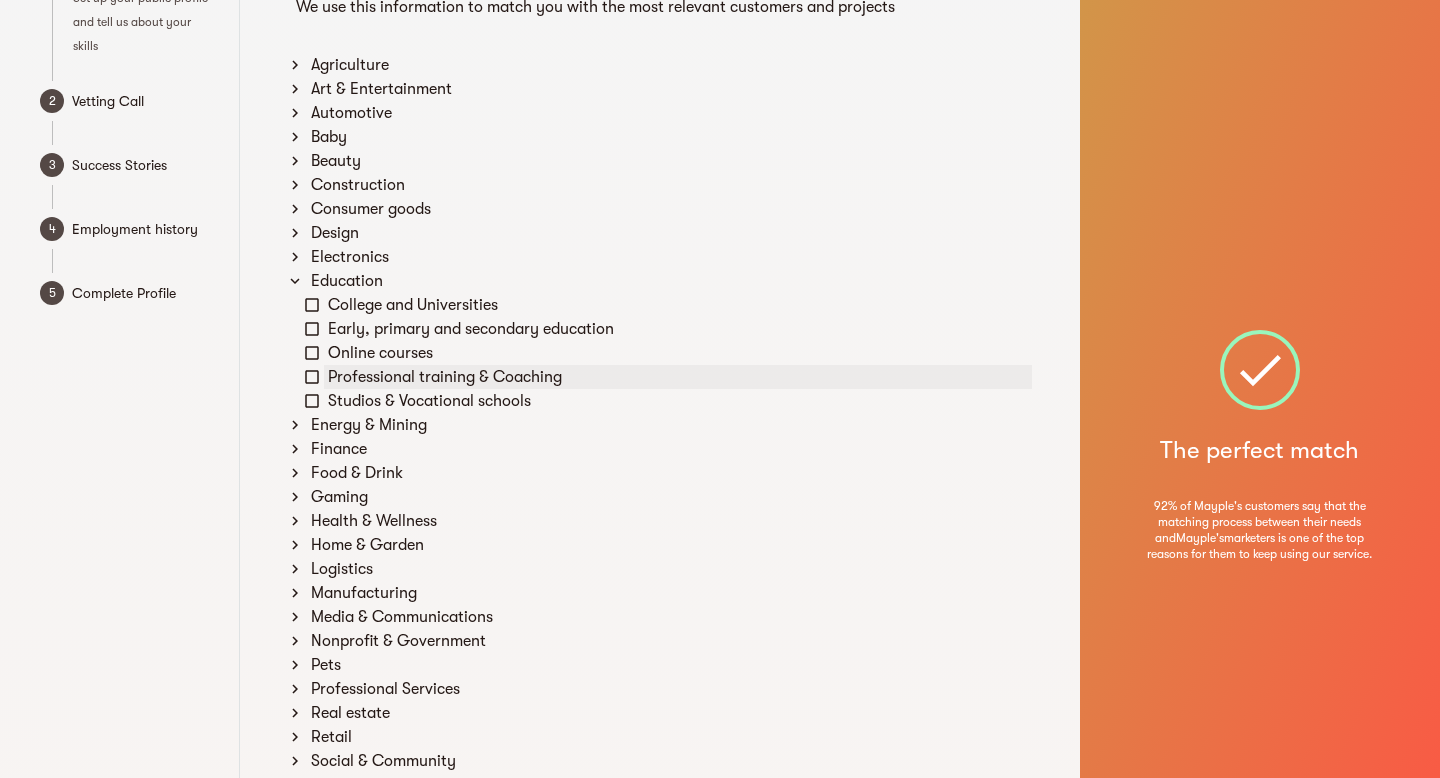 click on "Professional training & Coaching" at bounding box center (678, 377) 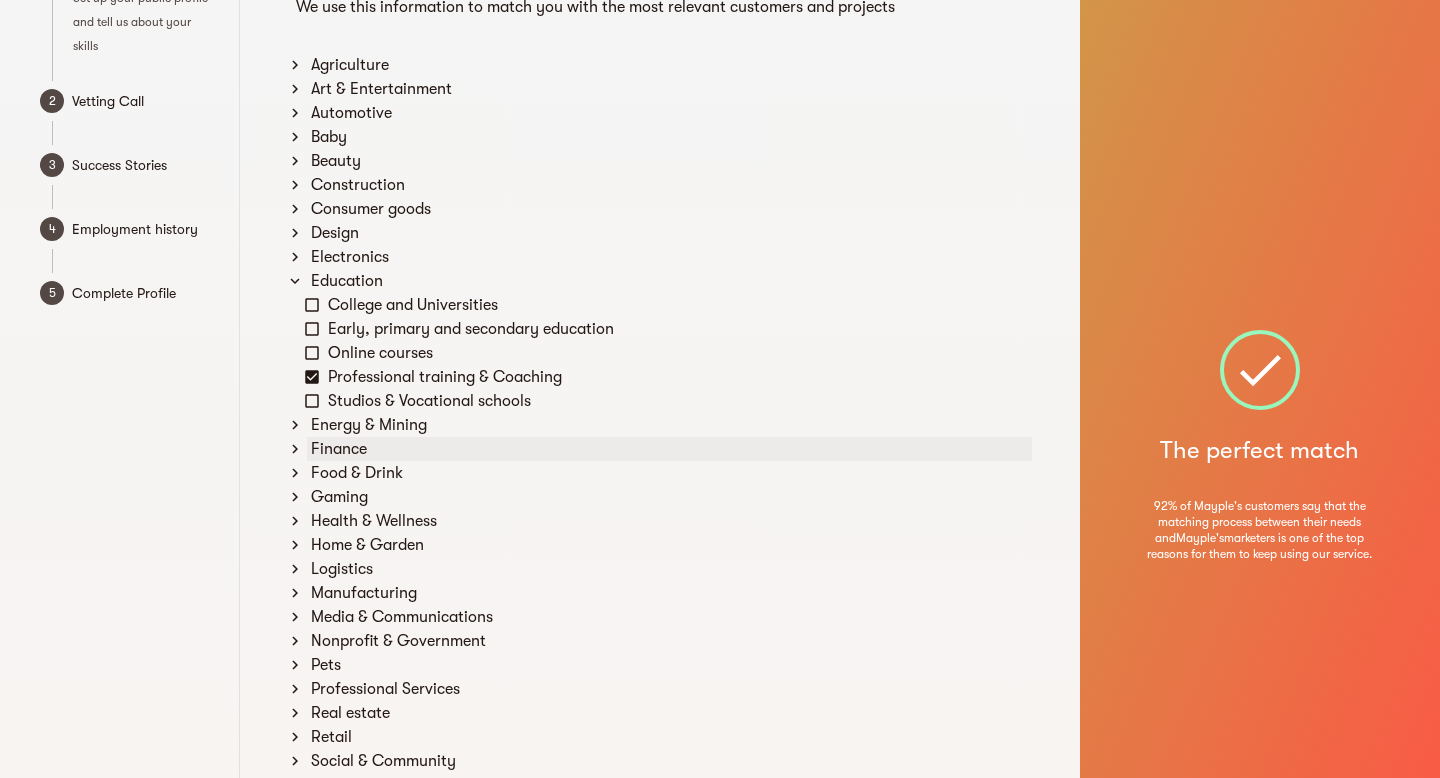 click on "Finance" at bounding box center [669, 449] 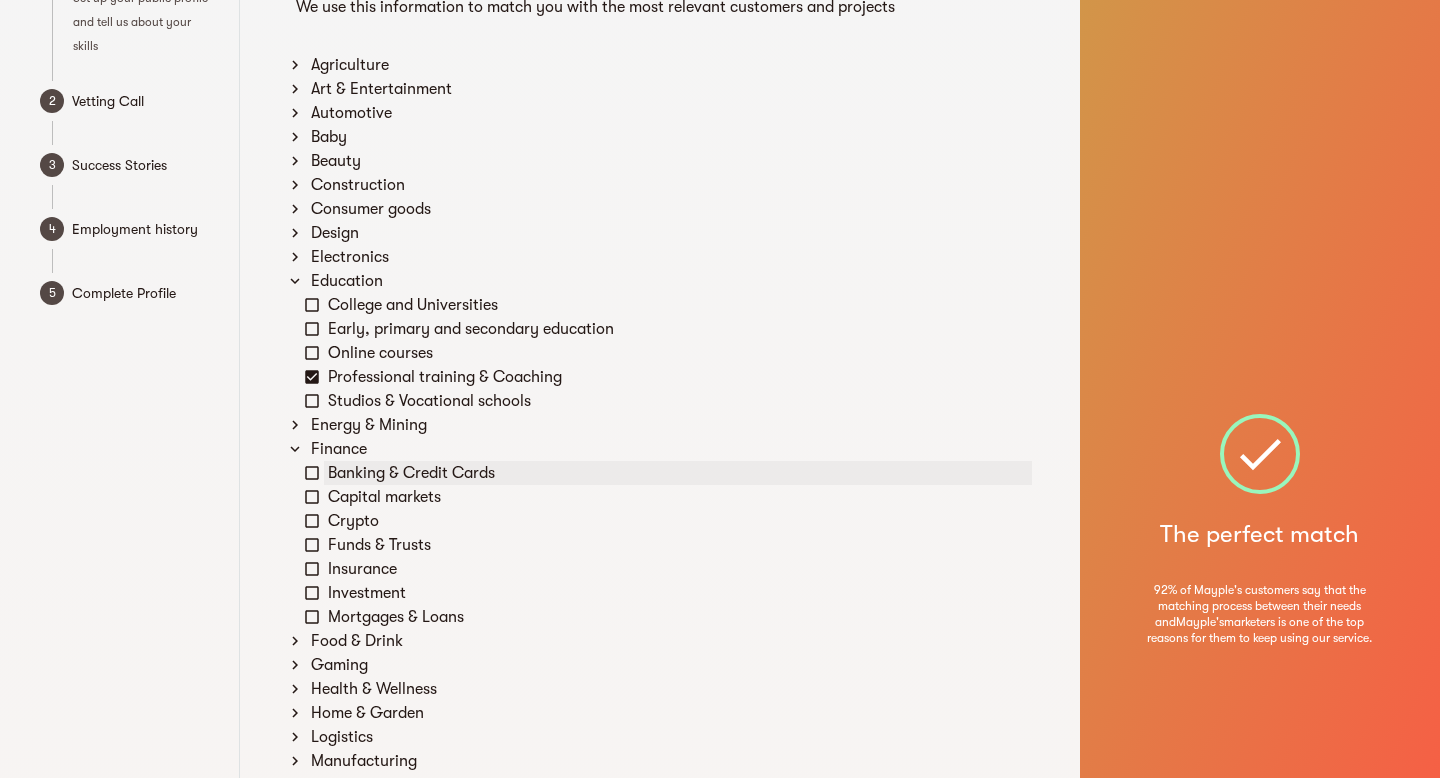 click on "Banking & Credit Cards" at bounding box center [678, 473] 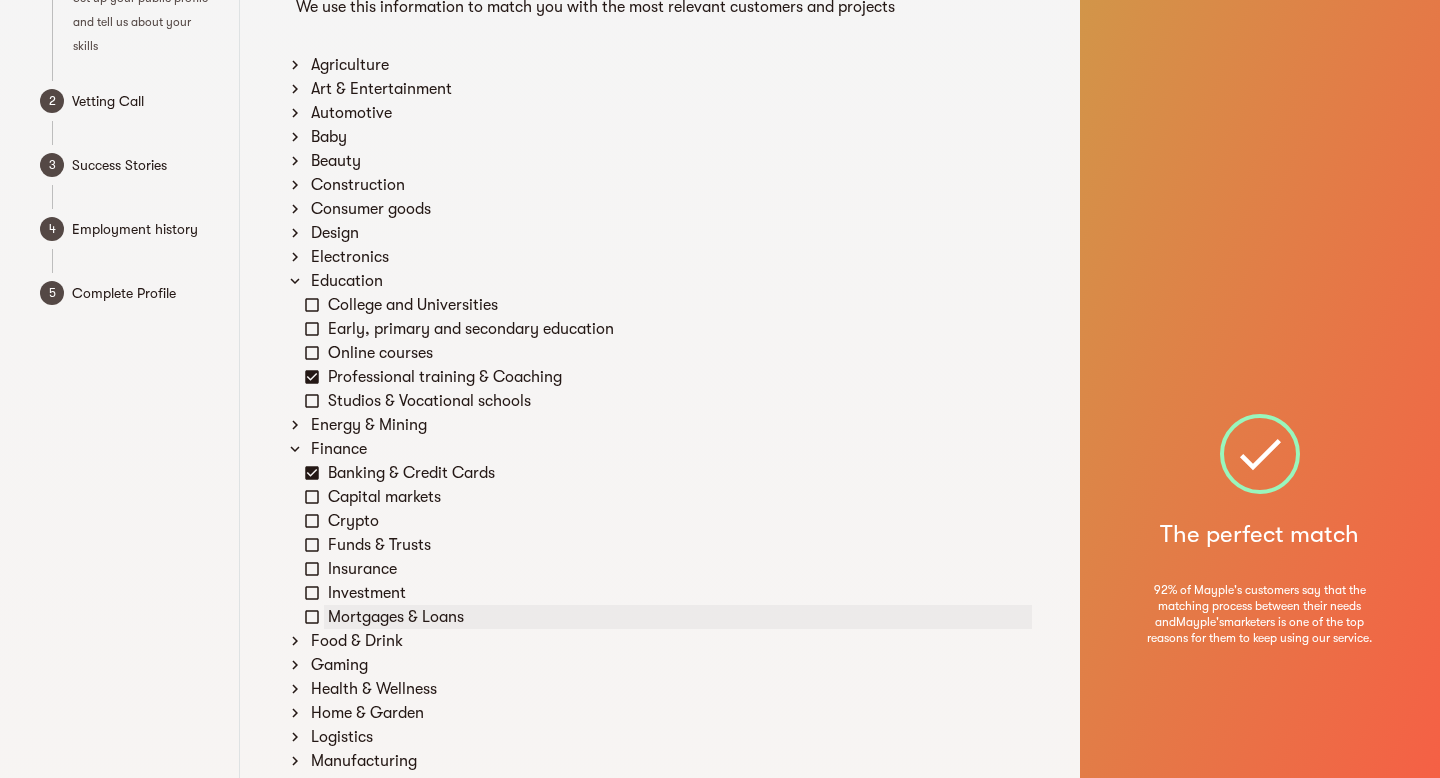 click on "Mortgages & Loans" at bounding box center [678, 617] 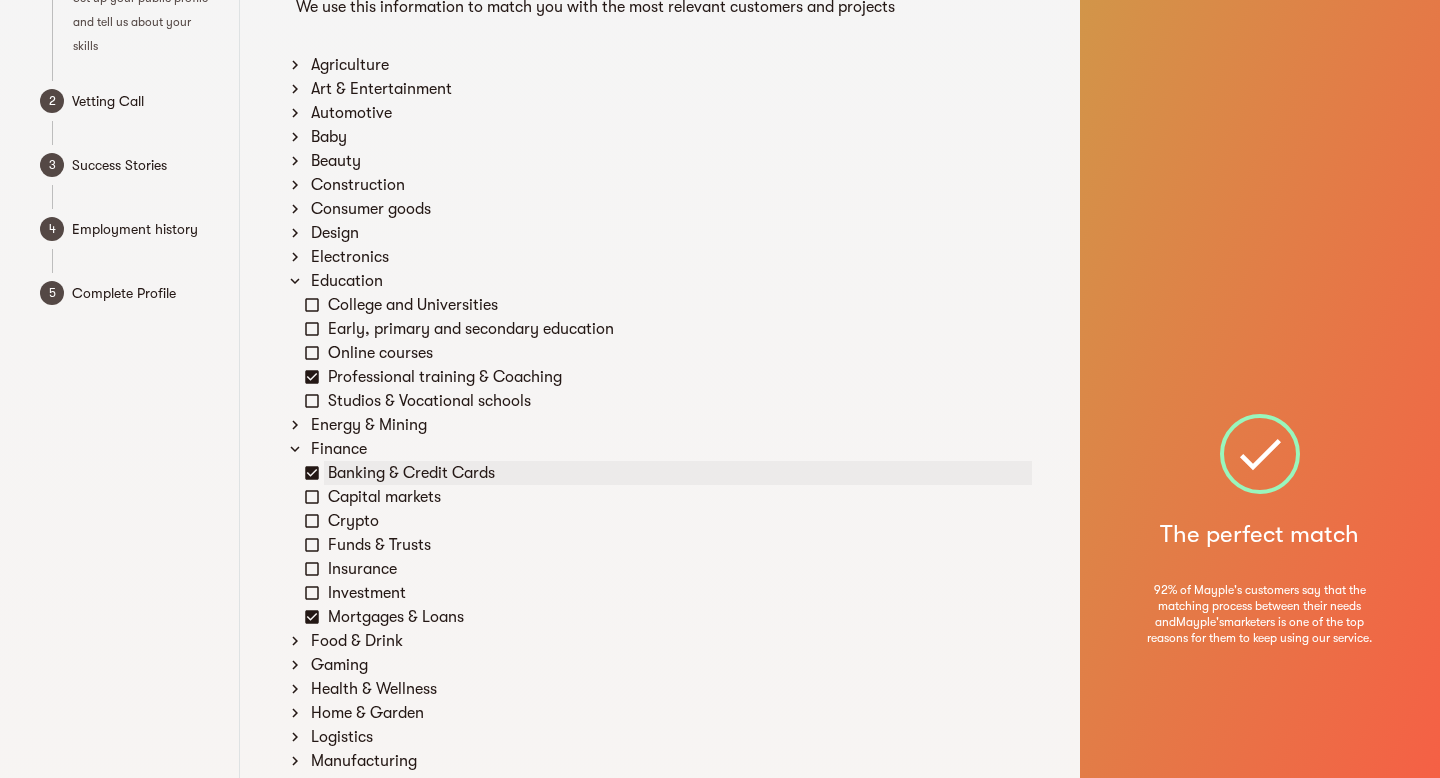 click on "Banking & Credit Cards" at bounding box center (678, 473) 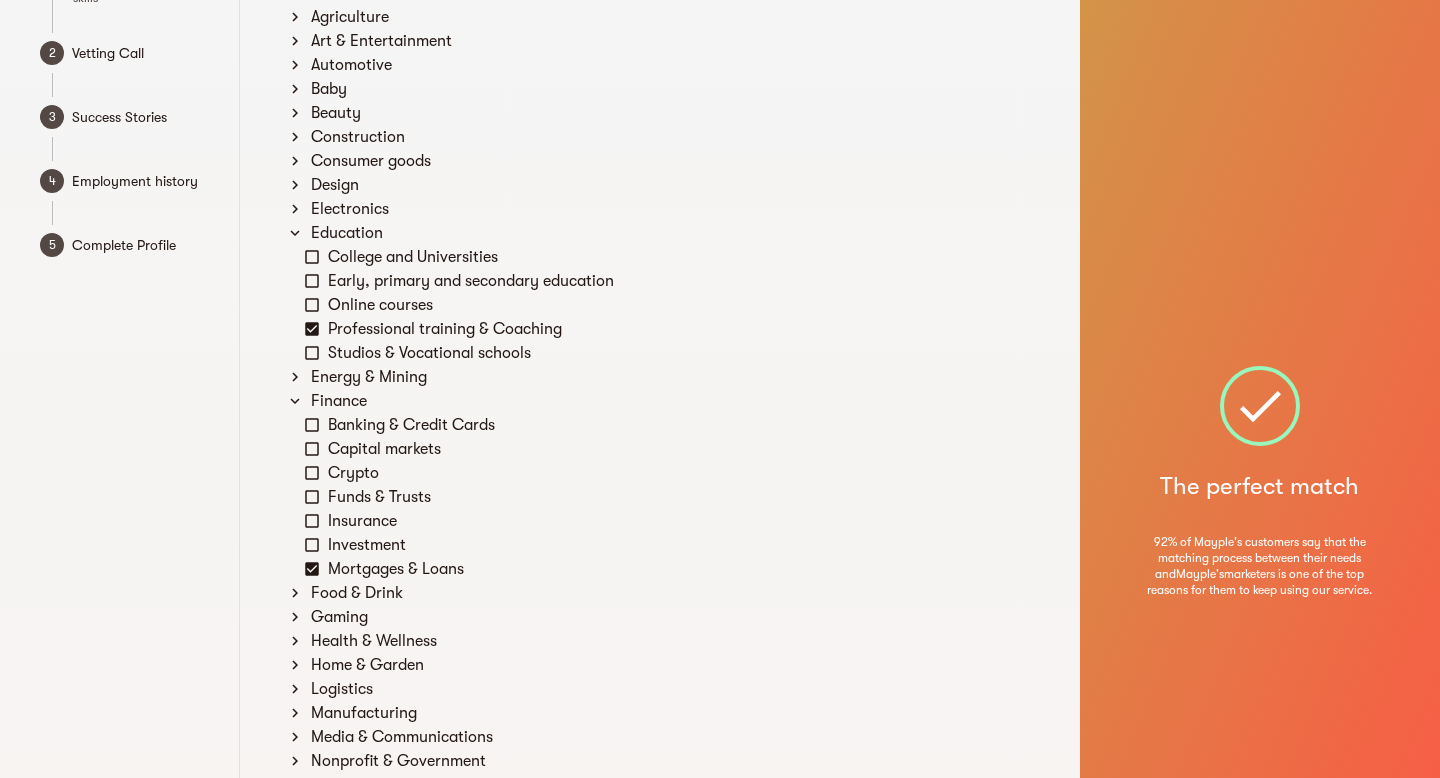 scroll, scrollTop: 133, scrollLeft: 0, axis: vertical 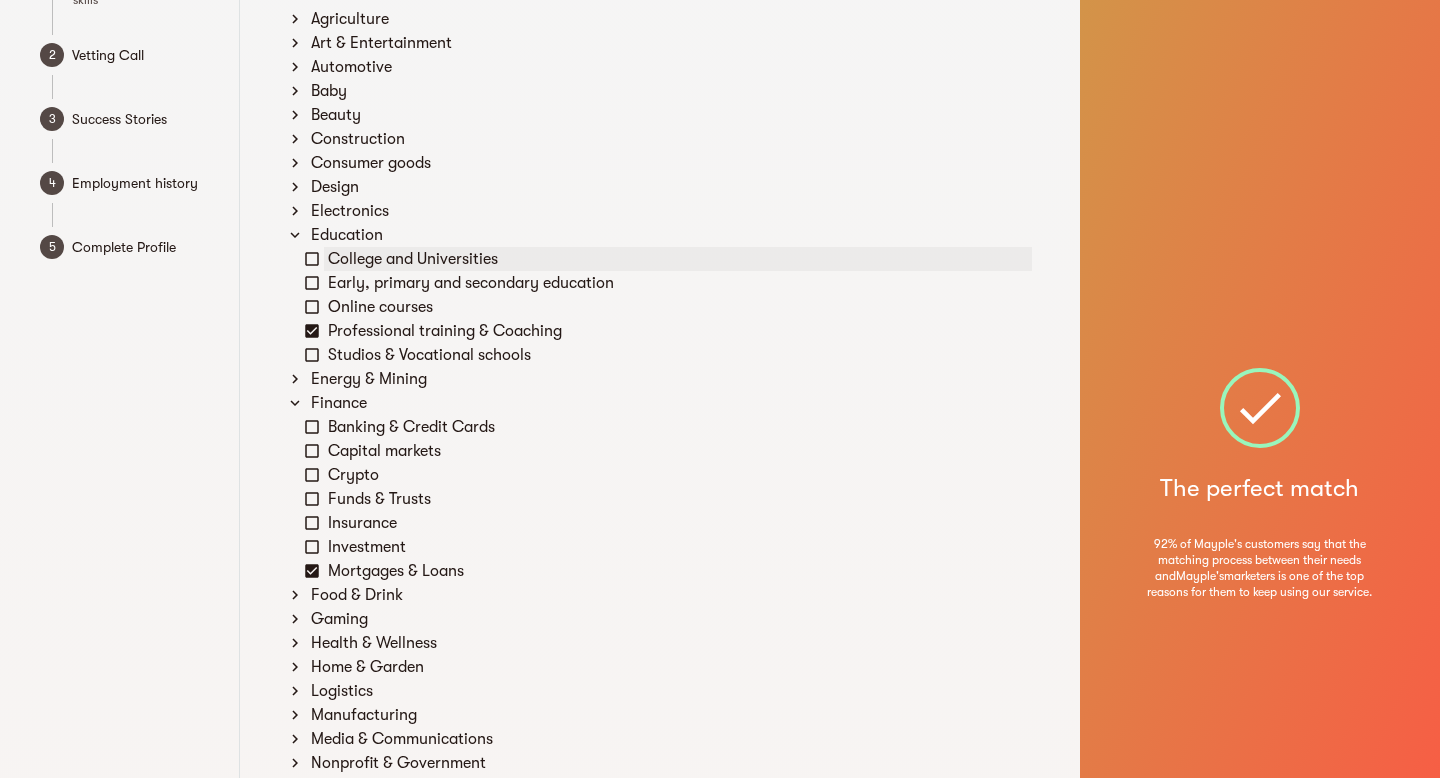 click on "College and Universities" at bounding box center [678, 259] 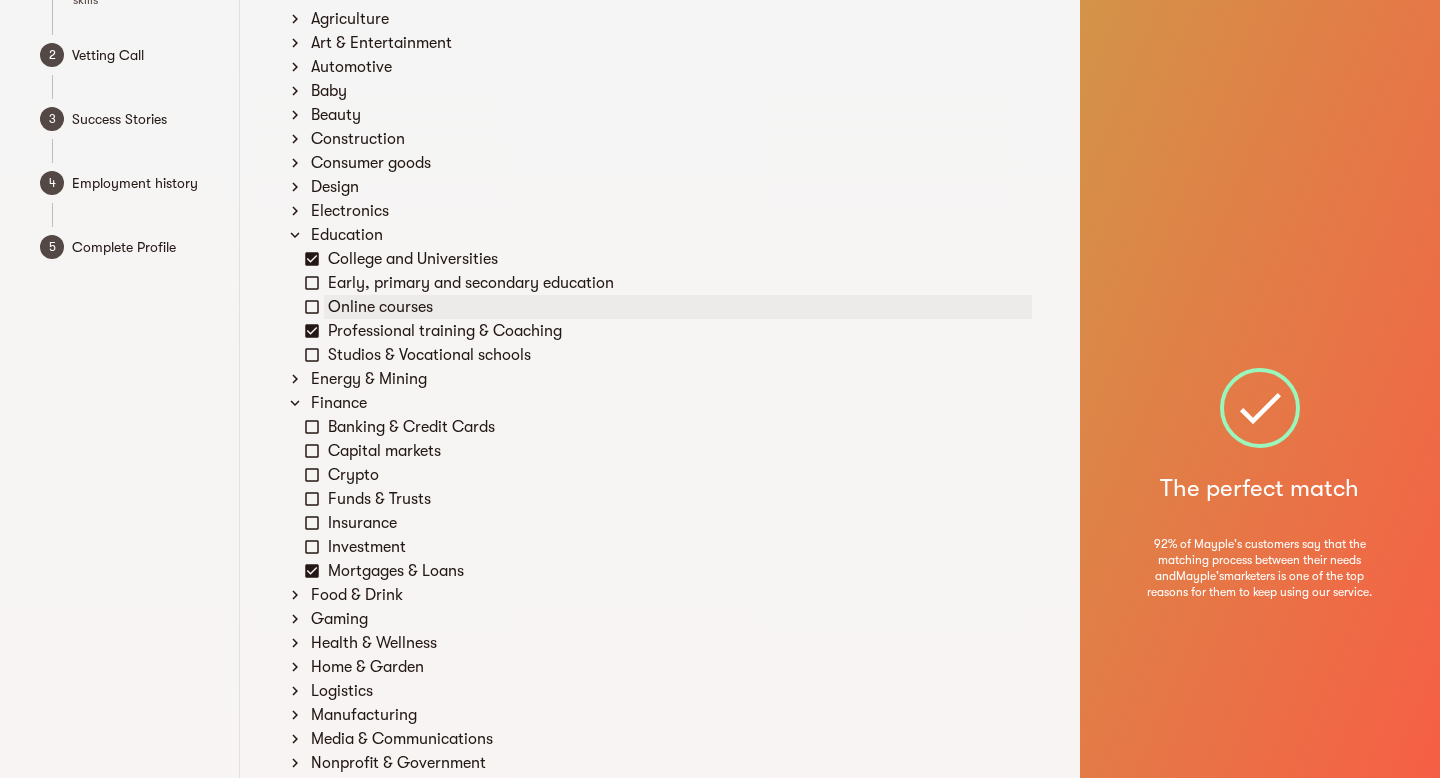 click on "Online courses" at bounding box center (678, 307) 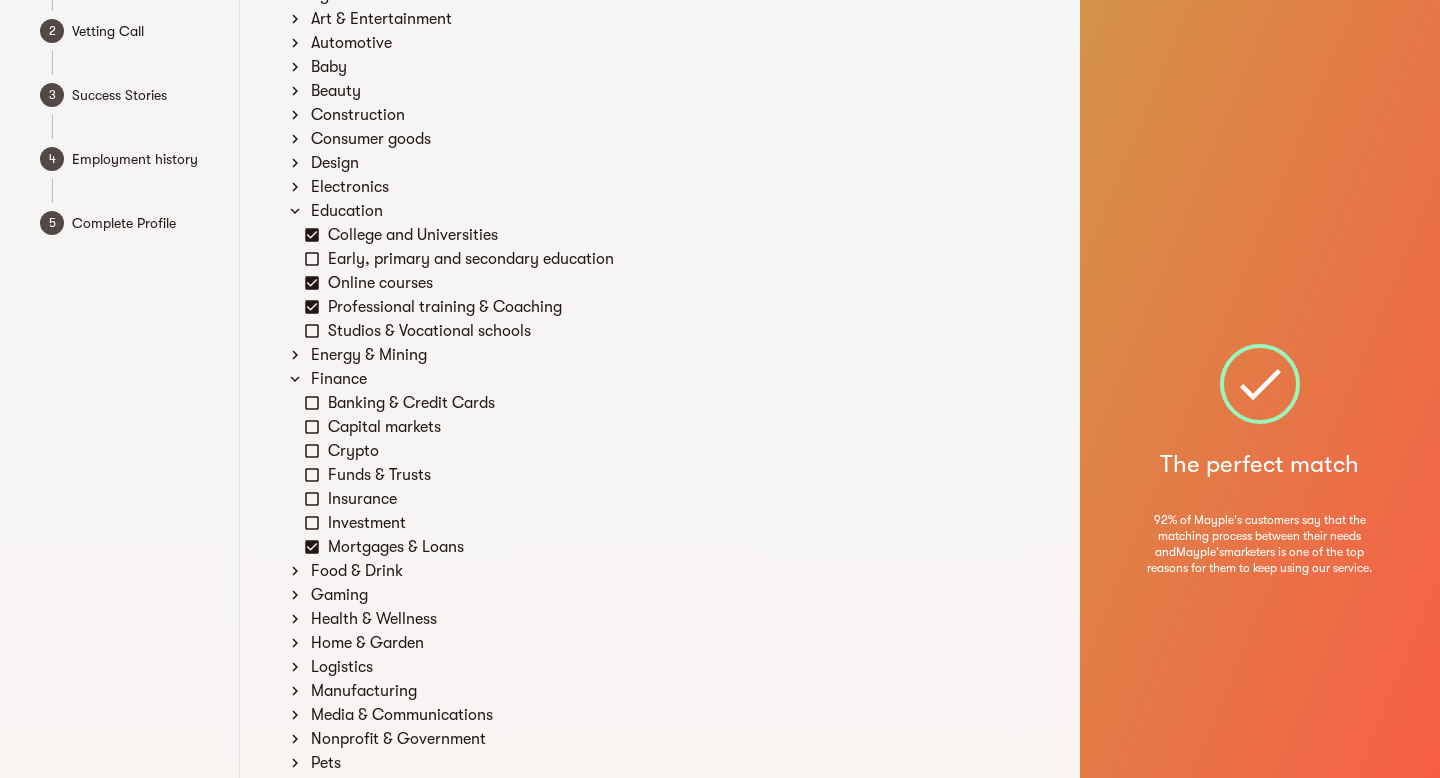 scroll, scrollTop: 158, scrollLeft: 0, axis: vertical 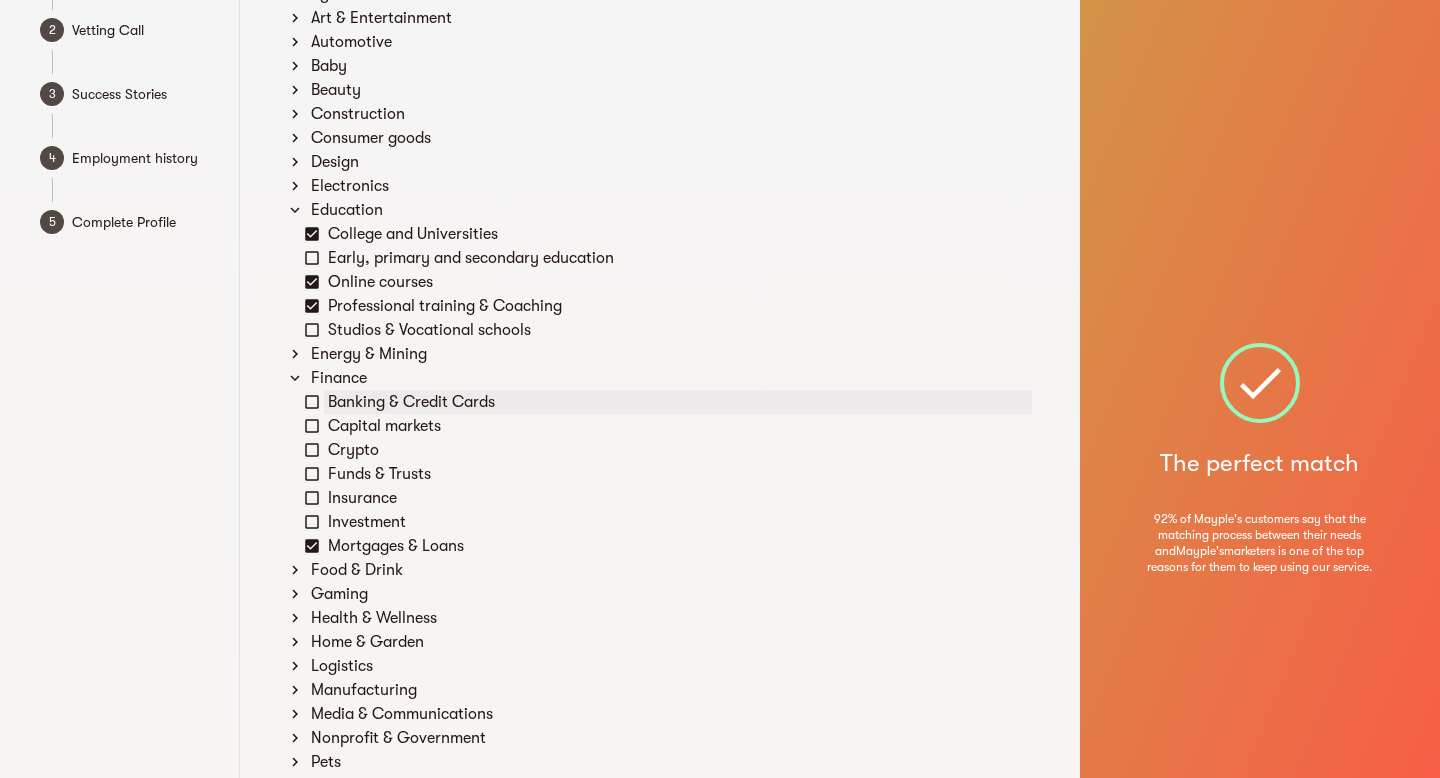 click on "Banking & Credit Cards" at bounding box center (678, 402) 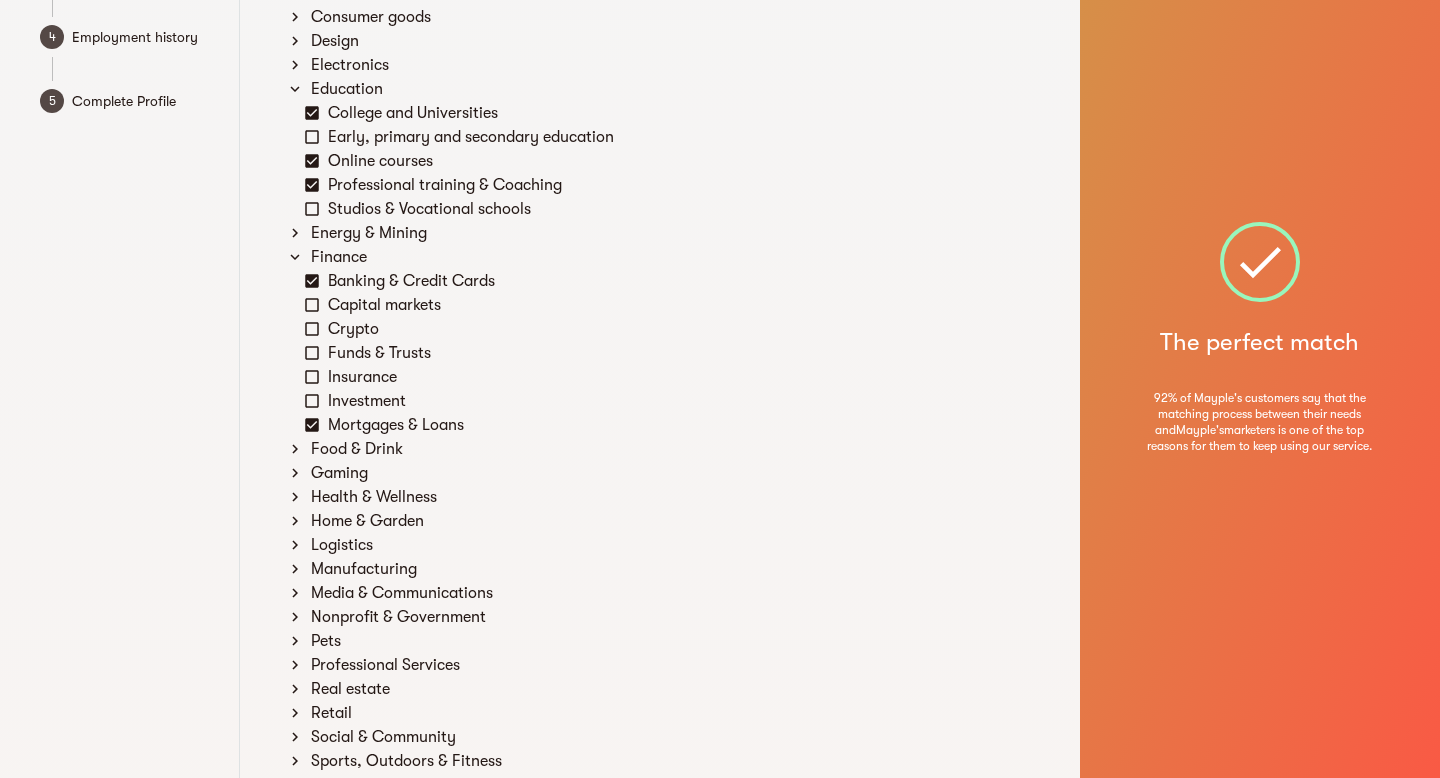 scroll, scrollTop: 288, scrollLeft: 0, axis: vertical 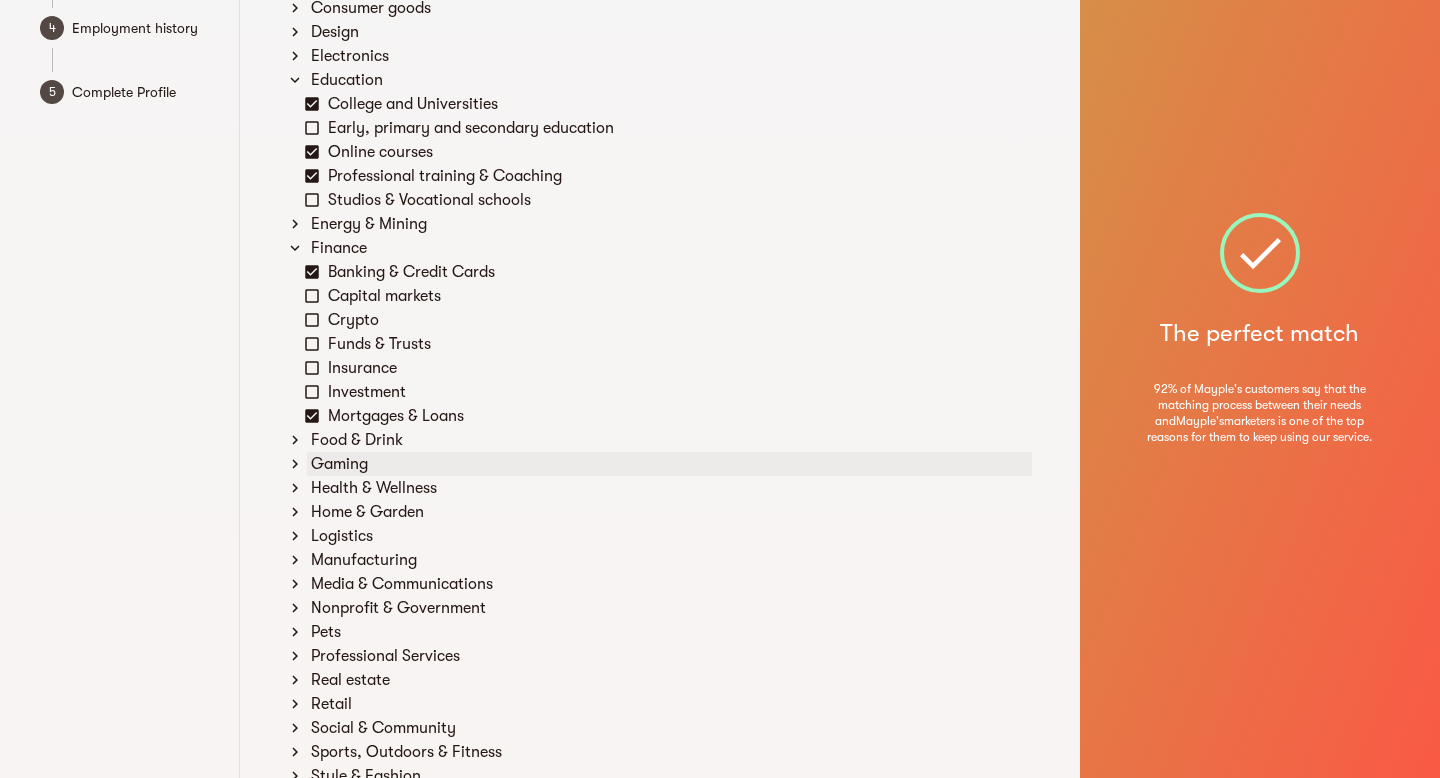 click on "Gaming" at bounding box center (669, 464) 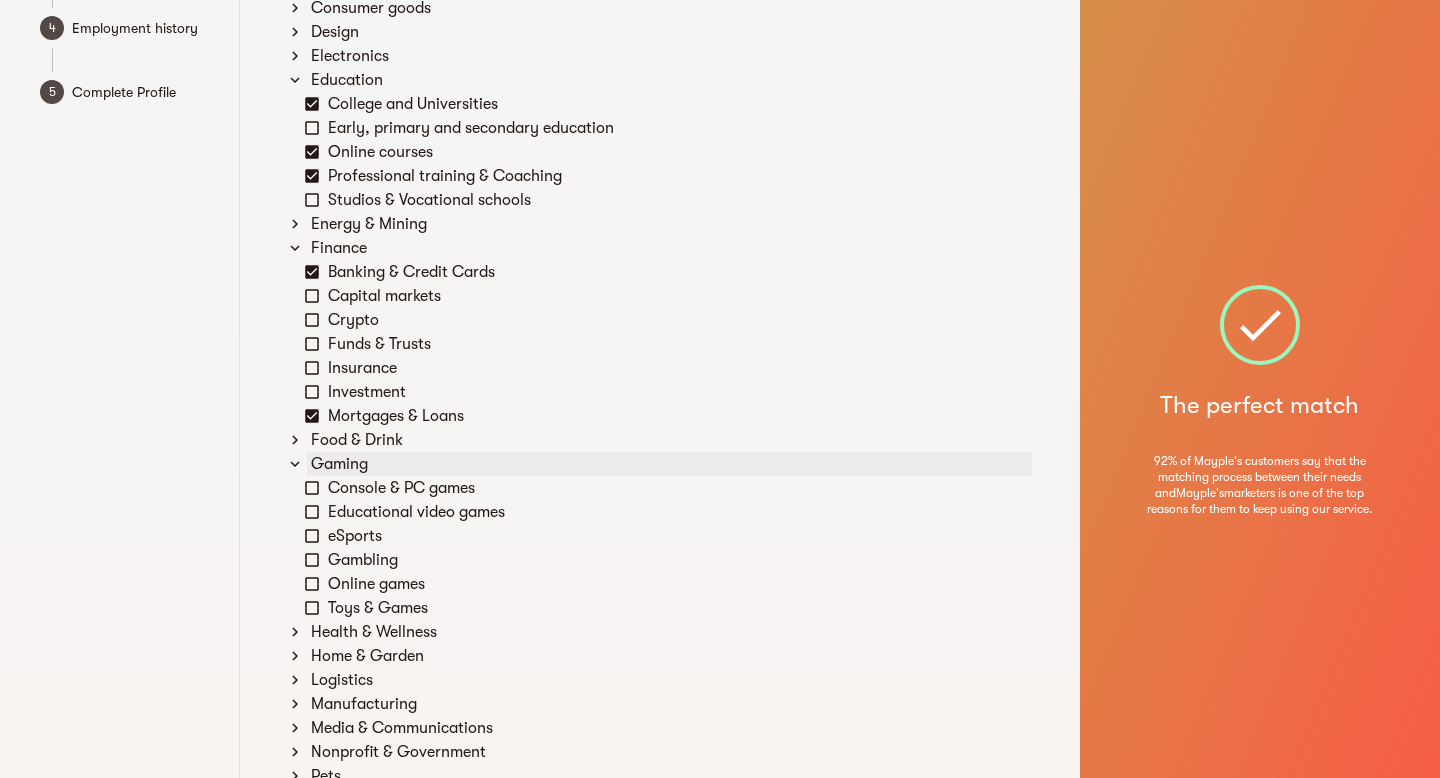 click on "Gaming" at bounding box center (669, 464) 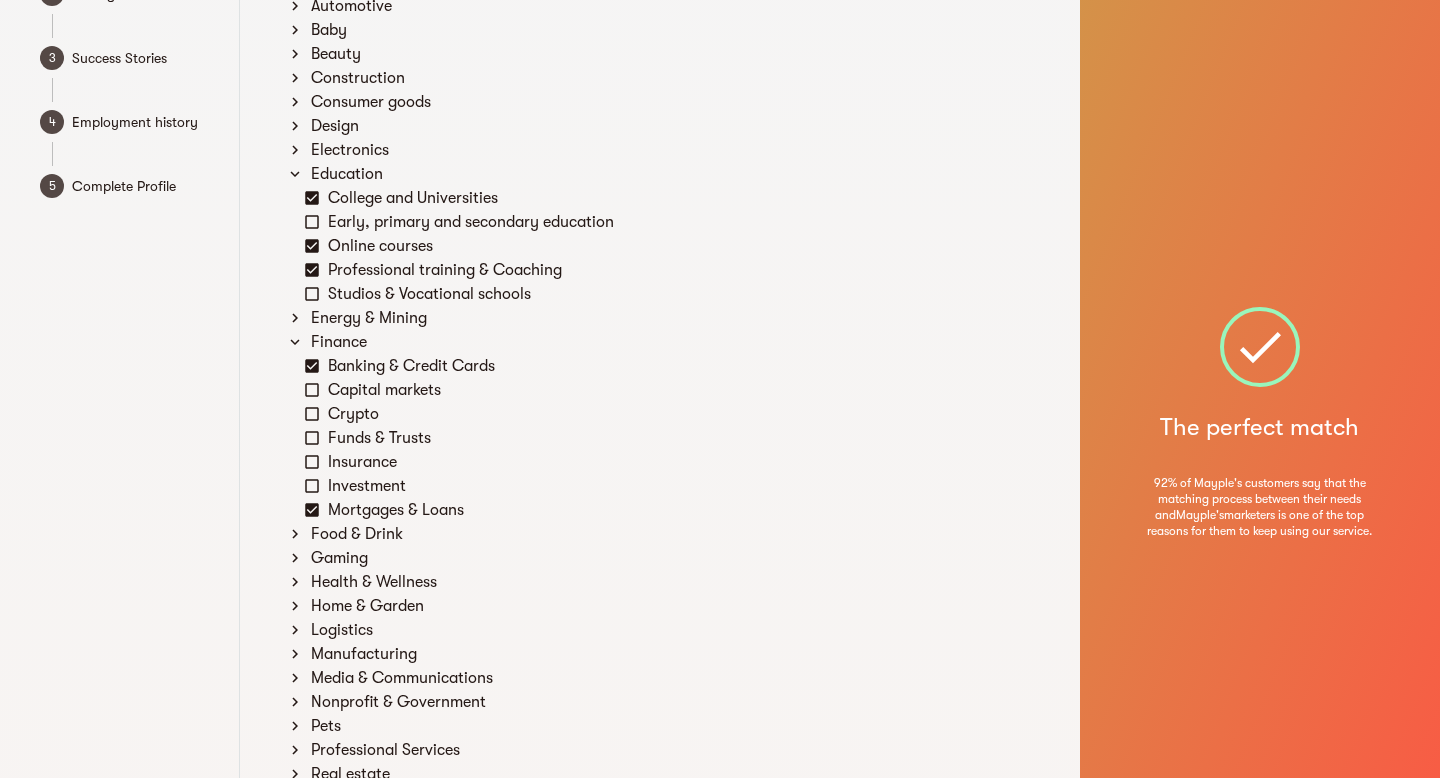 scroll, scrollTop: 193, scrollLeft: 0, axis: vertical 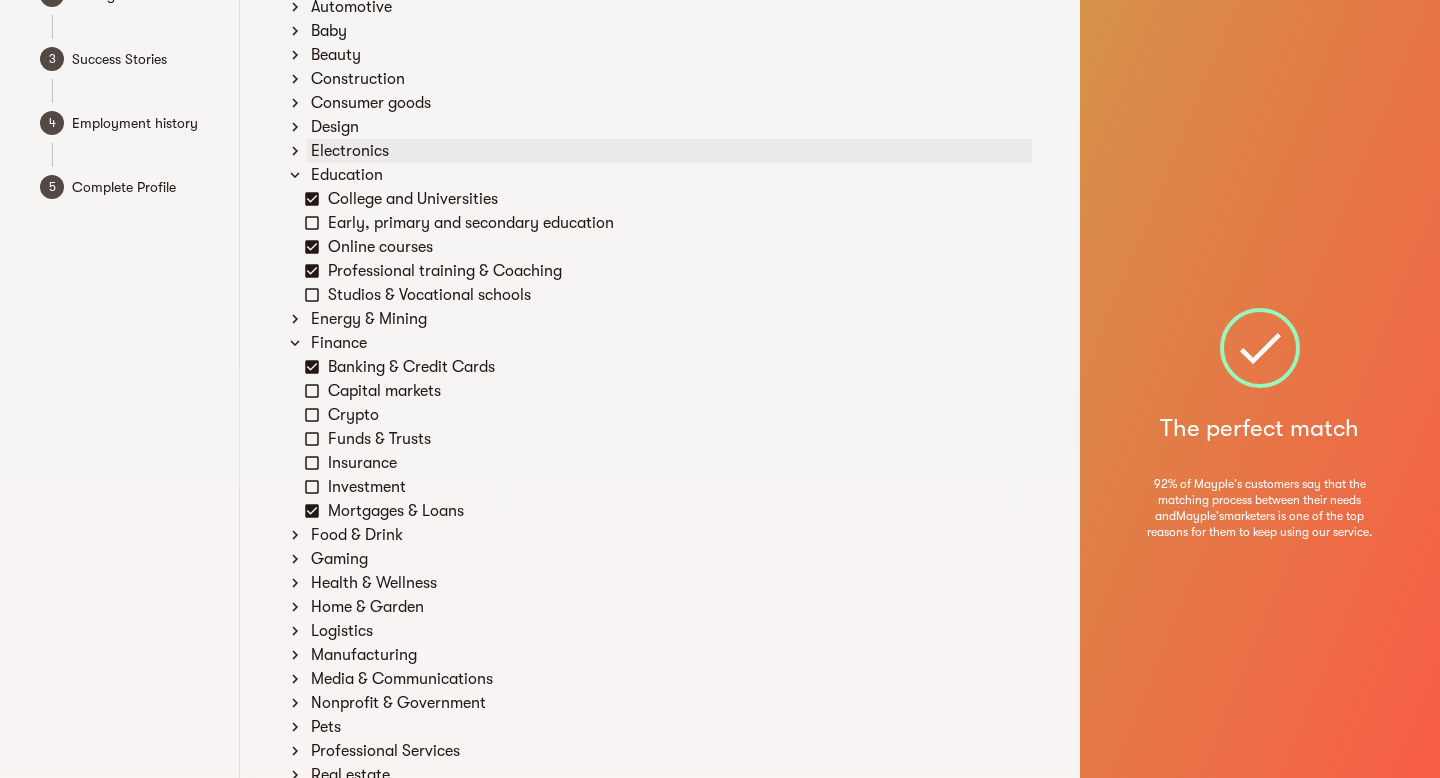 click on "Electronics" at bounding box center [669, 151] 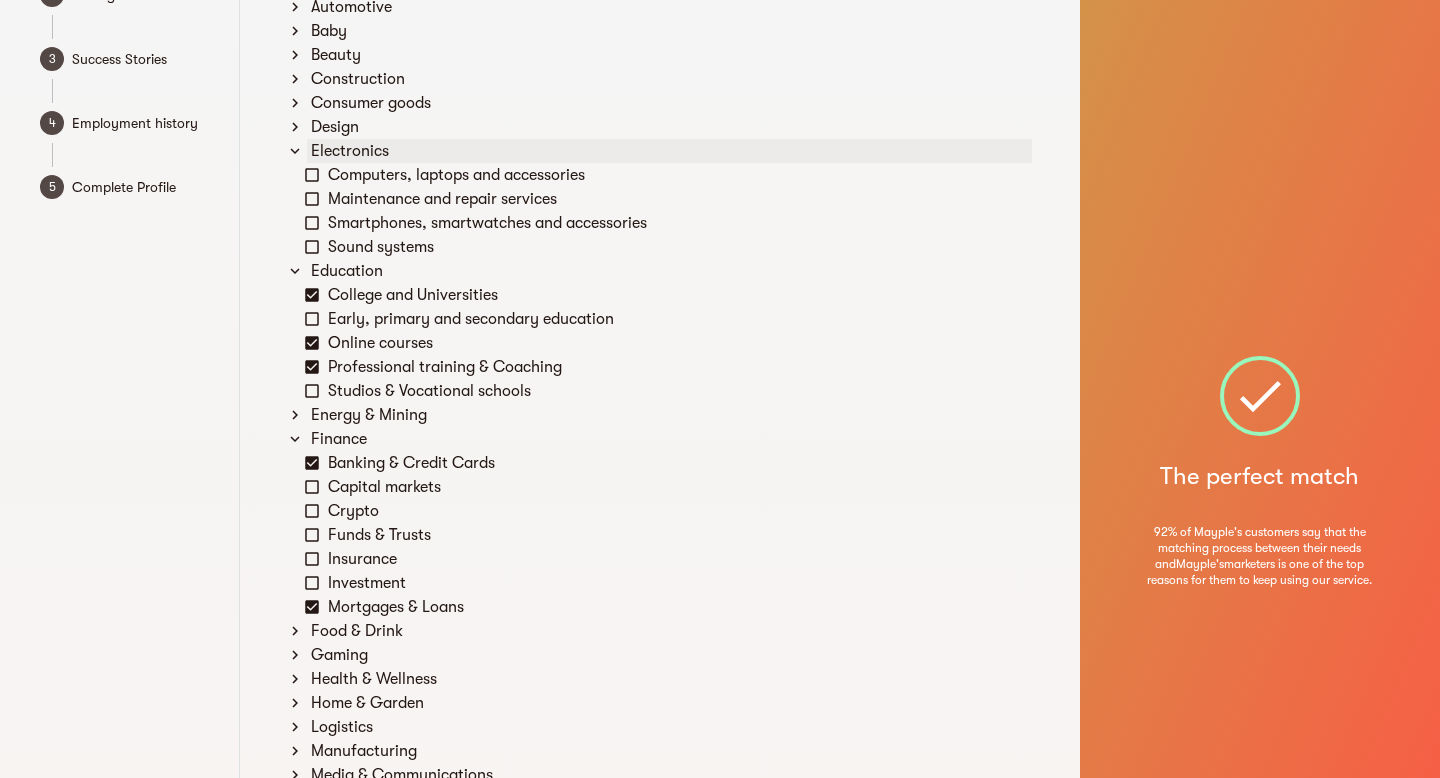 click on "Electronics" at bounding box center [669, 151] 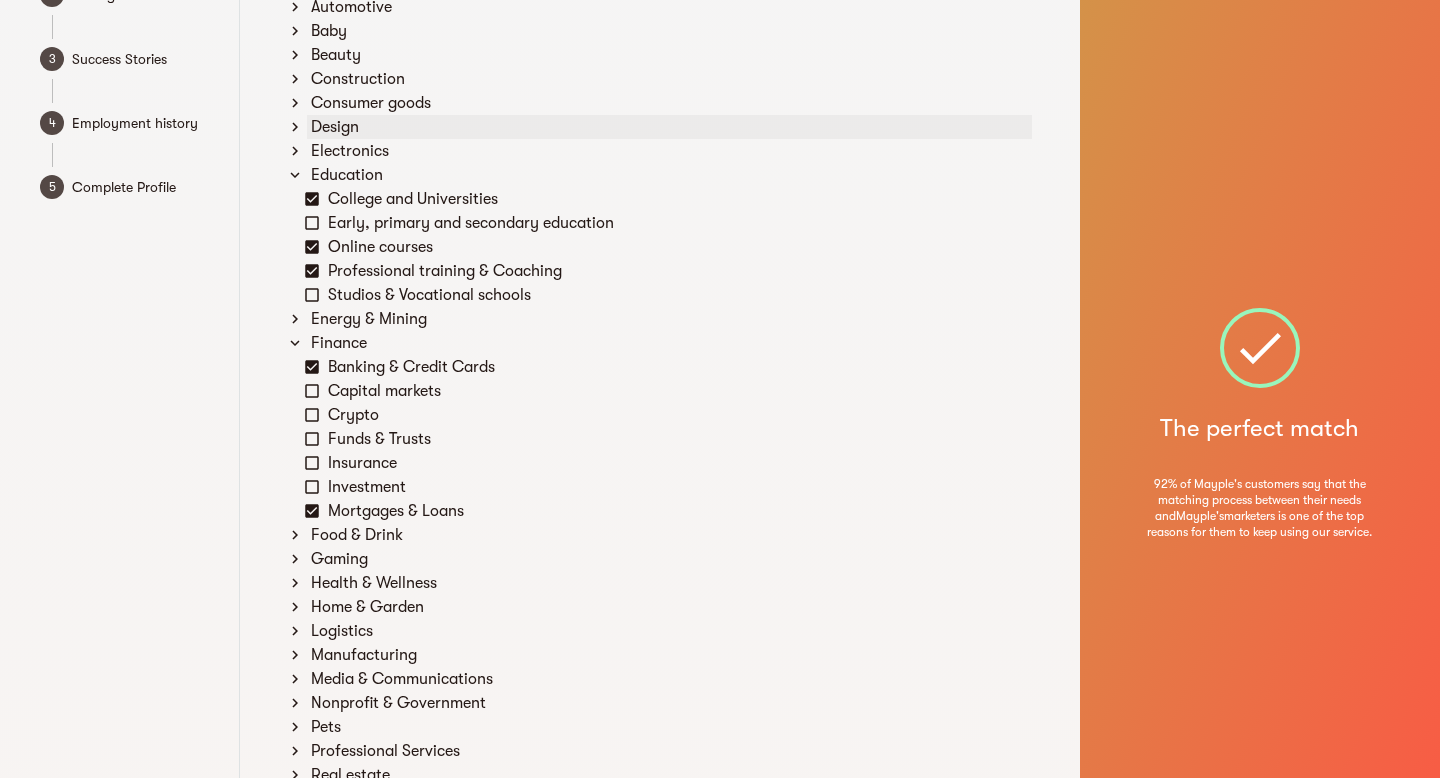 click on "Design" at bounding box center (669, 127) 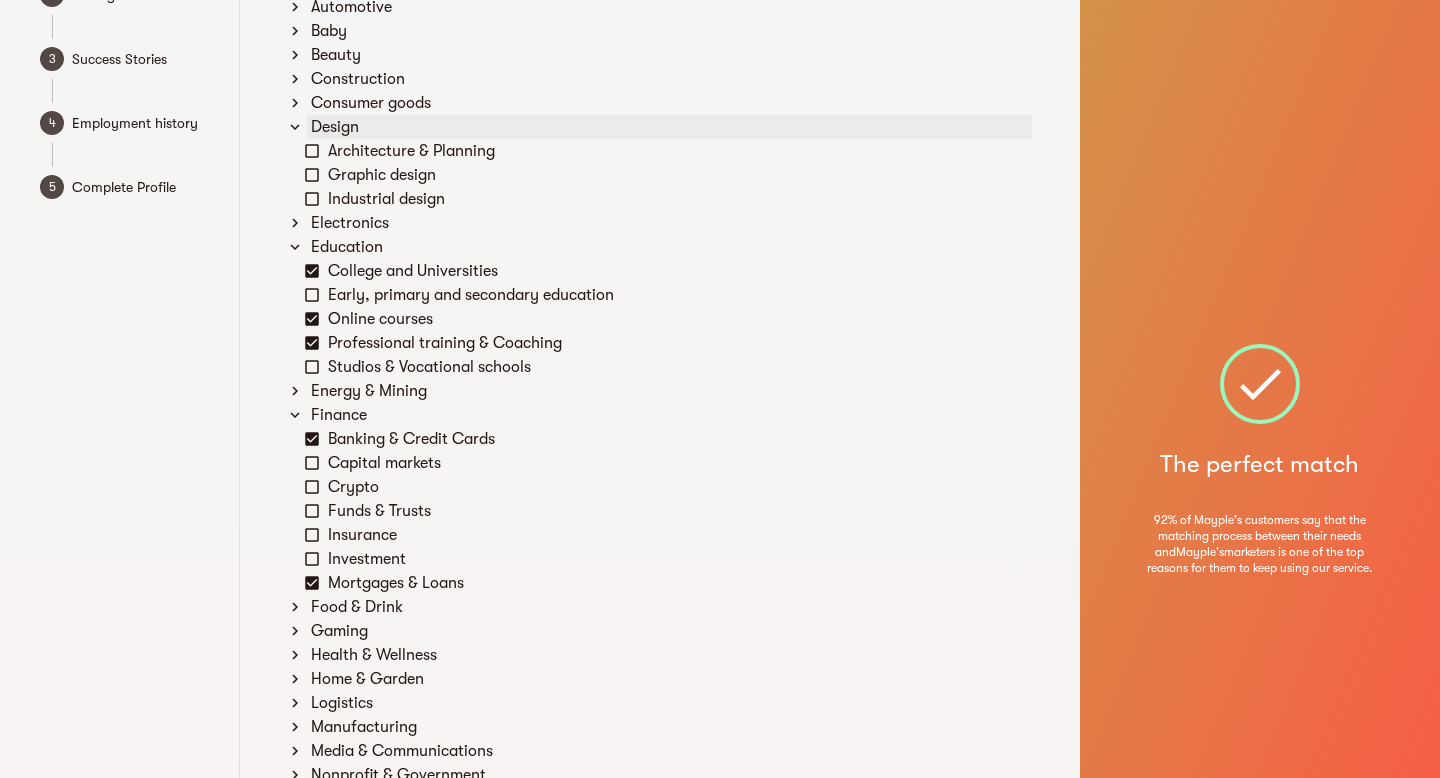 click on "Design" at bounding box center (669, 127) 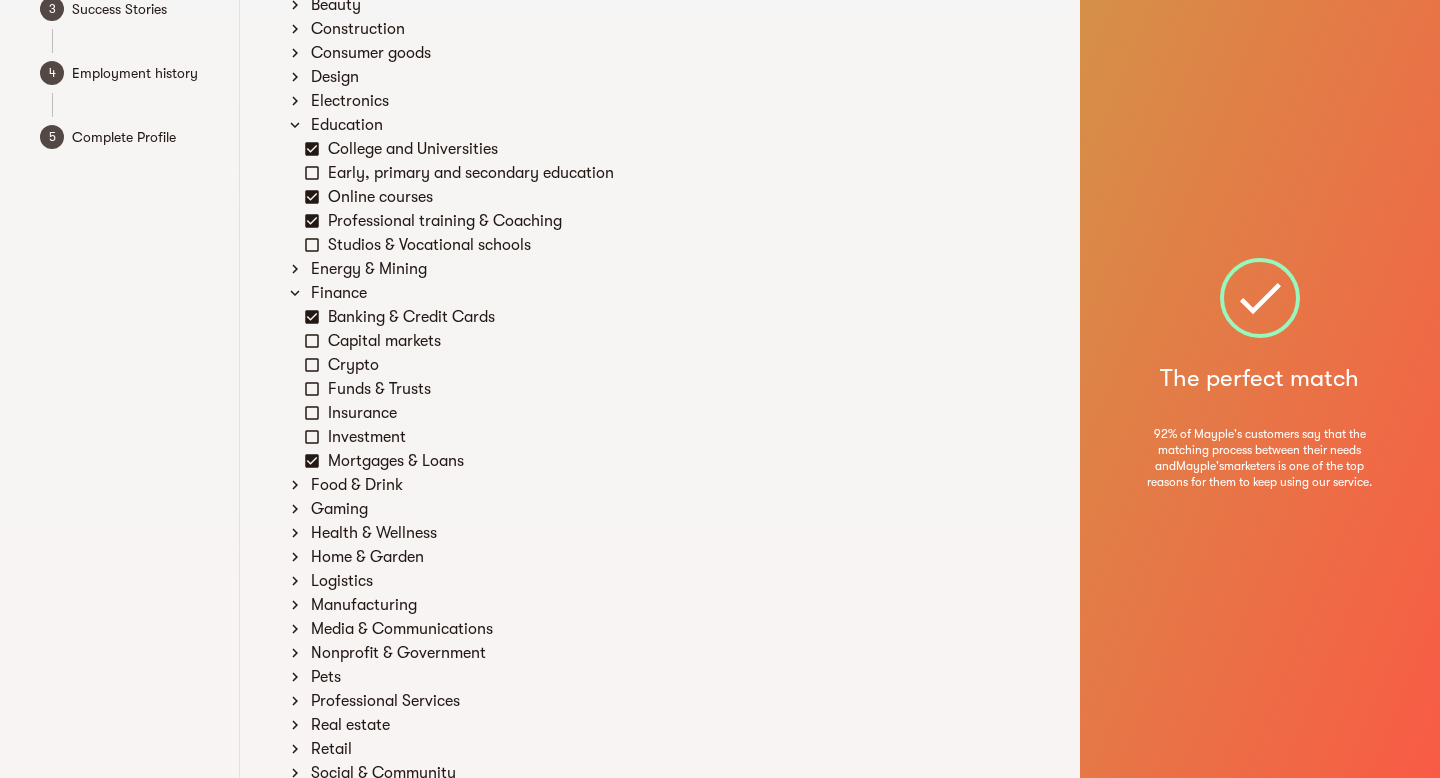 scroll, scrollTop: 248, scrollLeft: 0, axis: vertical 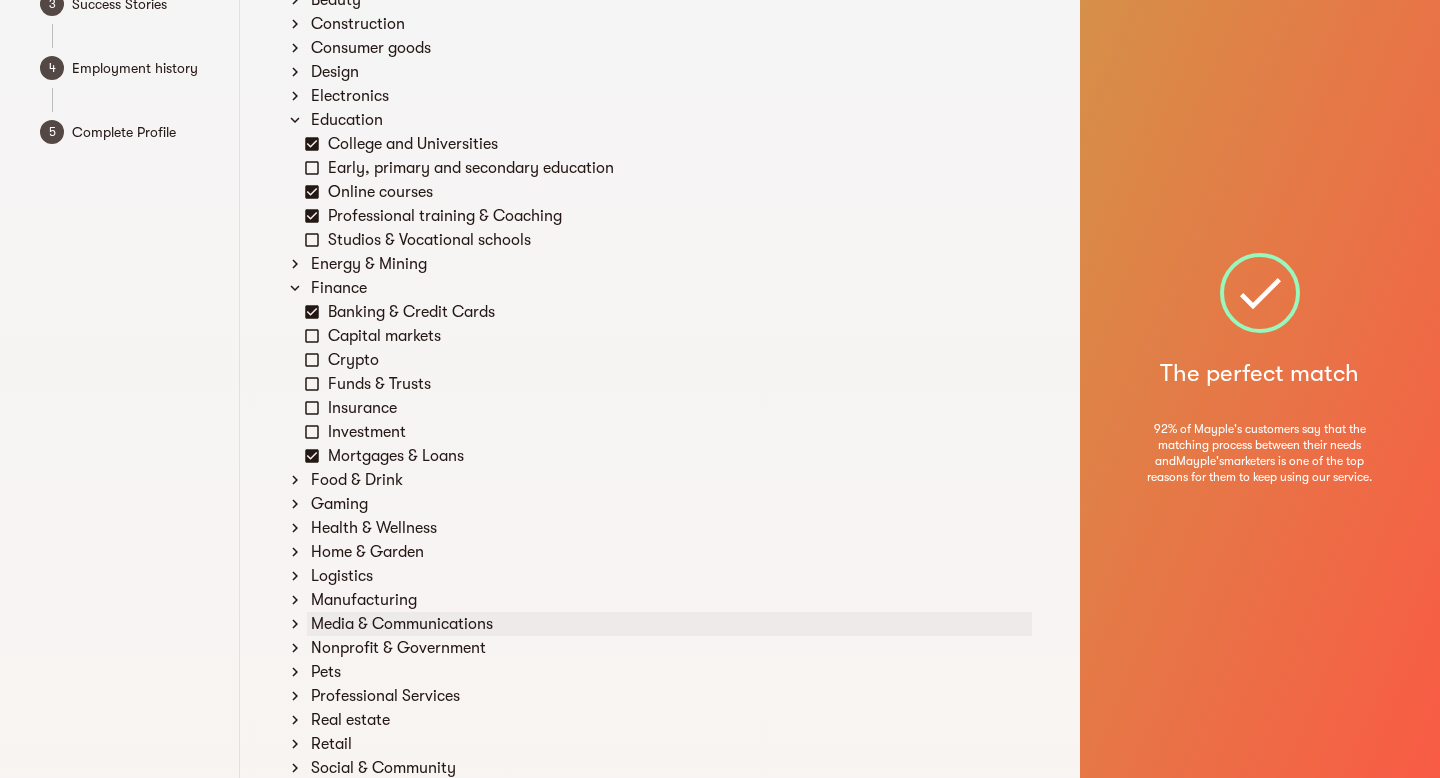 click on "Media & Communications" at bounding box center (669, 624) 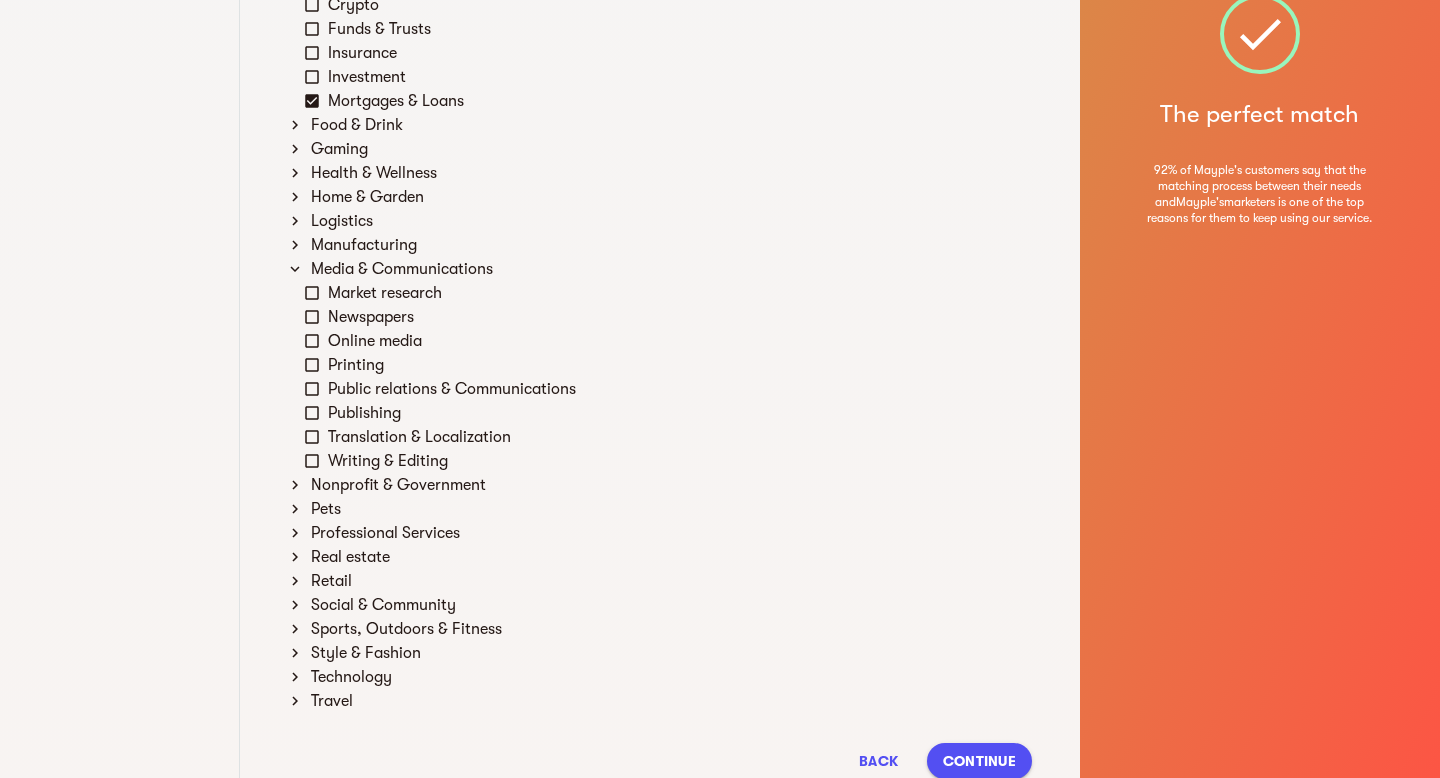 scroll, scrollTop: 616, scrollLeft: 0, axis: vertical 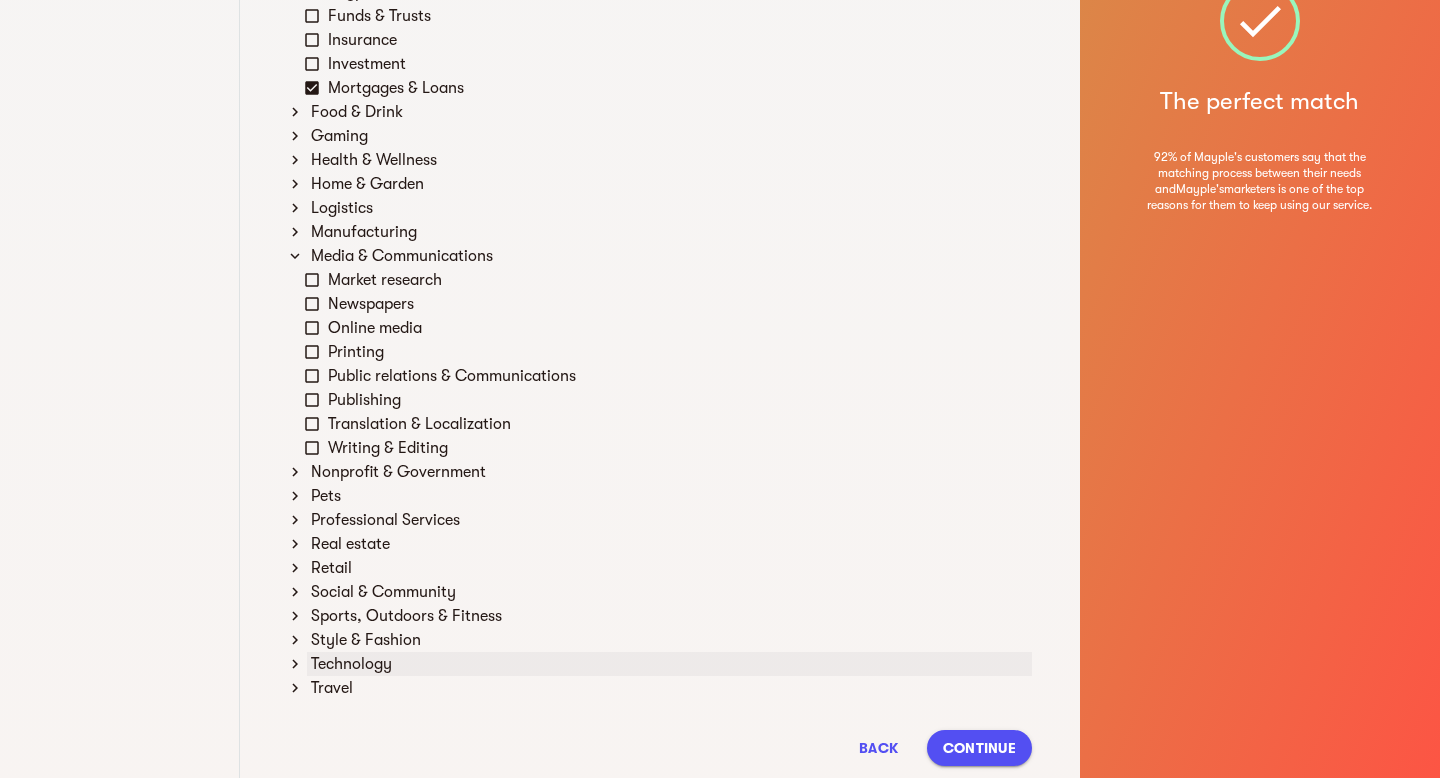 click on "Technology" at bounding box center (669, 664) 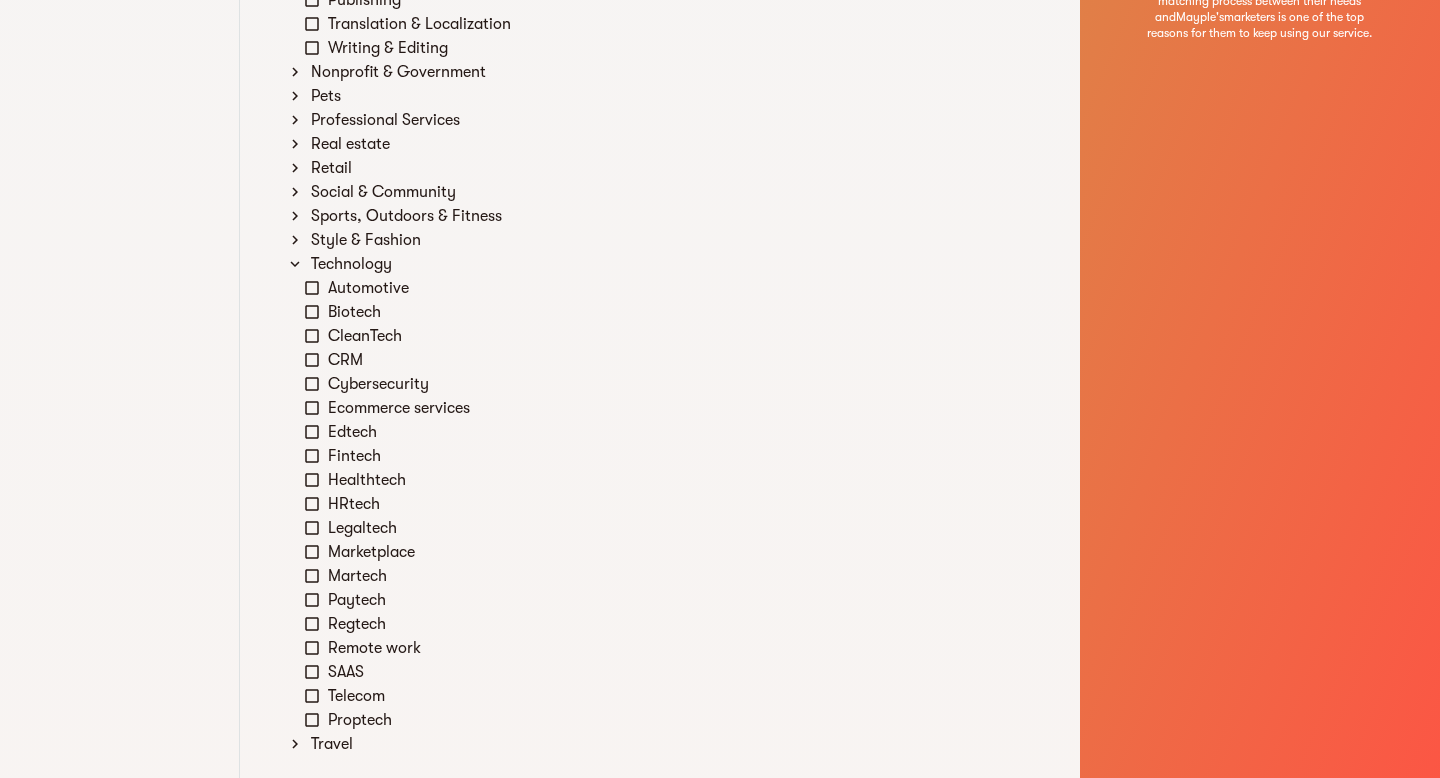 scroll, scrollTop: 1021, scrollLeft: 0, axis: vertical 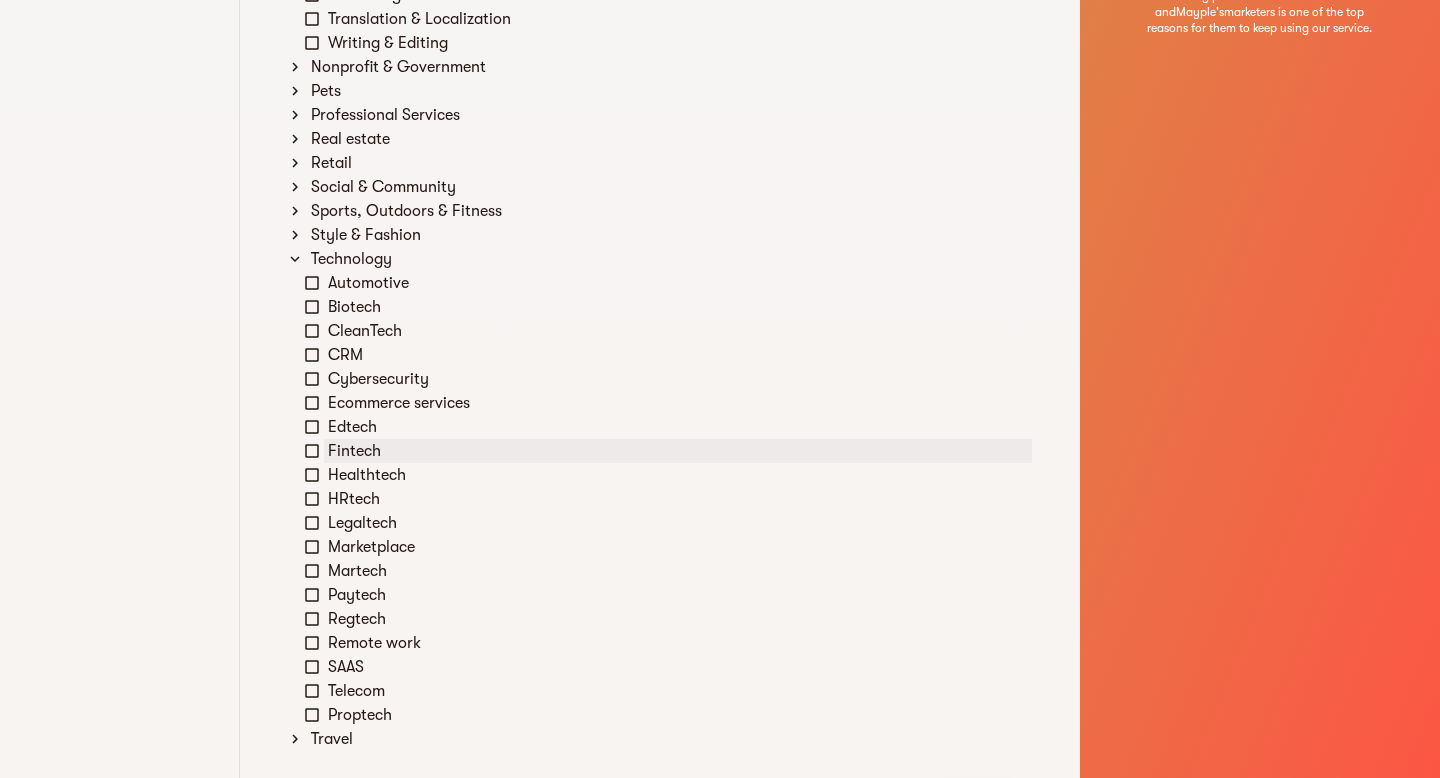 click on "Fintech" at bounding box center (678, 451) 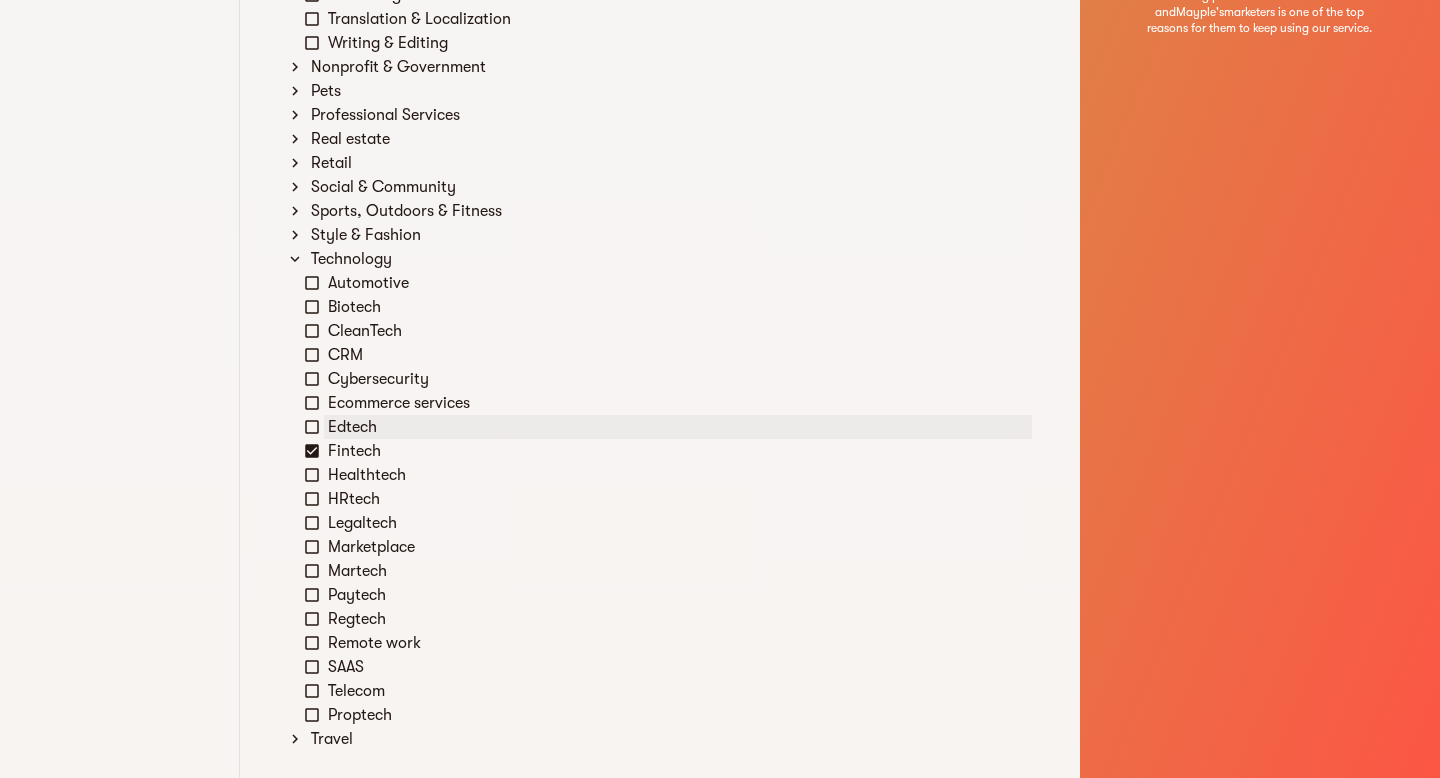 click on "Edtech" at bounding box center [678, 427] 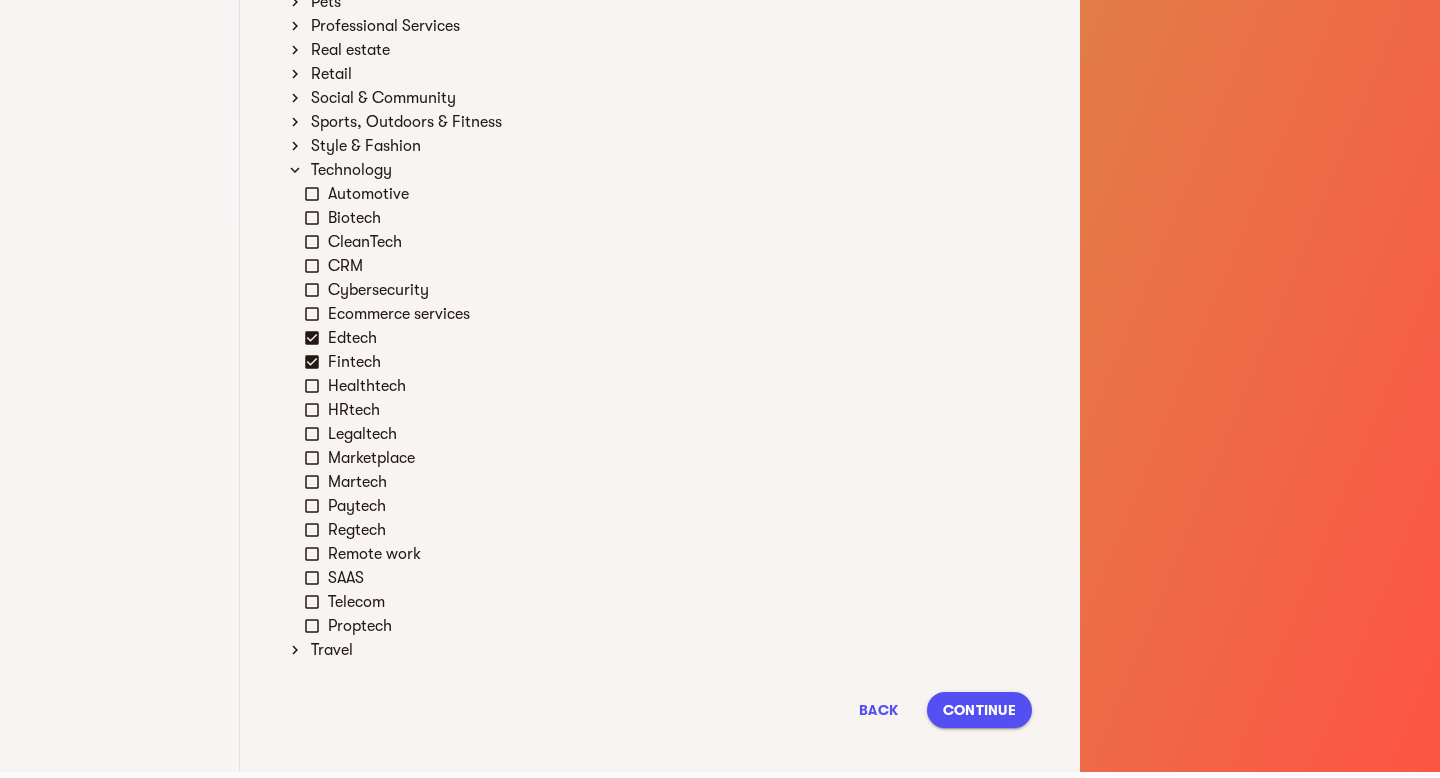 scroll, scrollTop: 1128, scrollLeft: 0, axis: vertical 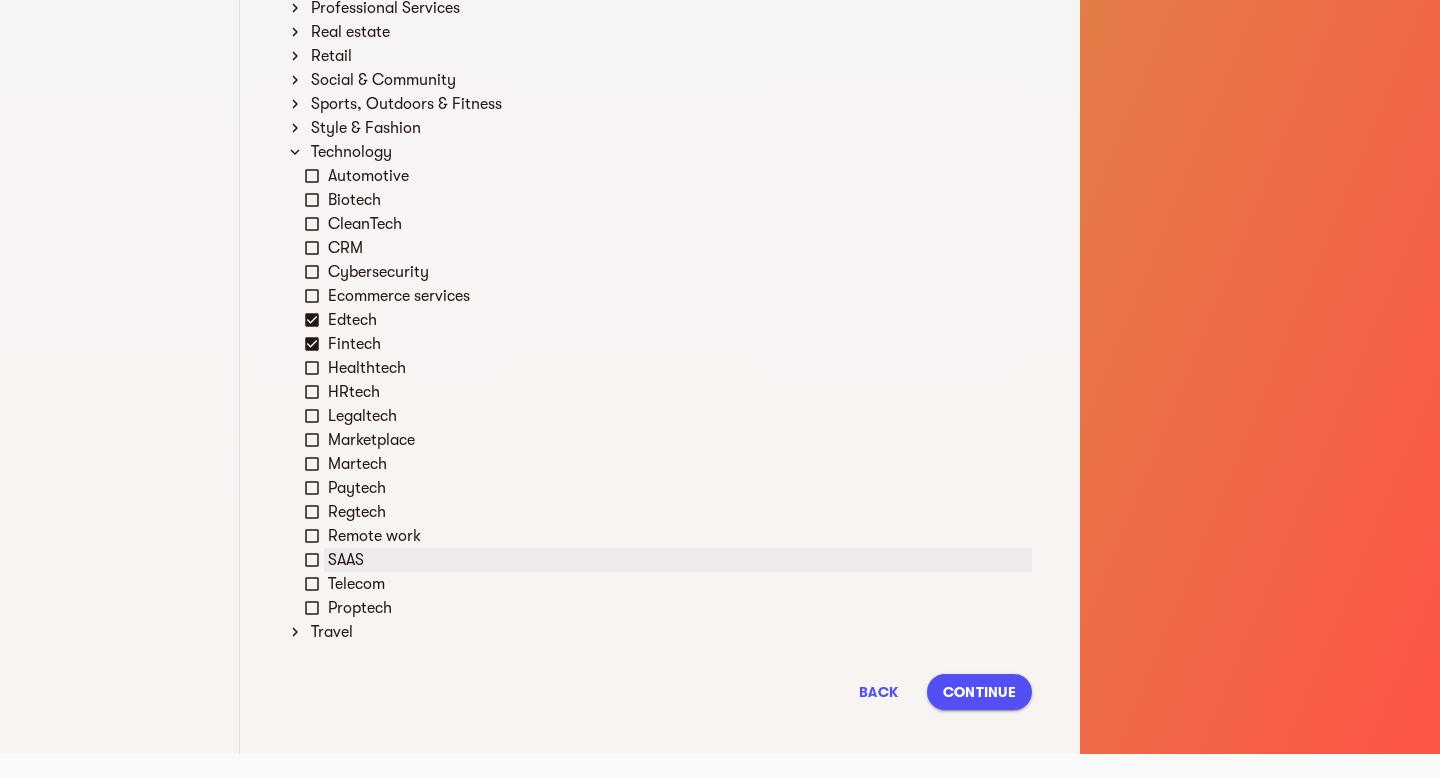 click on "SAAS" at bounding box center (678, 560) 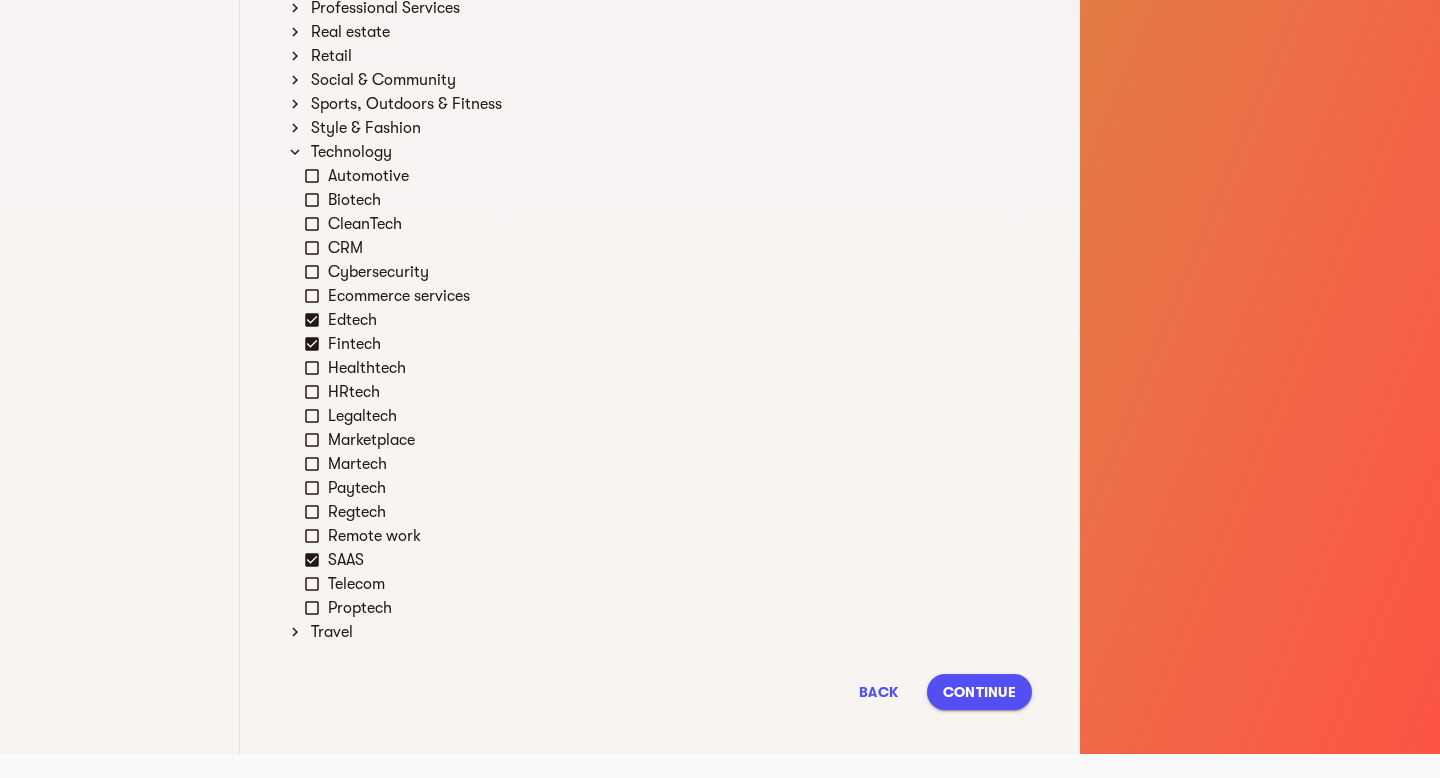 click on "Continue" at bounding box center [979, 692] 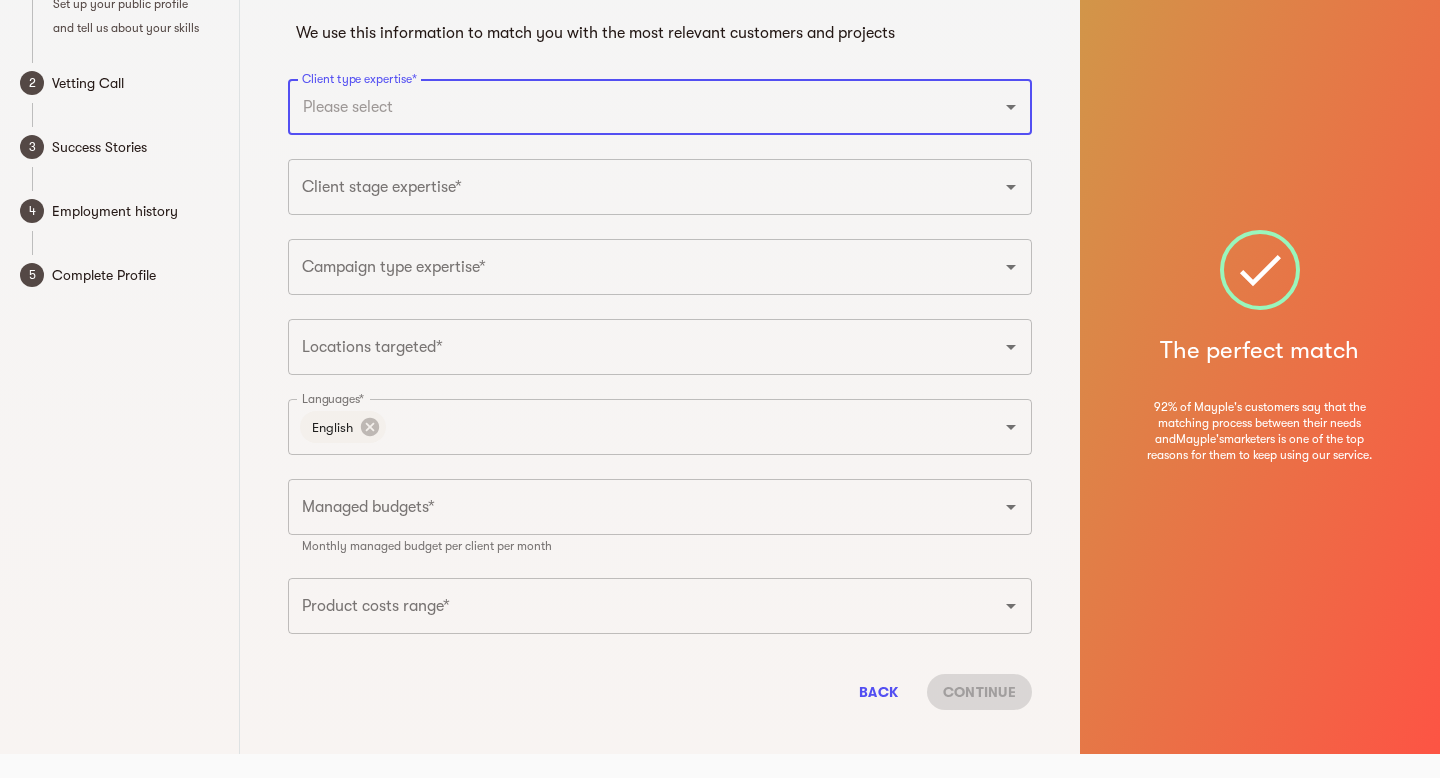 scroll, scrollTop: 61, scrollLeft: 0, axis: vertical 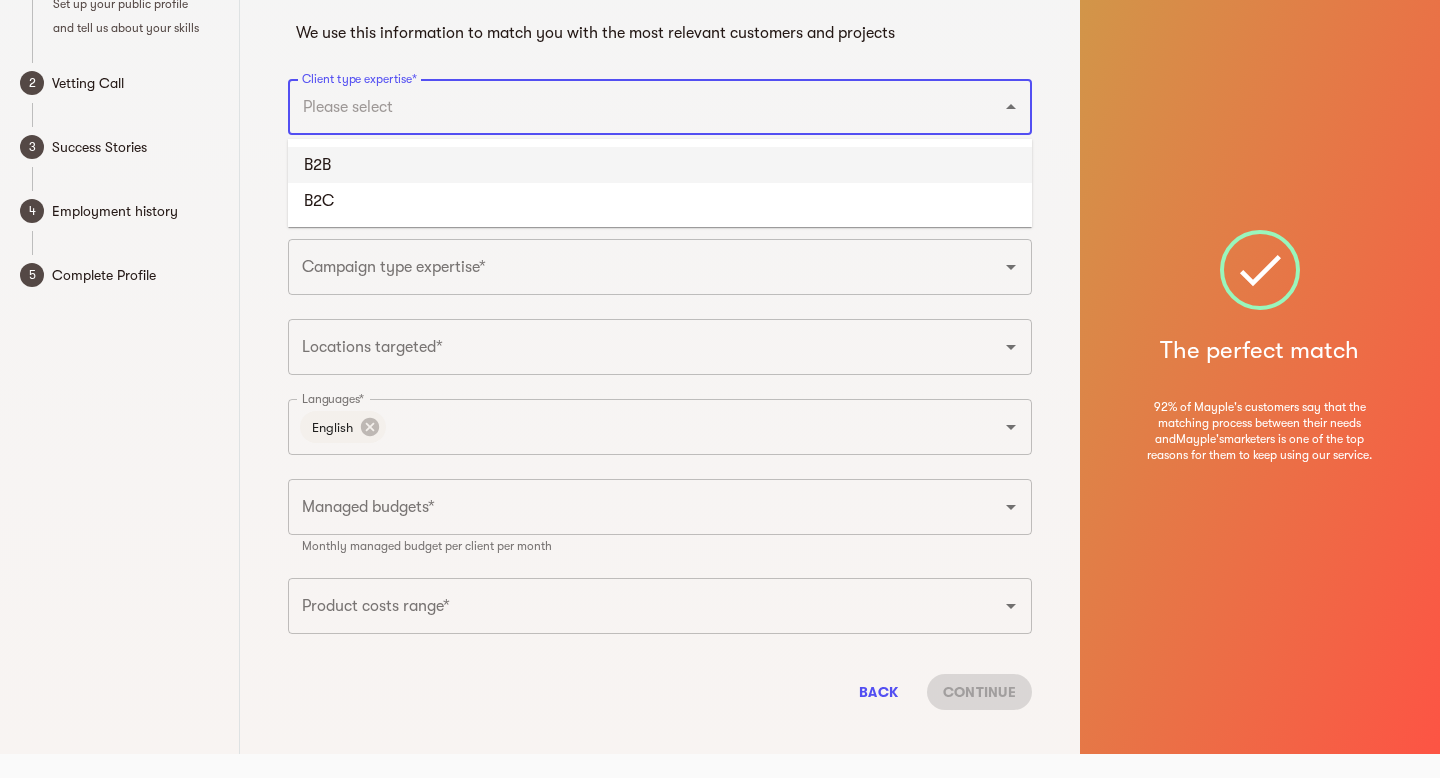 click on "B2B" at bounding box center [660, 165] 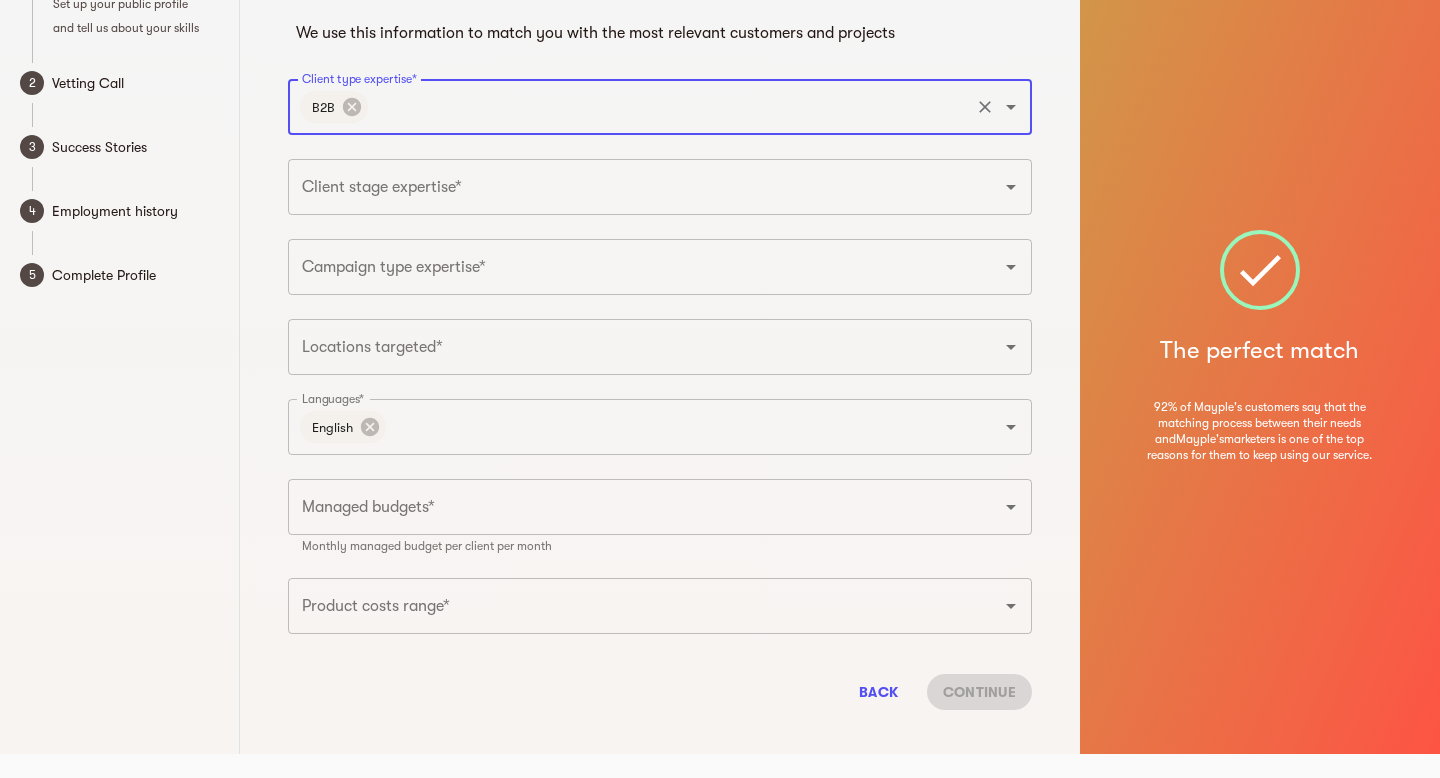 click on "Client stage expertise*" at bounding box center (632, 187) 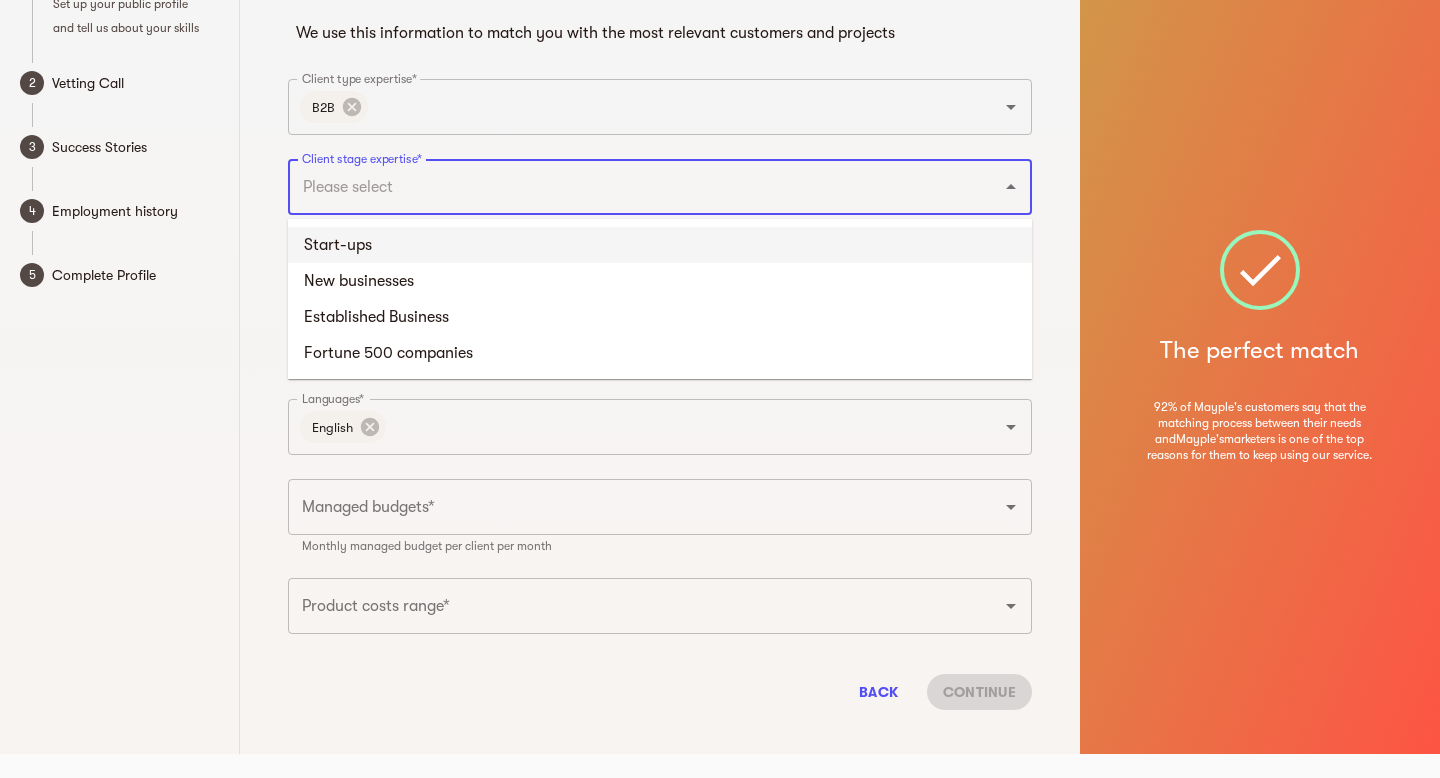 click on "Start-ups" at bounding box center [660, 245] 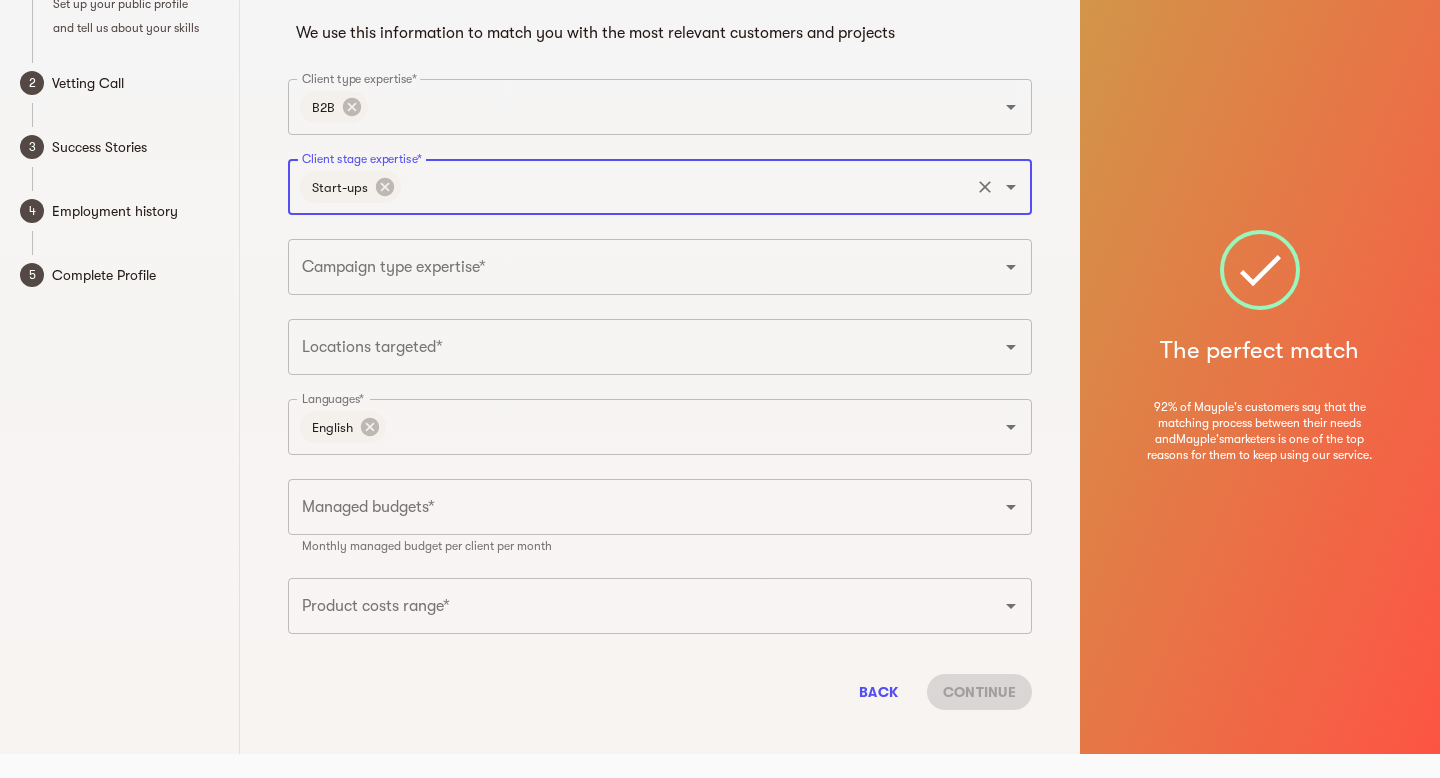 click on "Client stage expertise*" at bounding box center (685, 187) 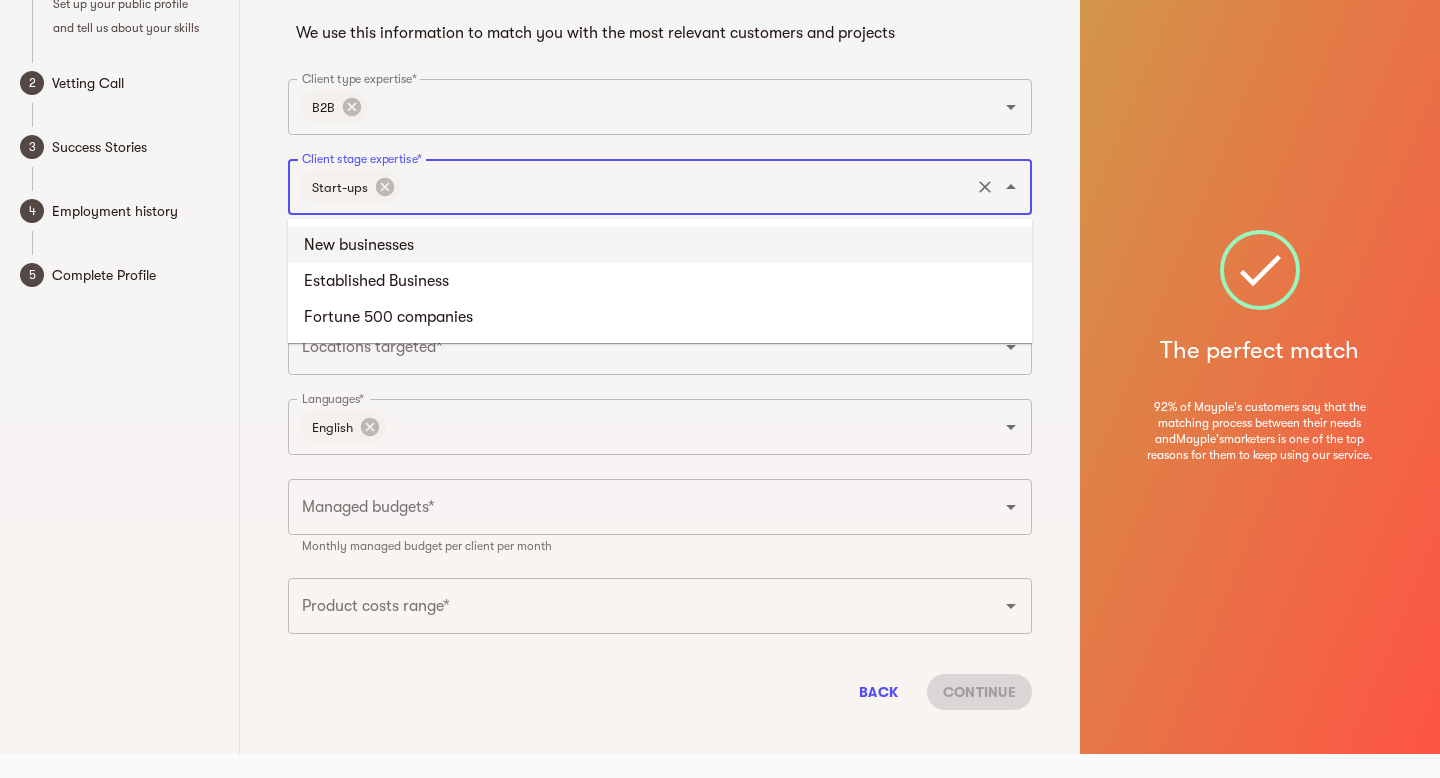 click on "New businesses" at bounding box center [660, 245] 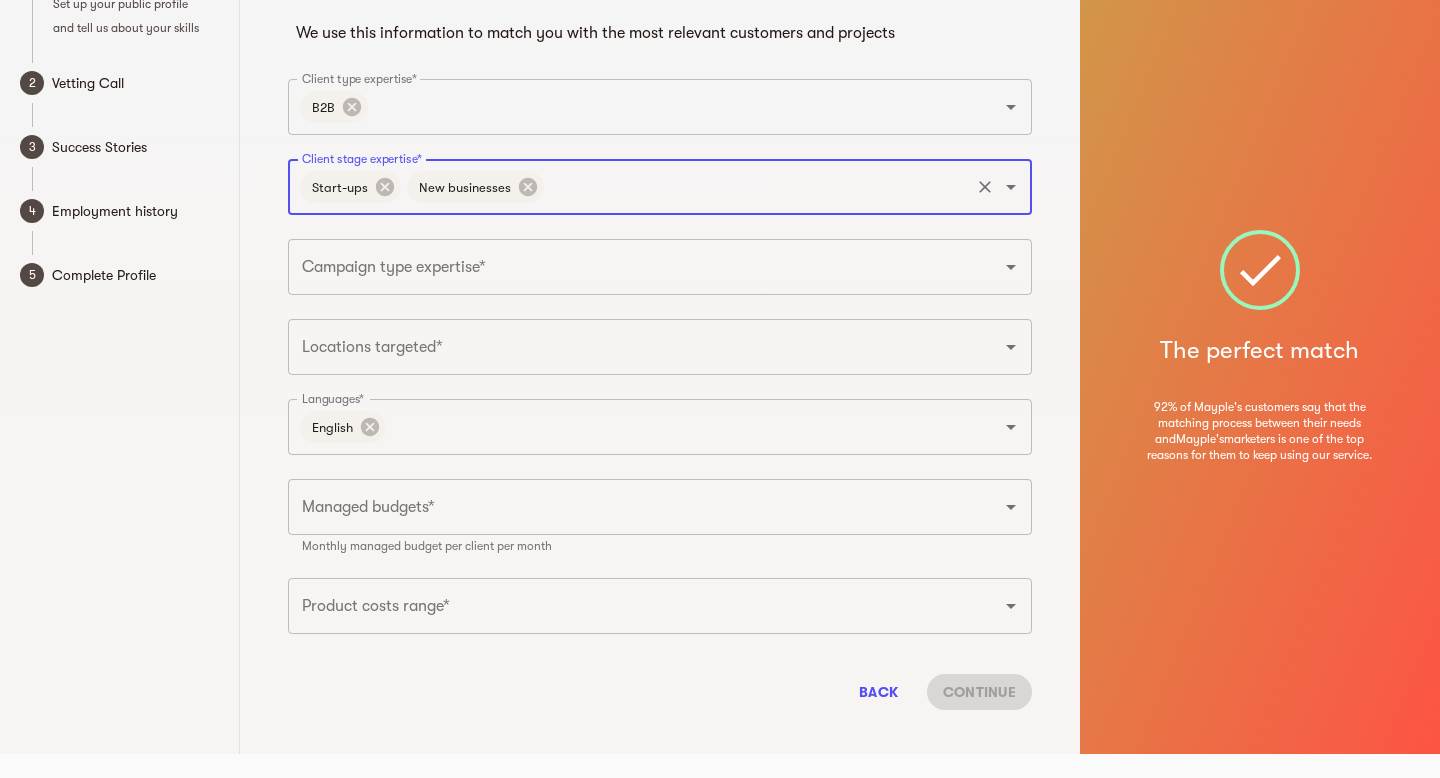 click on "Campaign type expertise*" at bounding box center (632, 267) 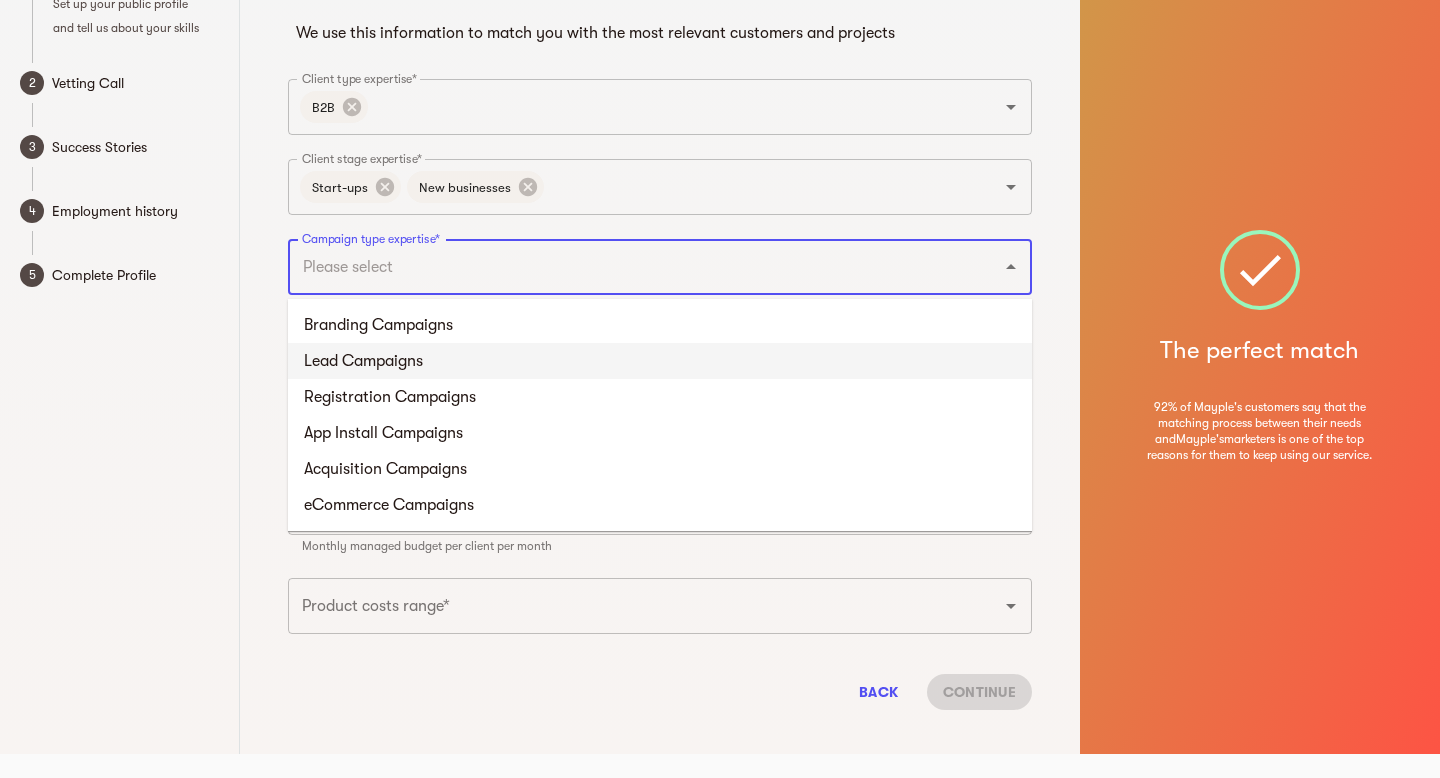 click on "Lead Campaigns" at bounding box center (660, 361) 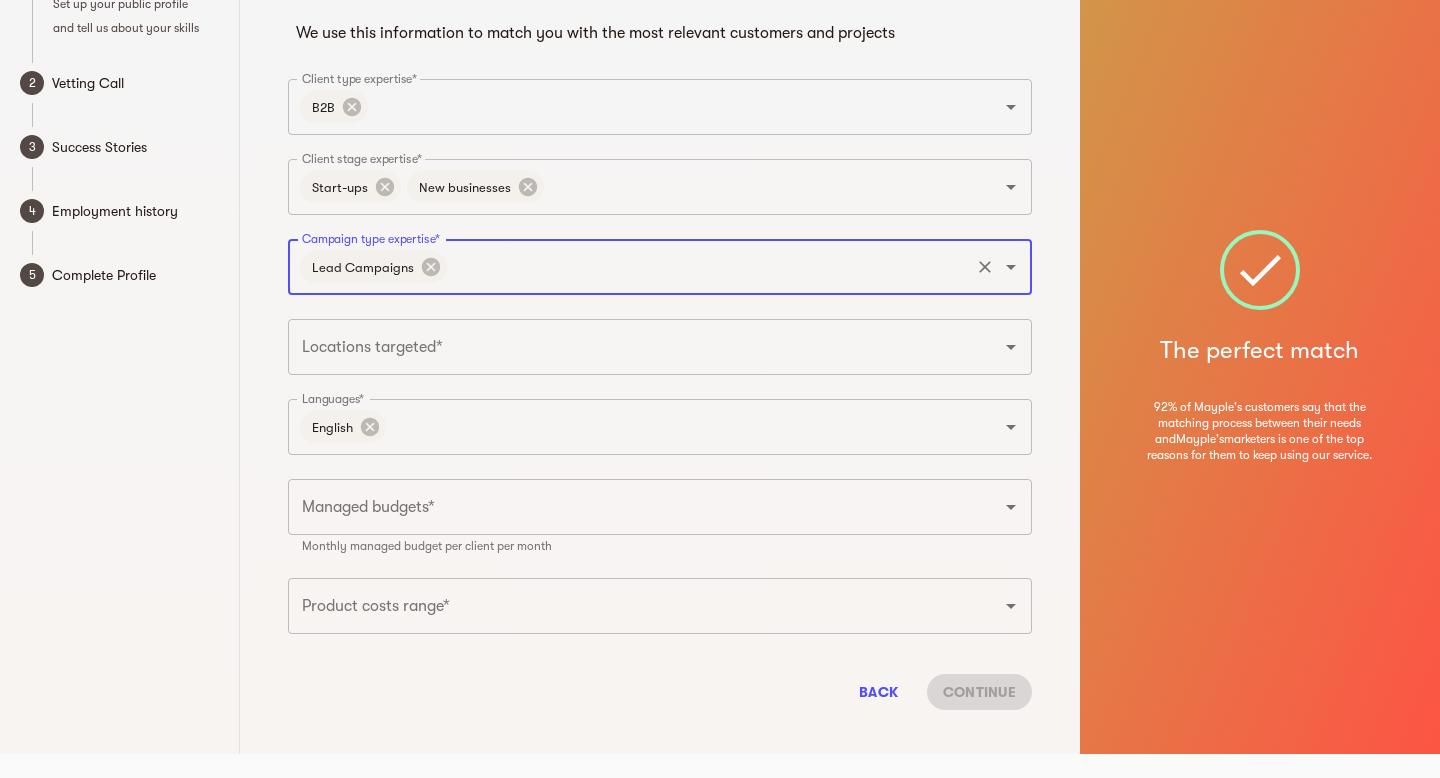 click on "Campaign type expertise*" at bounding box center [708, 267] 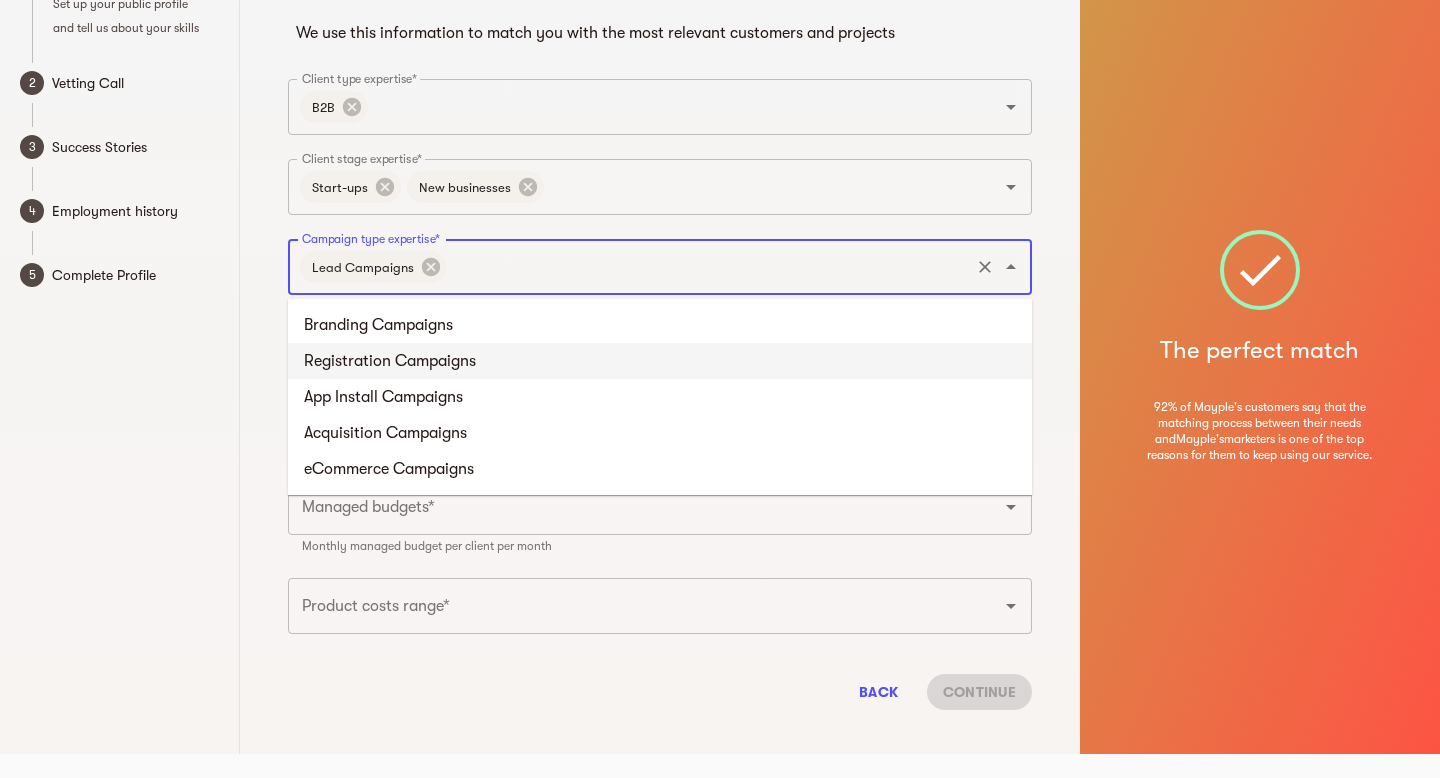 click on "Registration Campaigns" at bounding box center [660, 361] 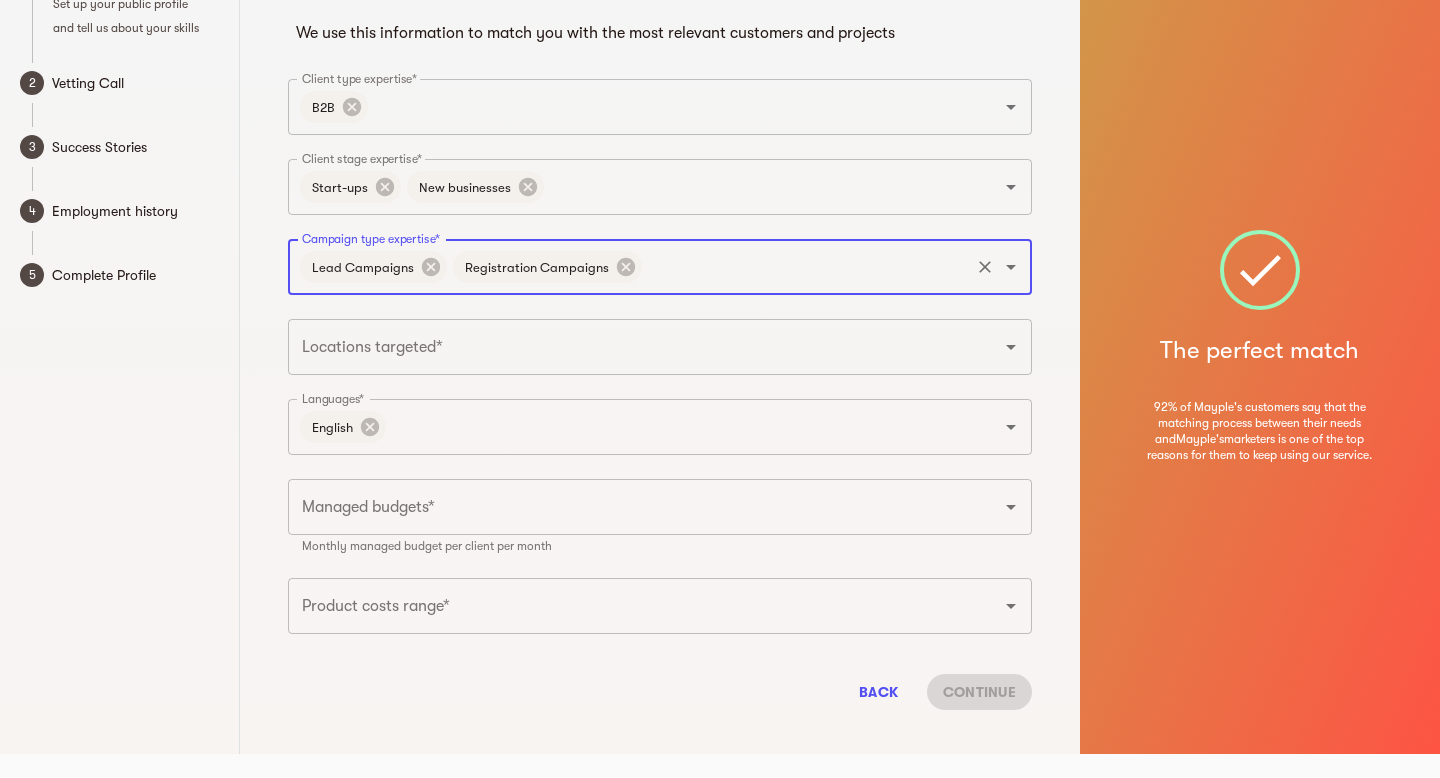 click on "Campaign type expertise*" at bounding box center [806, 267] 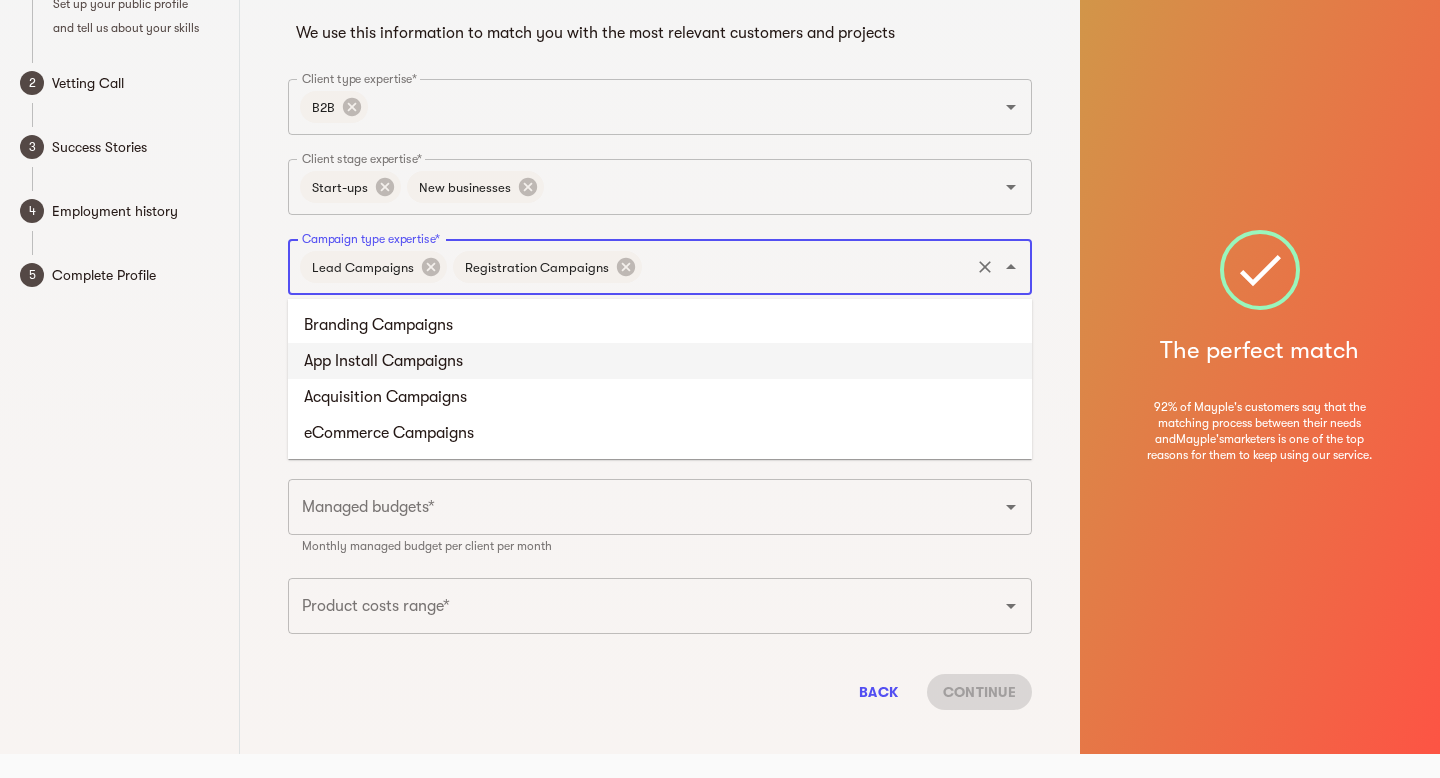 click on "App Install Campaigns" at bounding box center (660, 361) 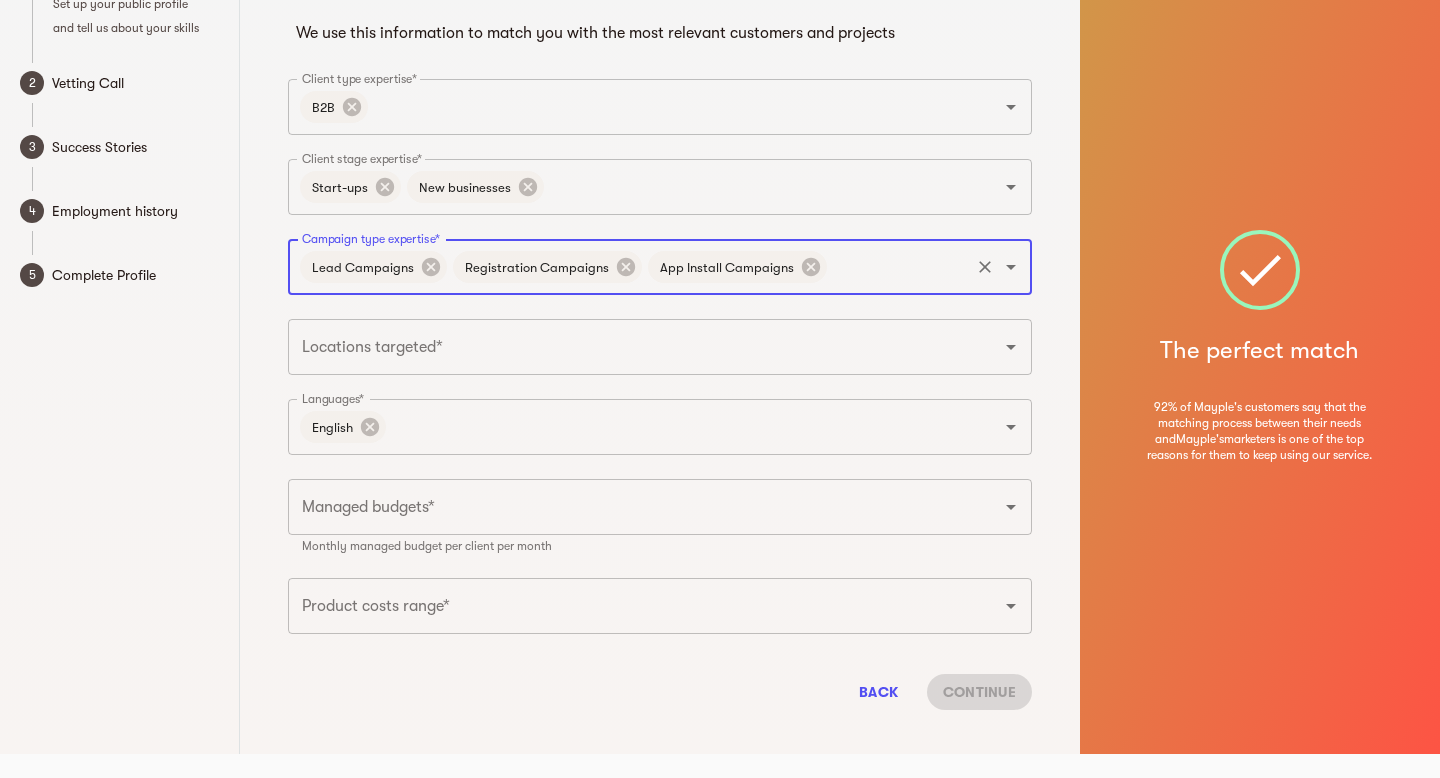 click on "Lead Campaigns Registration Campaigns App Install Campaigns Campaign type expertise*" at bounding box center (660, 267) 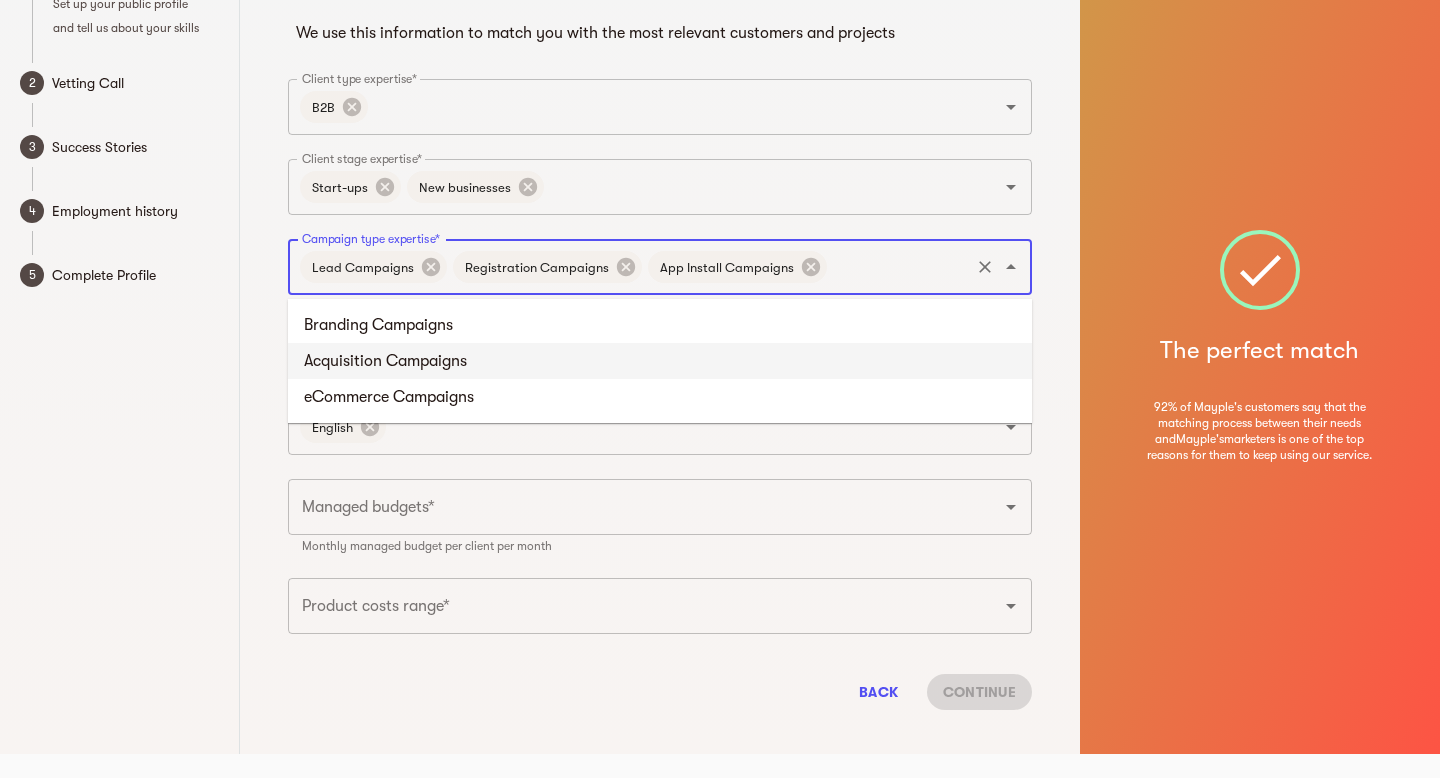 click on "Acquisition Campaigns" at bounding box center (660, 361) 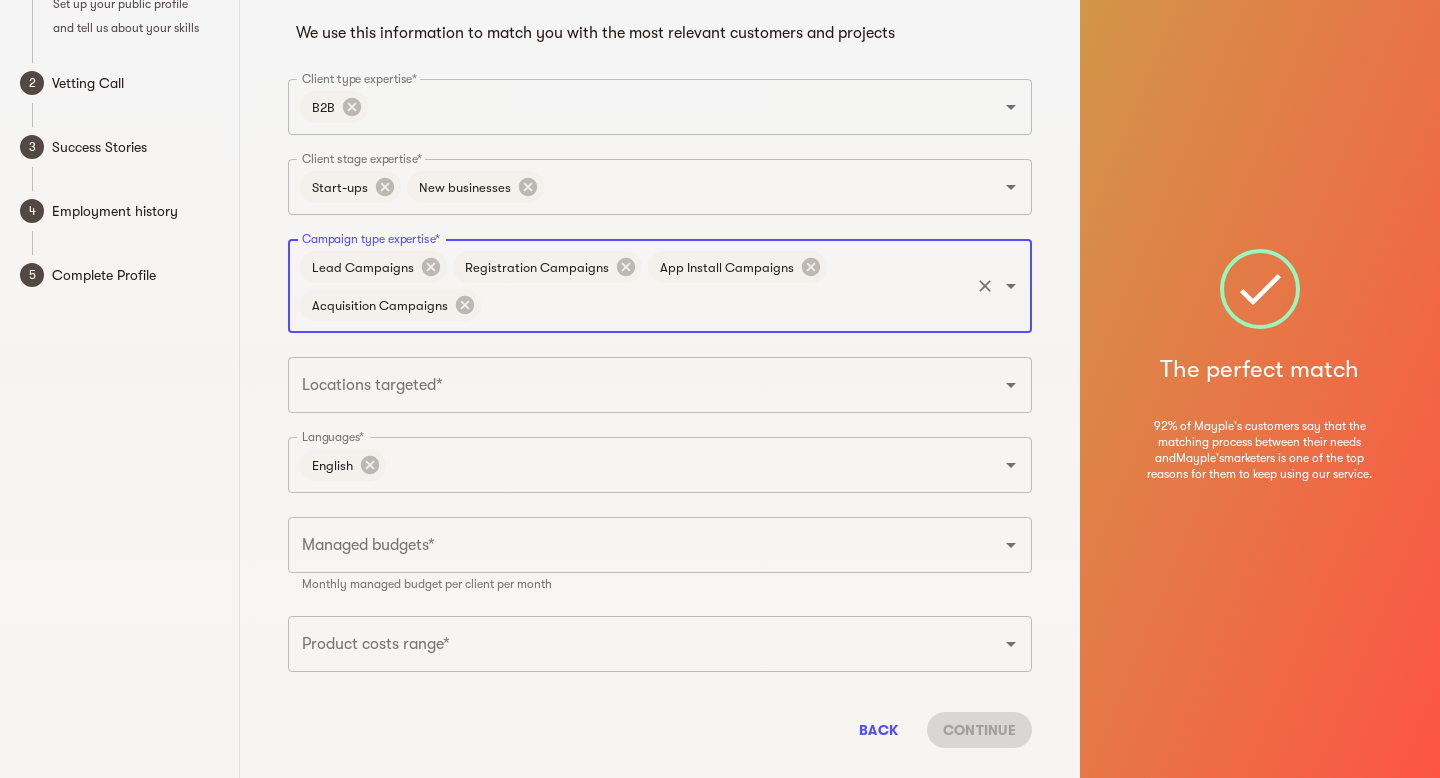 click on "Campaign type expertise*" at bounding box center [725, 305] 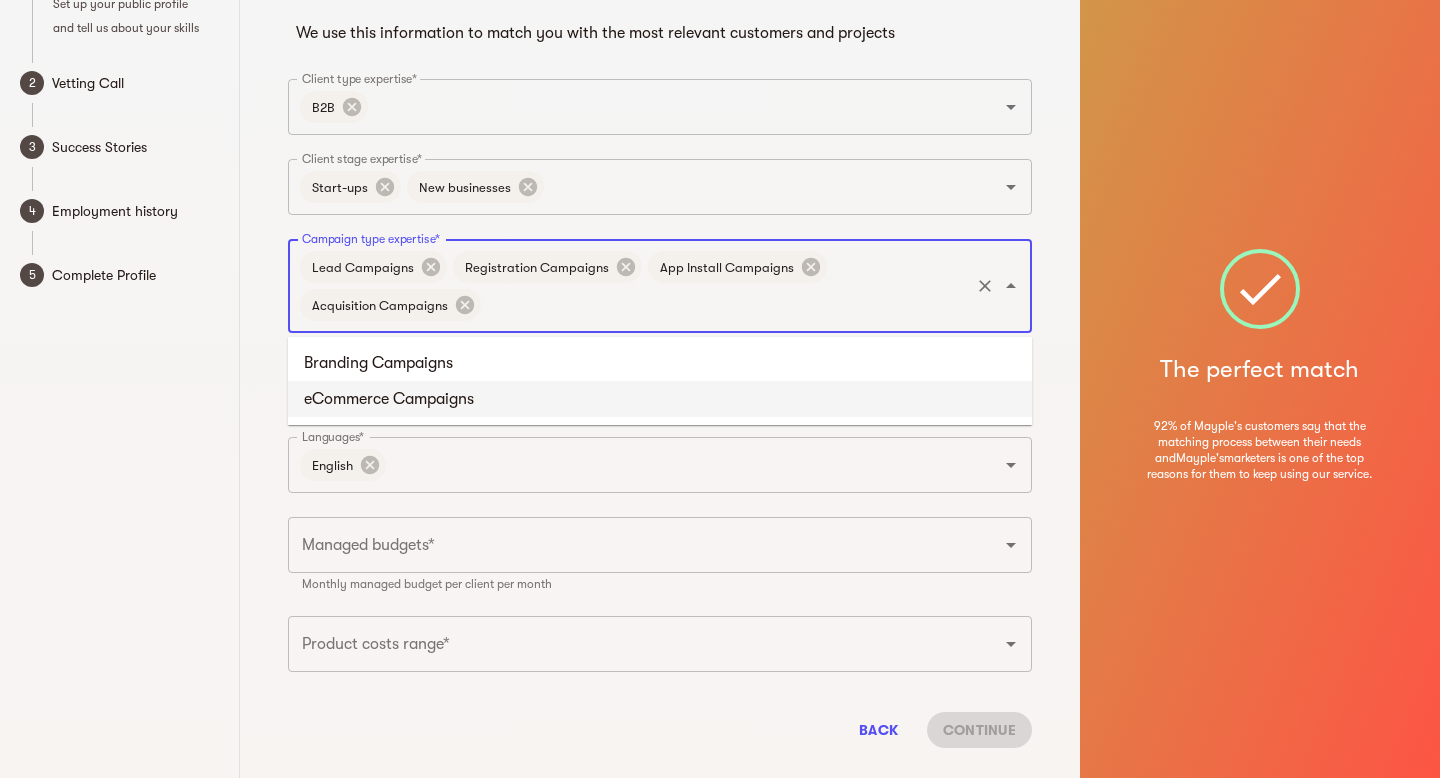 click on "eCommerce Campaigns" at bounding box center [660, 399] 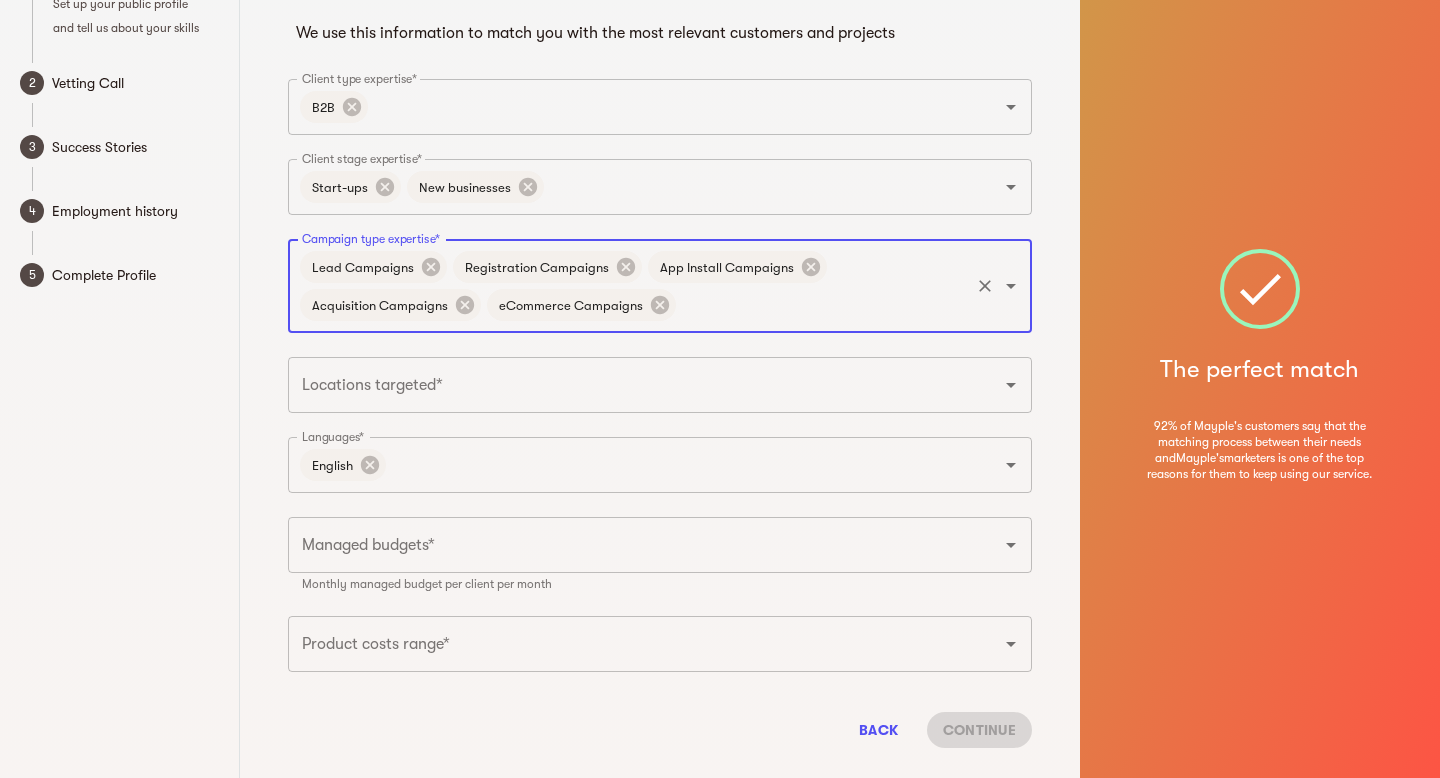 click on "Locations targeted*" at bounding box center (632, 385) 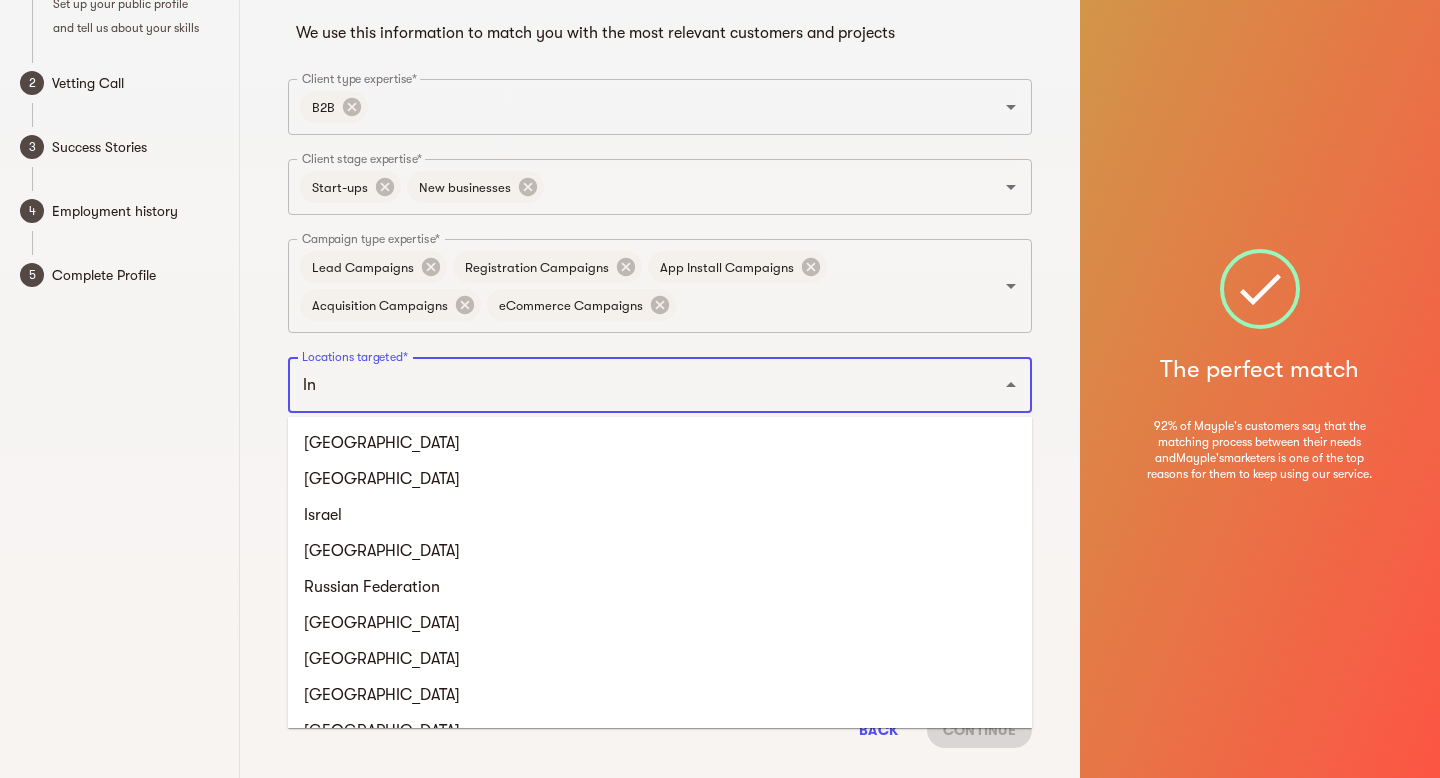 type on "Ind" 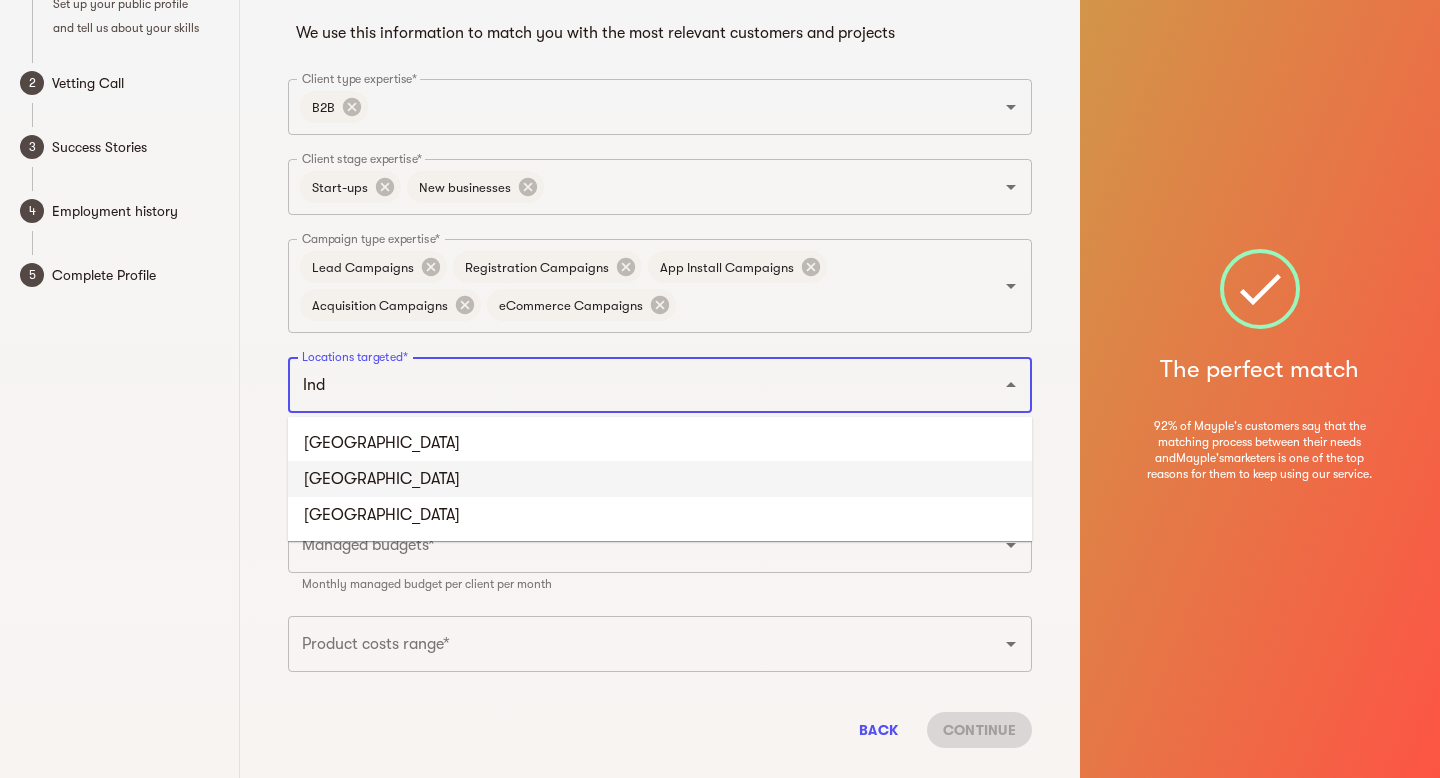 click on "India" at bounding box center (660, 479) 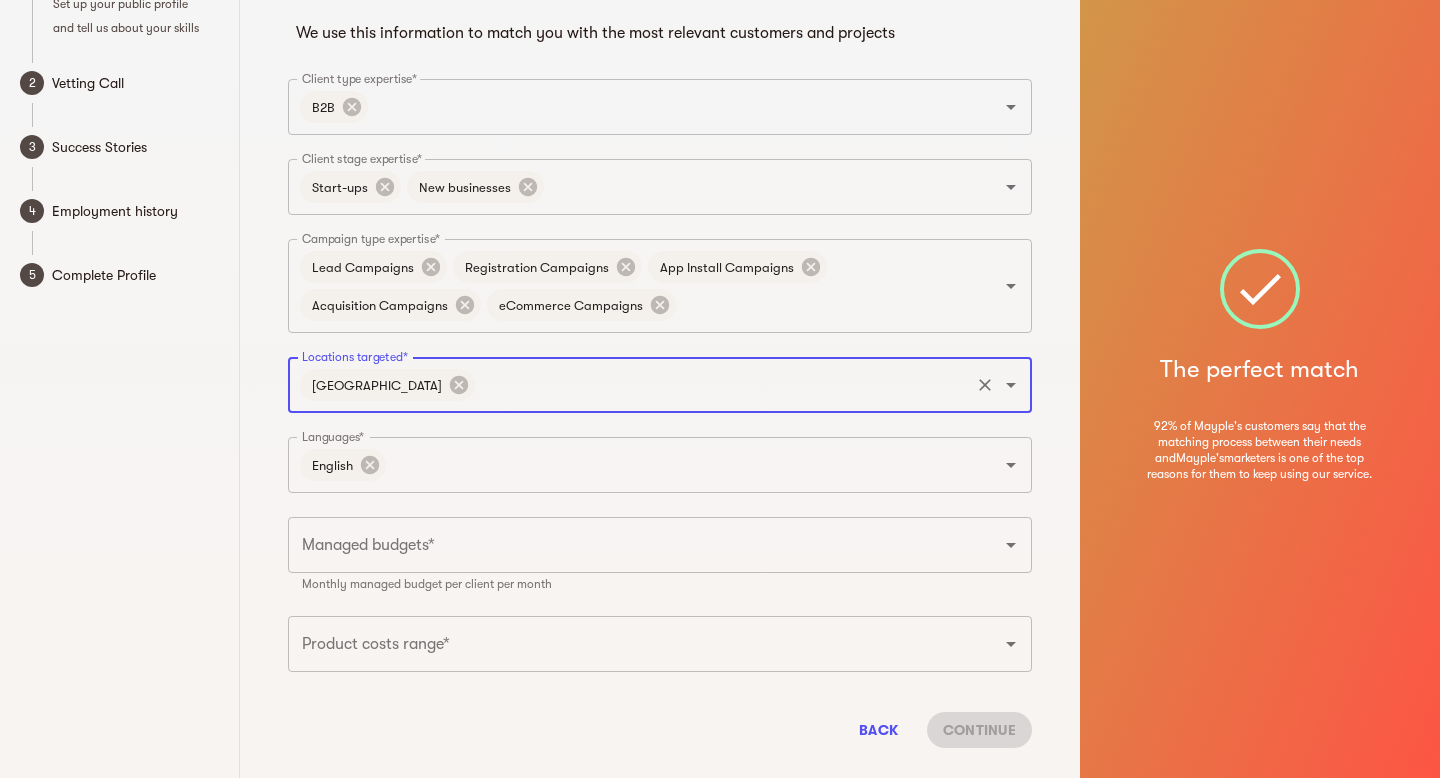 click on "1 Basic Info Set up your public profile and tell us about your skills 2 Vetting Call 3 Success Stories 4 Employment history 5 Complete Profile" at bounding box center (120, 365) 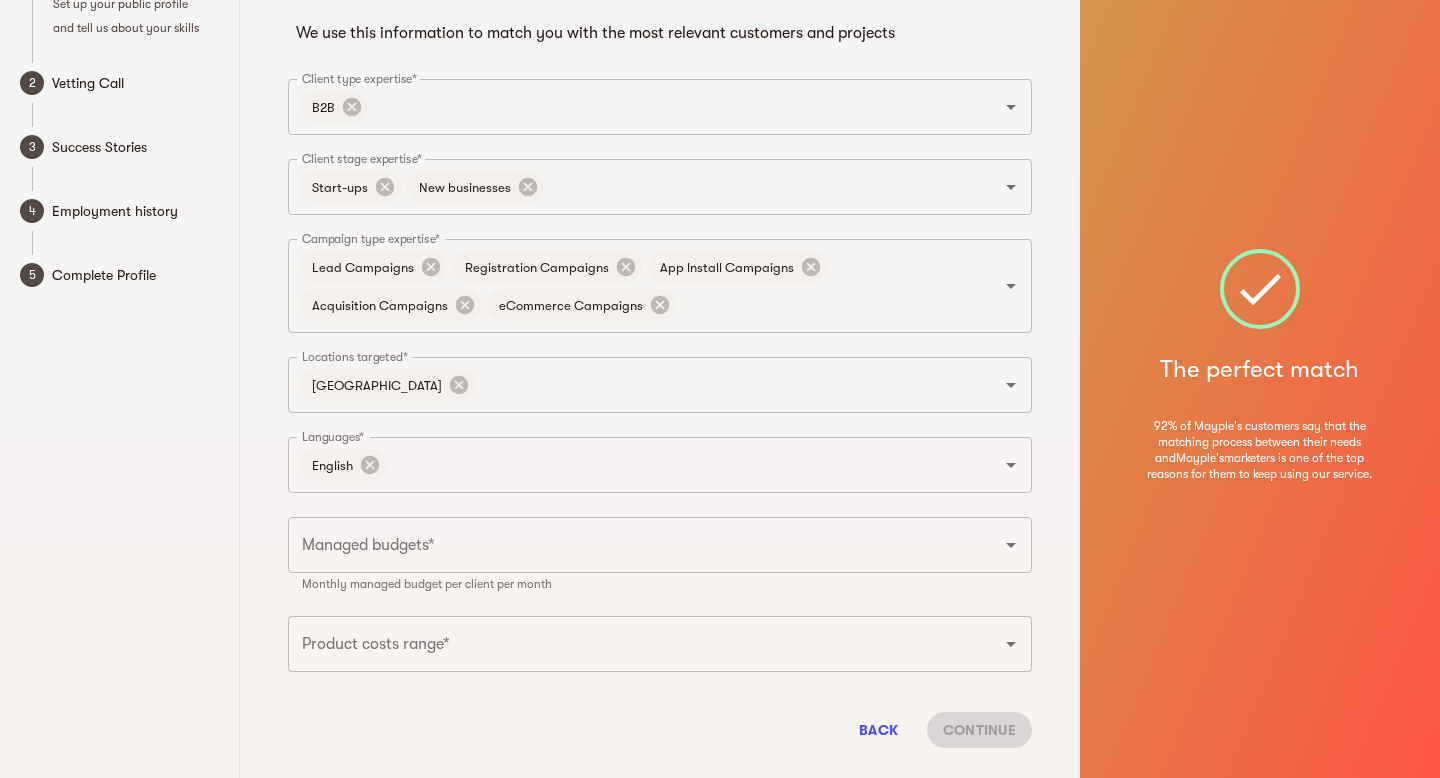 click on "Managed budgets*" at bounding box center [632, 545] 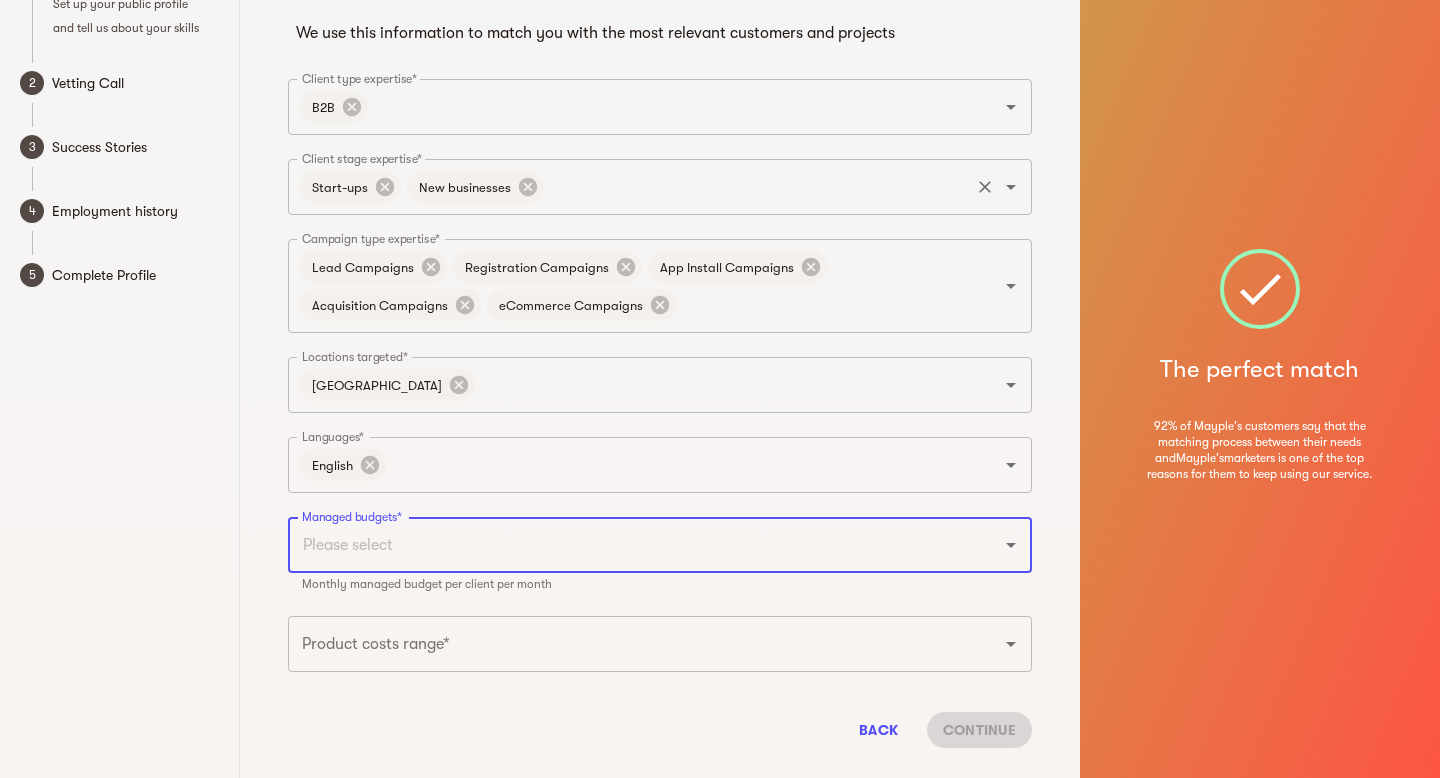 scroll, scrollTop: 0, scrollLeft: 0, axis: both 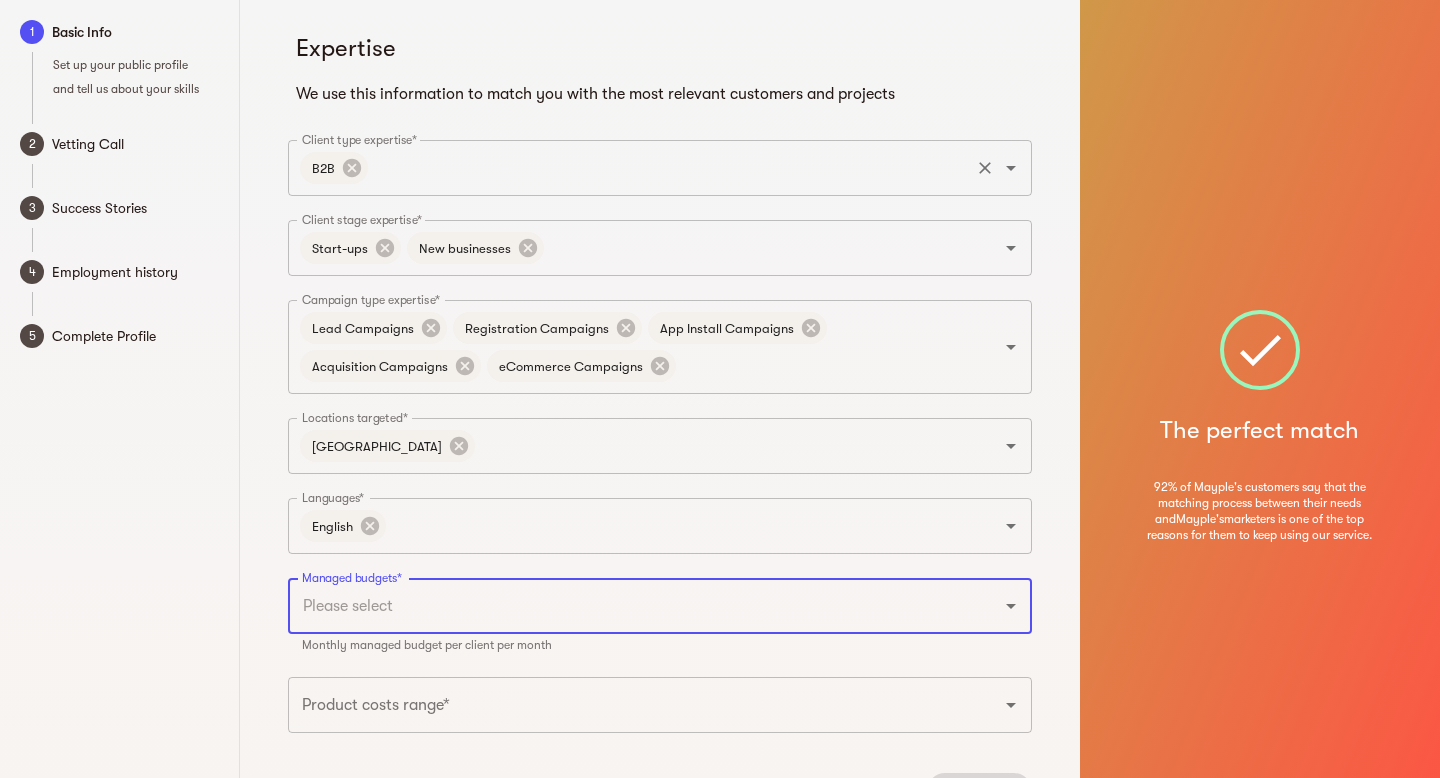 click on "Client type expertise*" at bounding box center (669, 168) 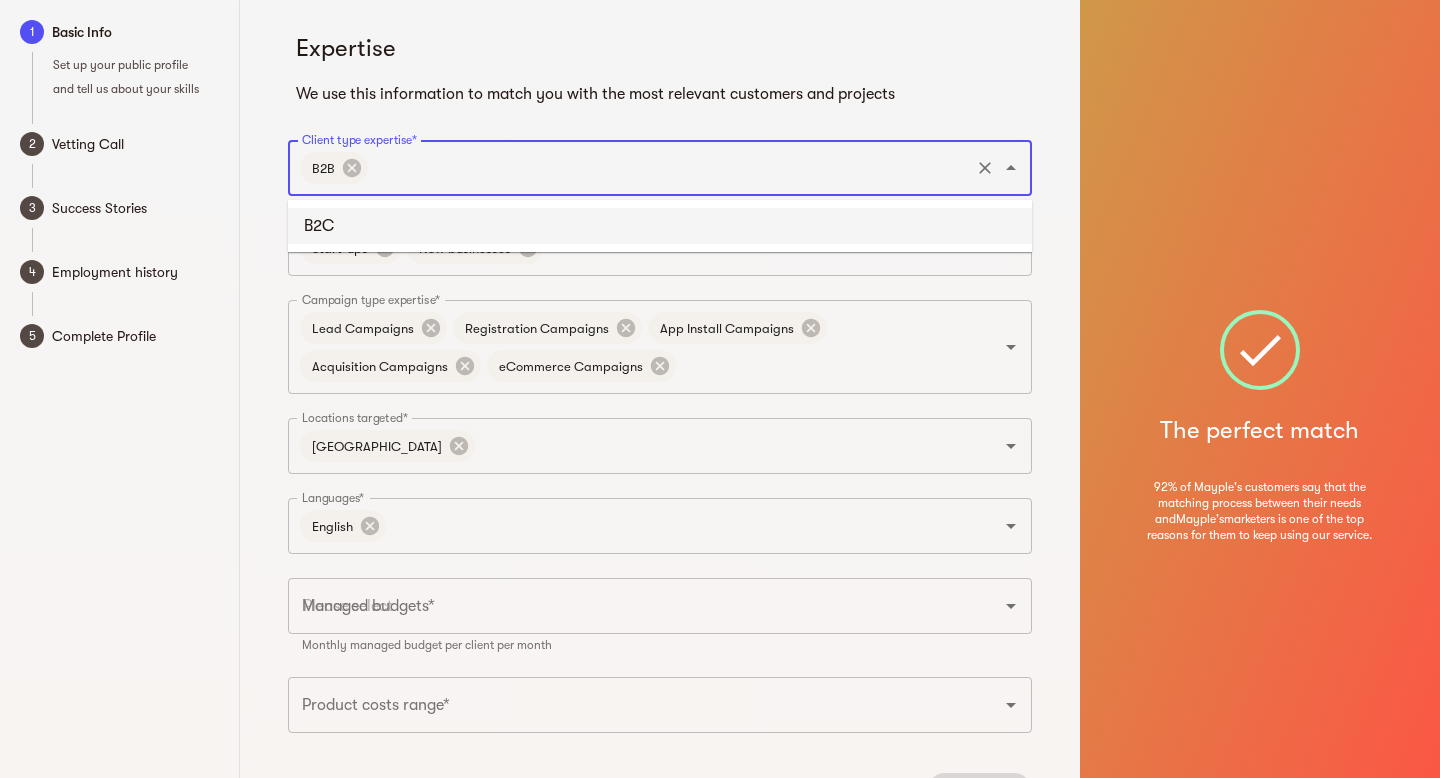 type on "B" 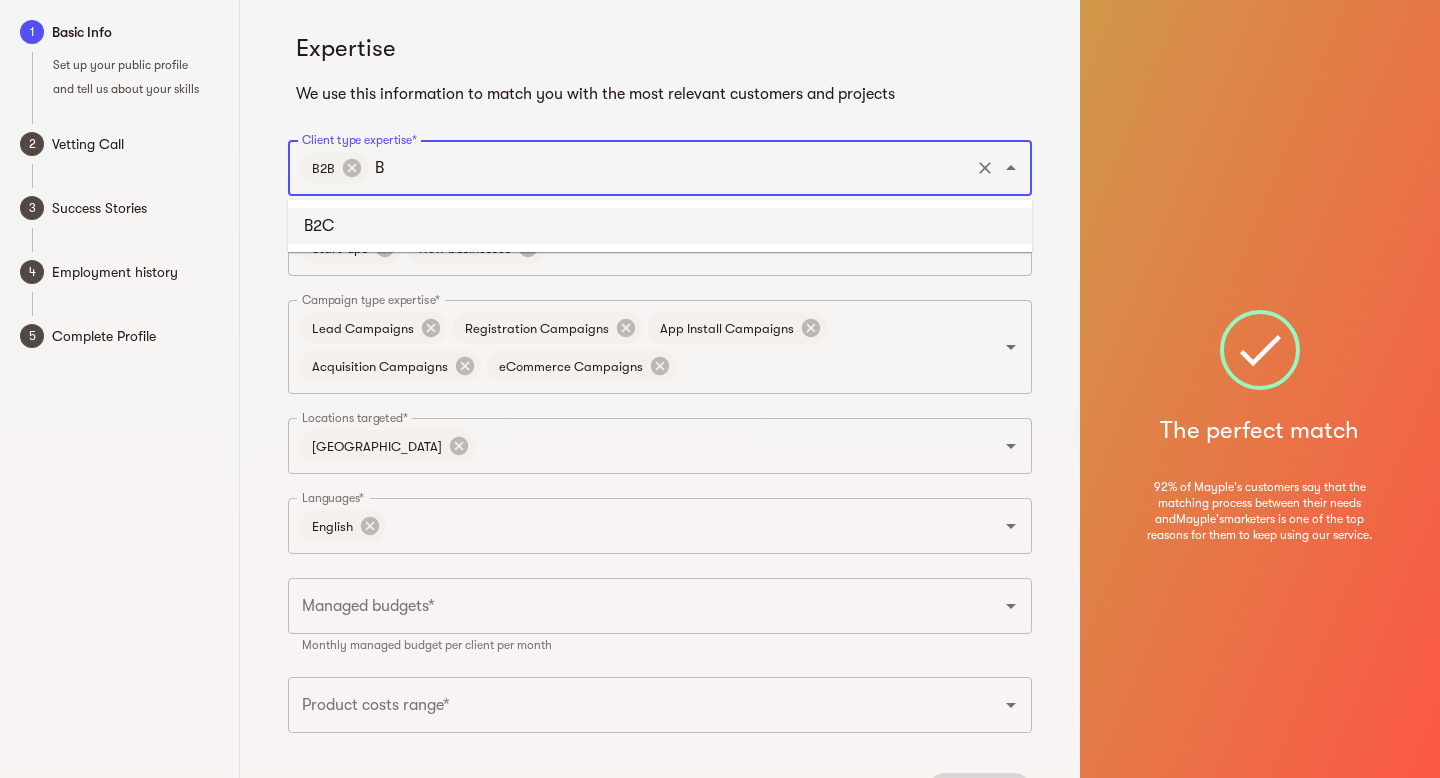 click on "B2C" at bounding box center (660, 226) 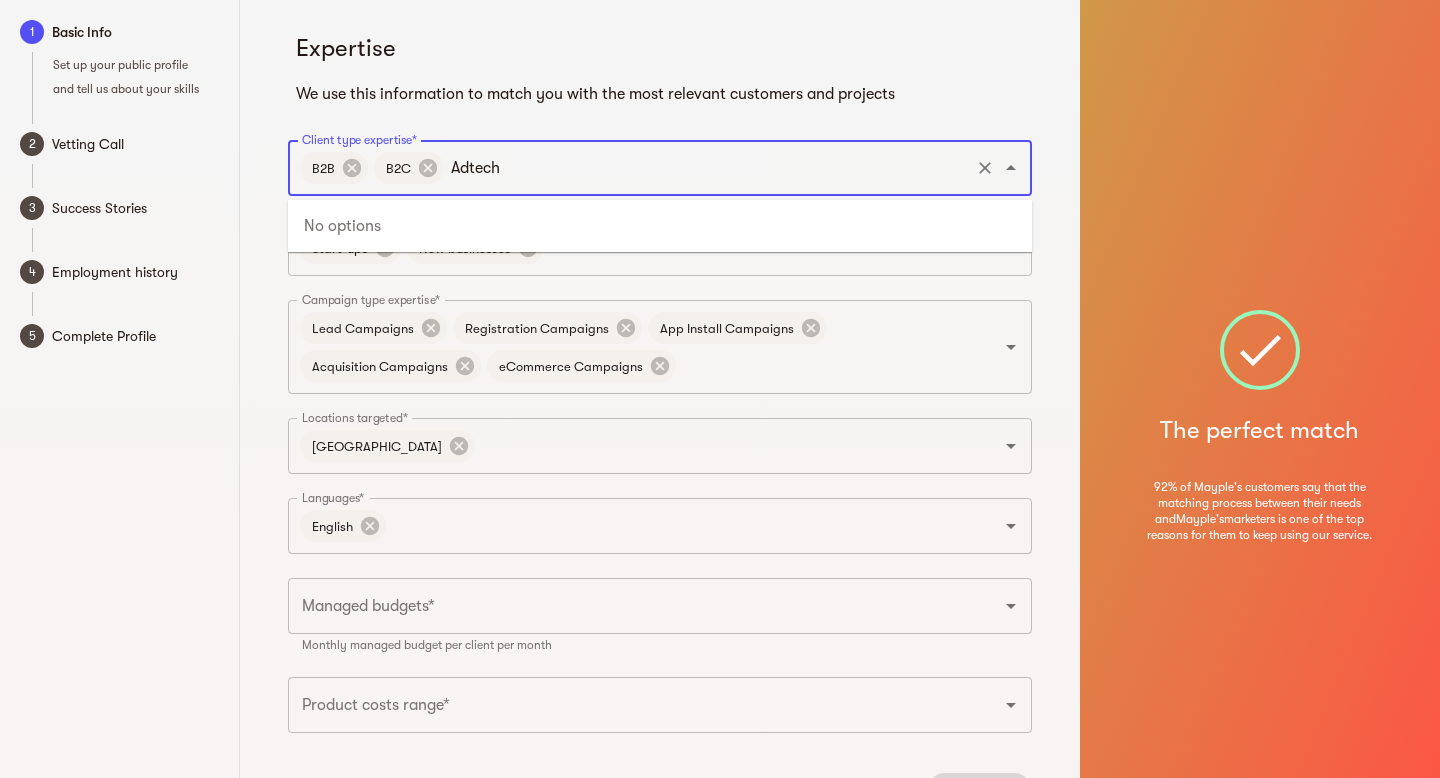 click on "Adtech" at bounding box center (707, 168) 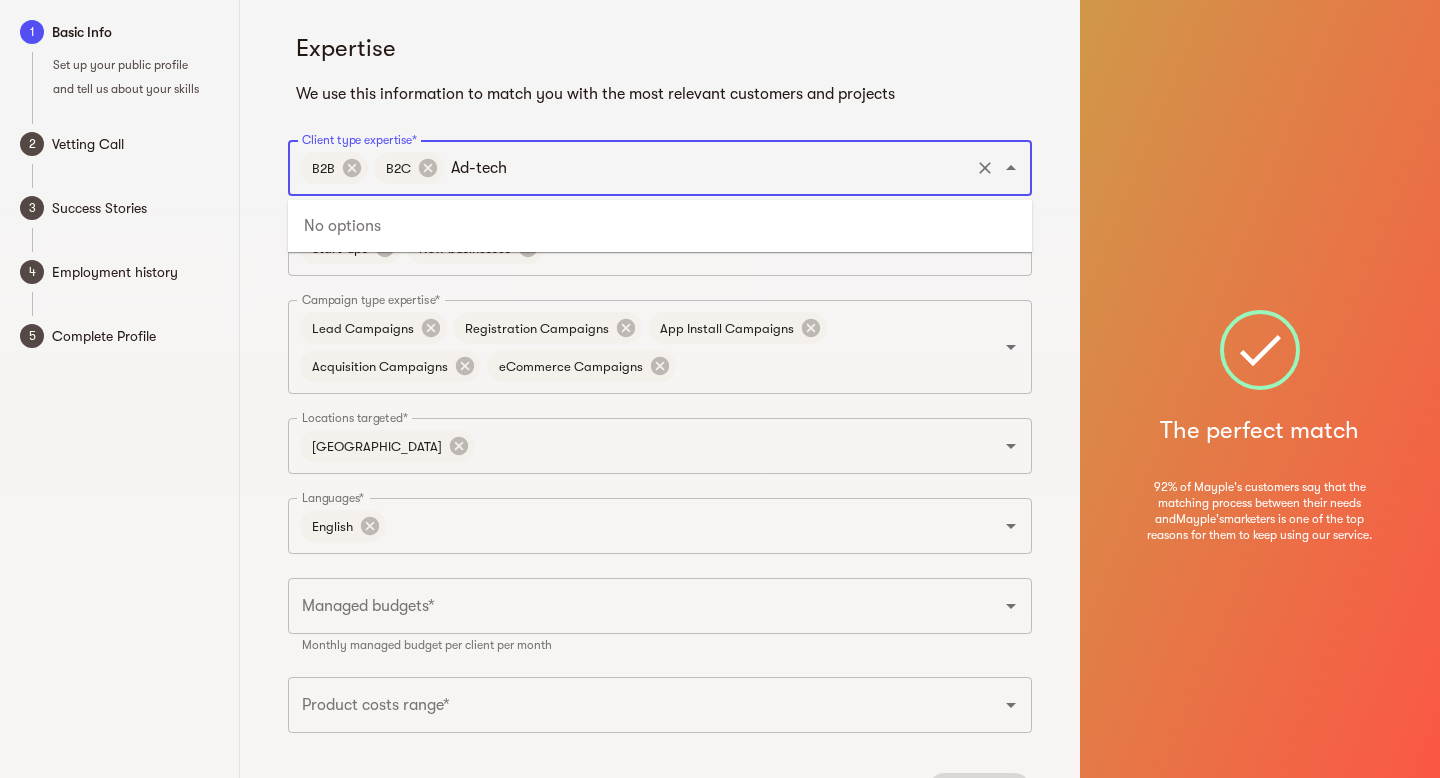 click on "Ad-tech" at bounding box center (707, 168) 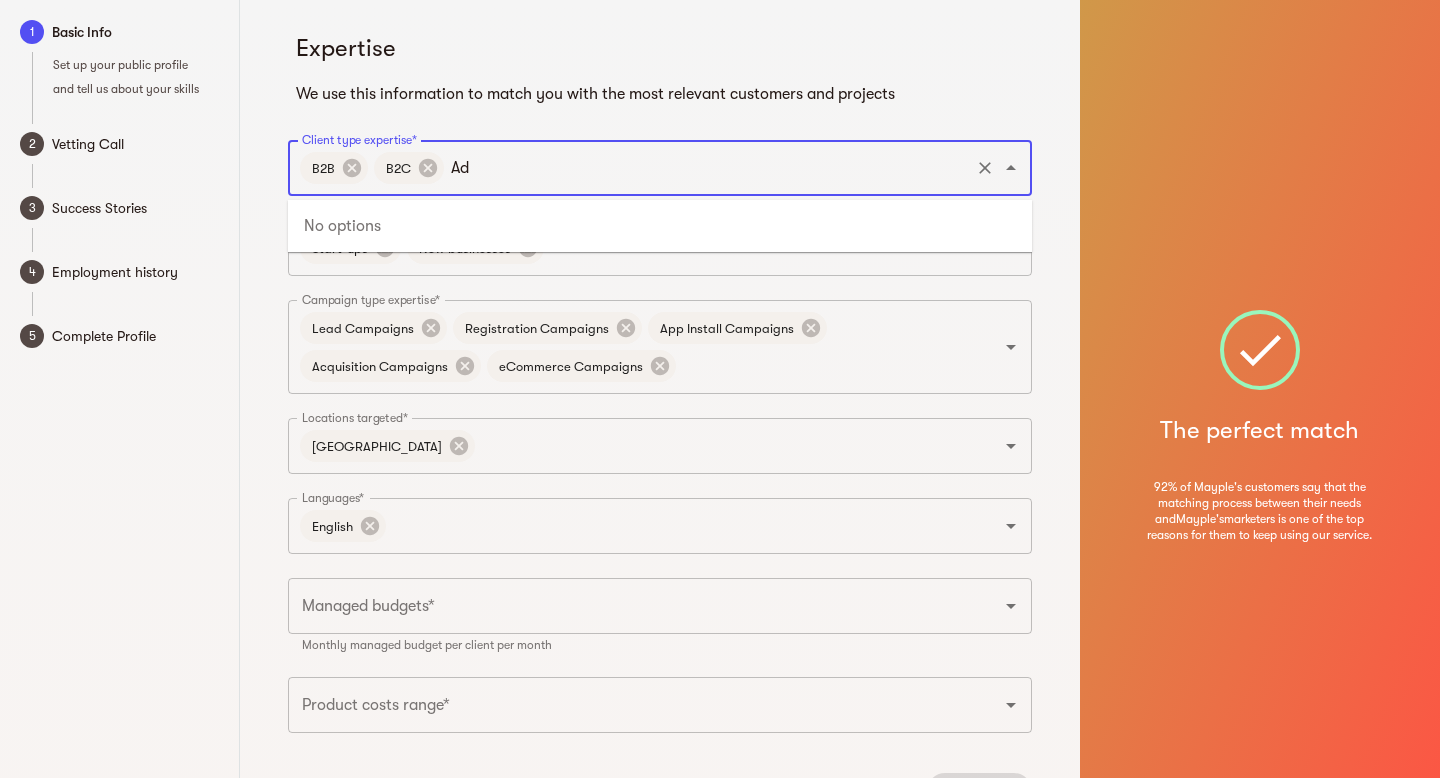 type on "A" 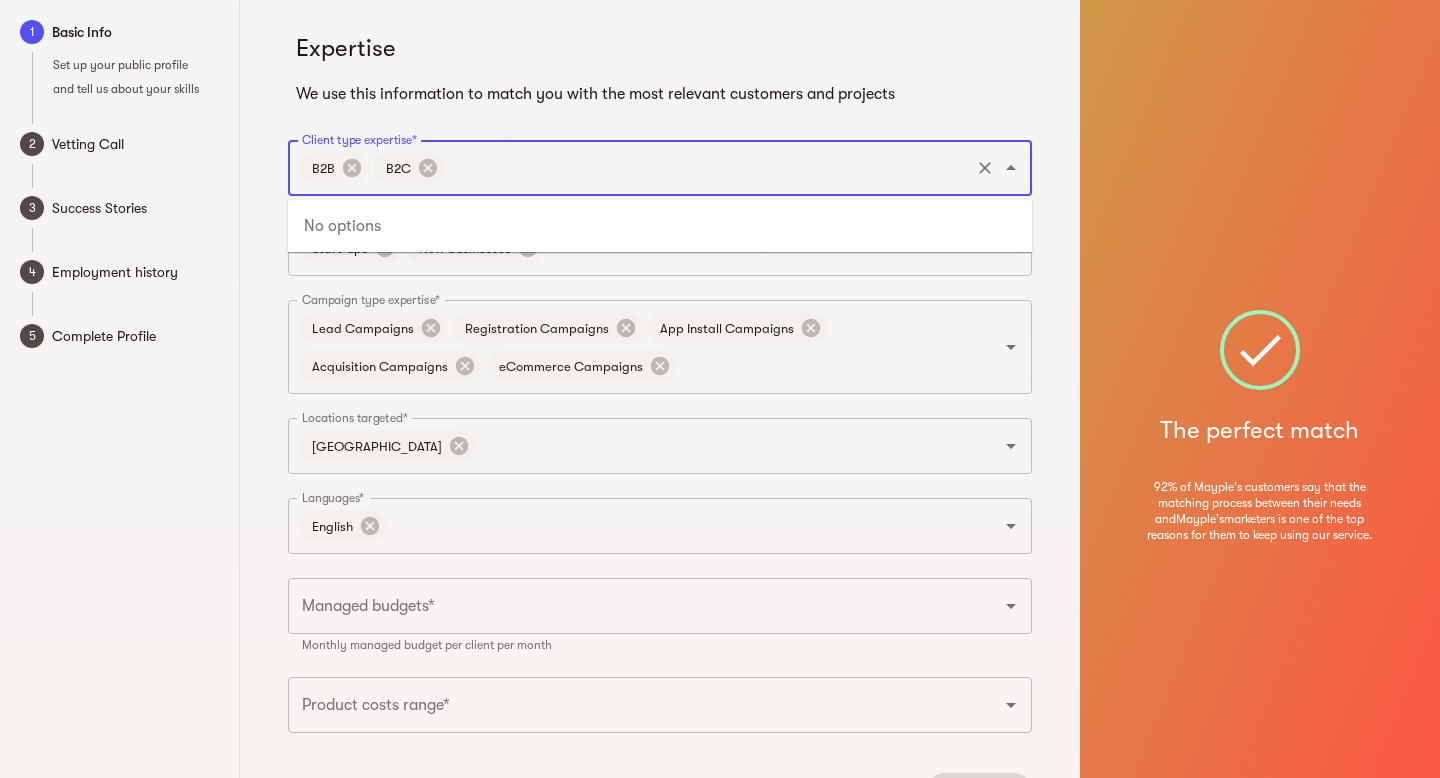 type 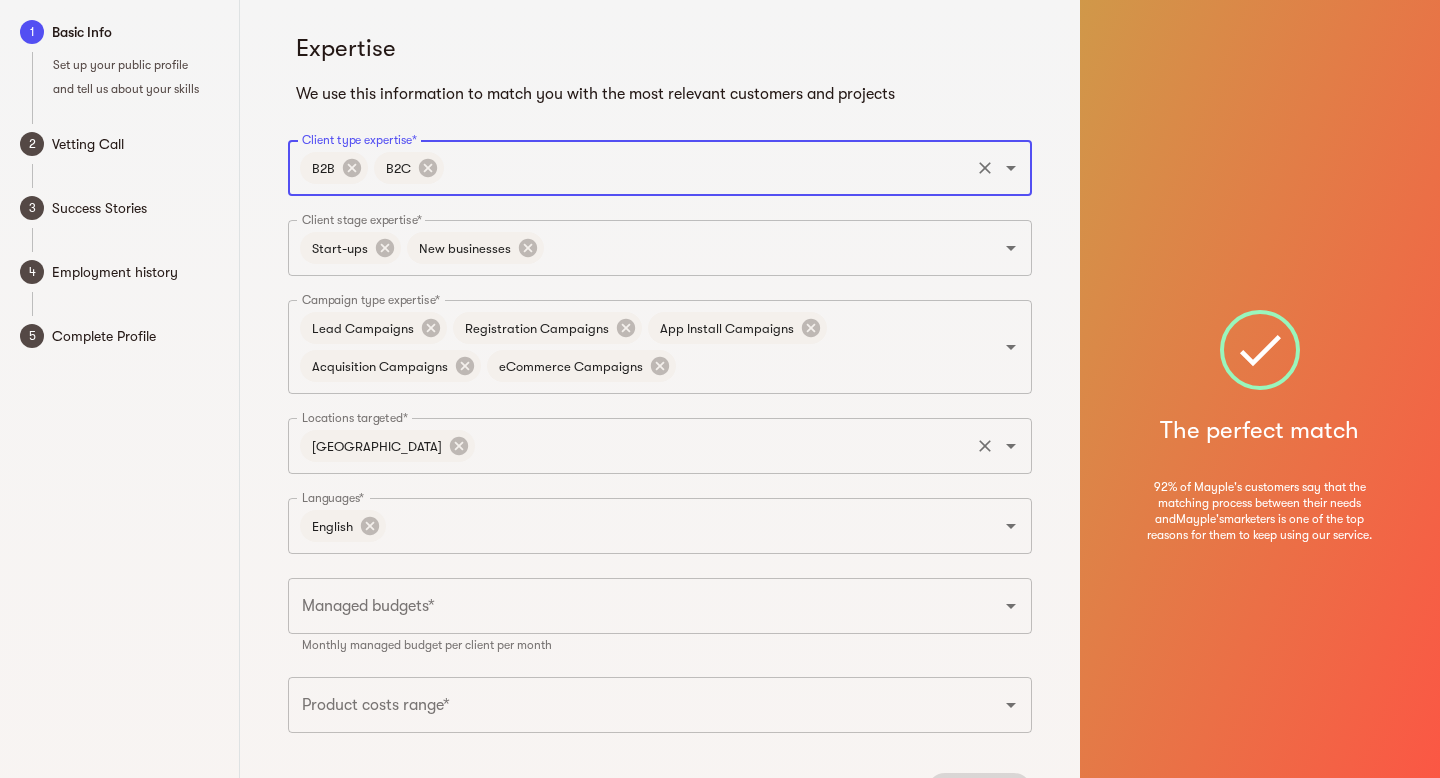 scroll, scrollTop: 99, scrollLeft: 0, axis: vertical 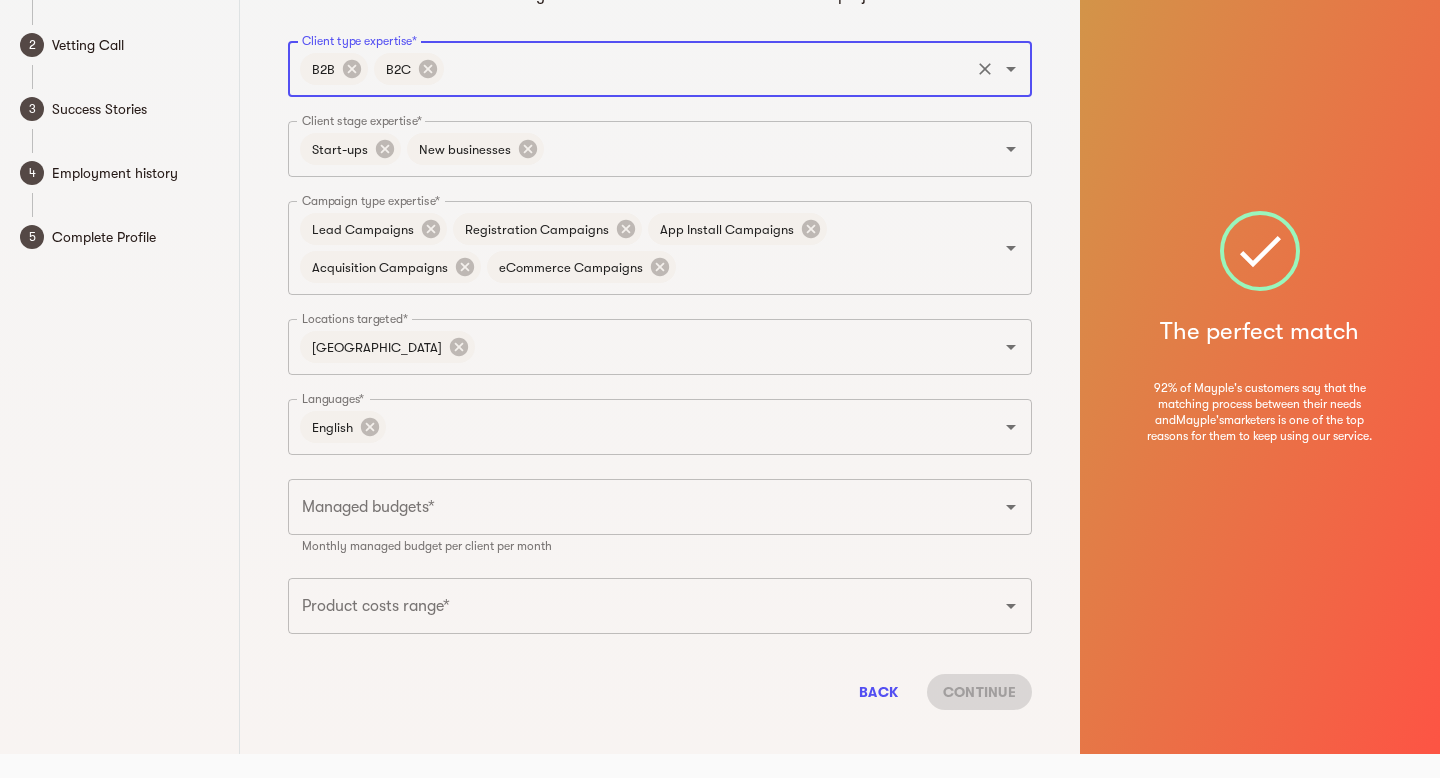 click on "Back Continue" at bounding box center (660, 692) 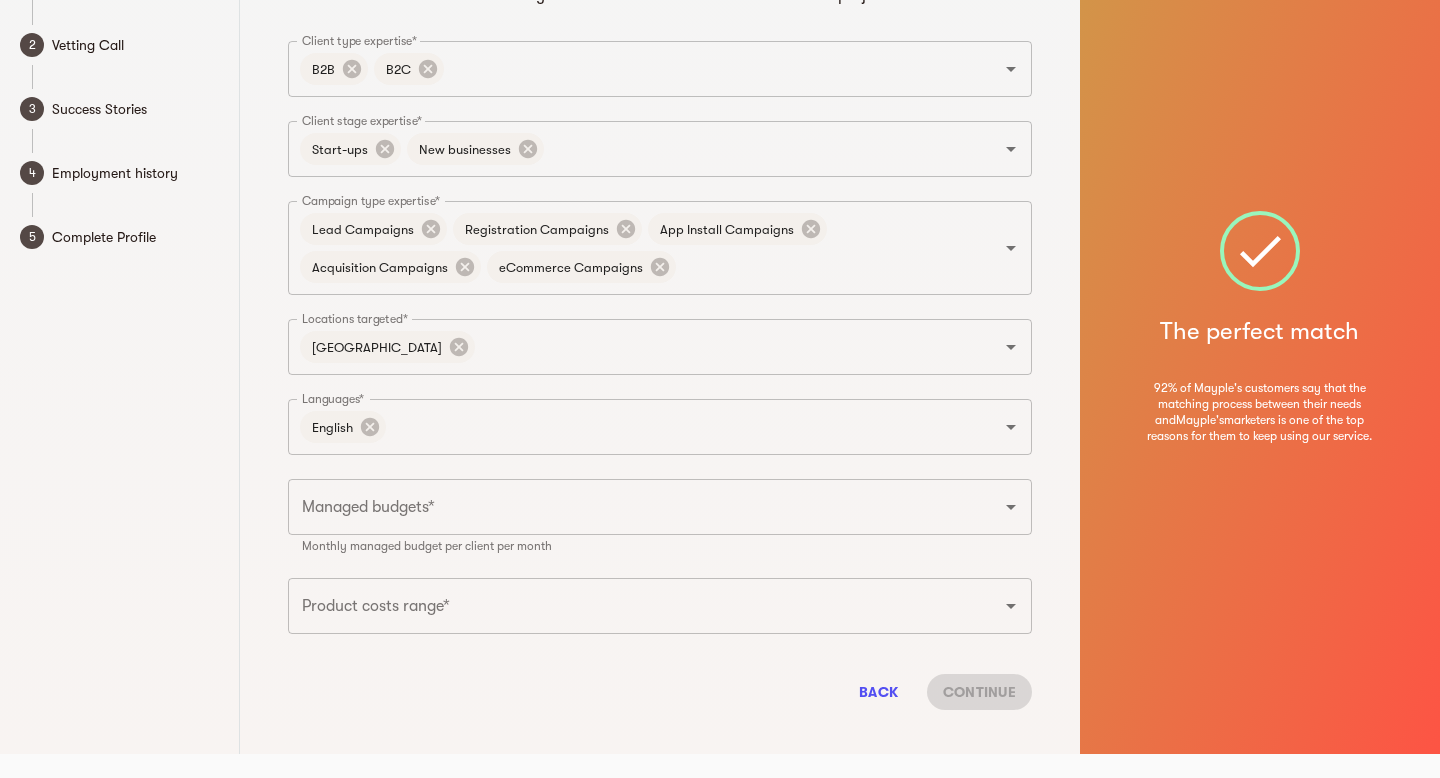 click on "Managed budgets*" at bounding box center [632, 507] 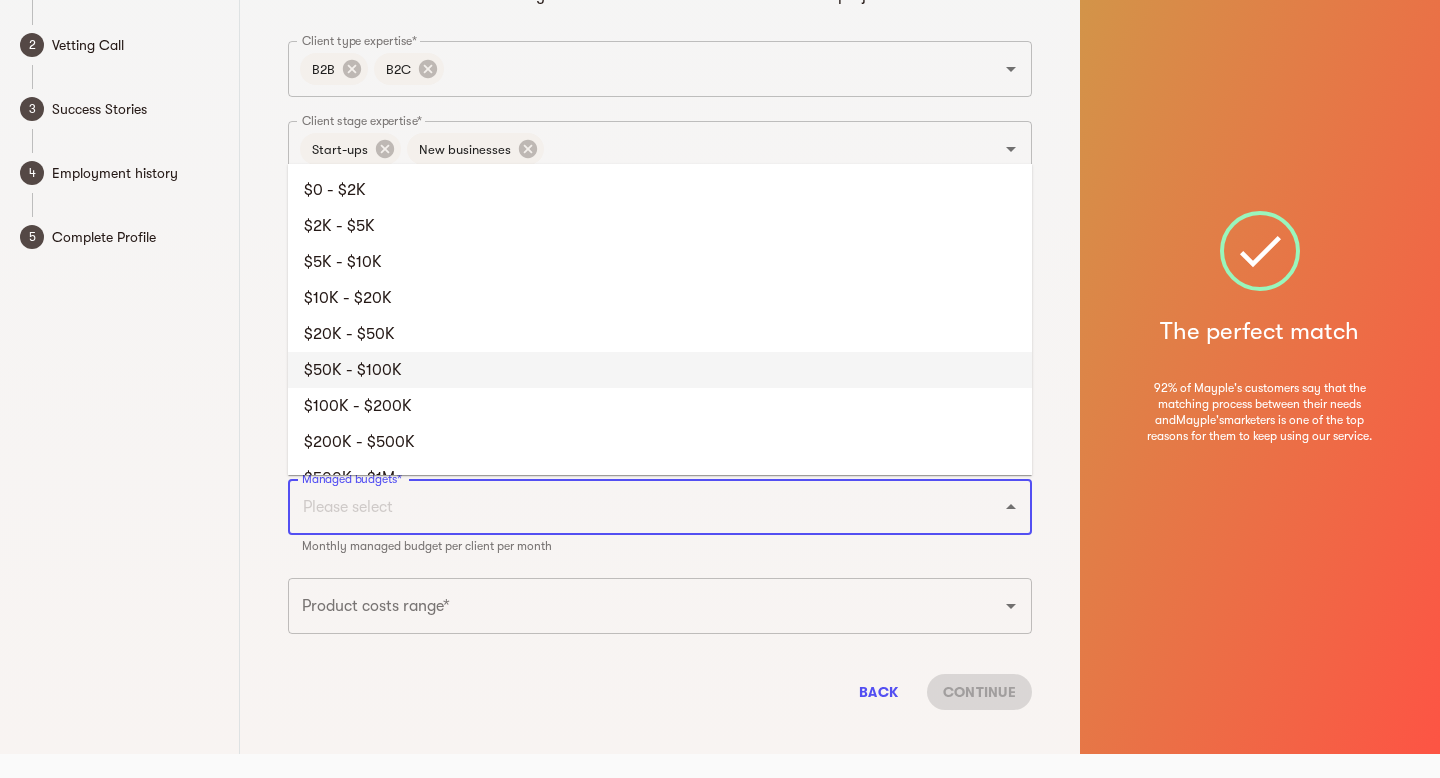 scroll, scrollTop: 65, scrollLeft: 0, axis: vertical 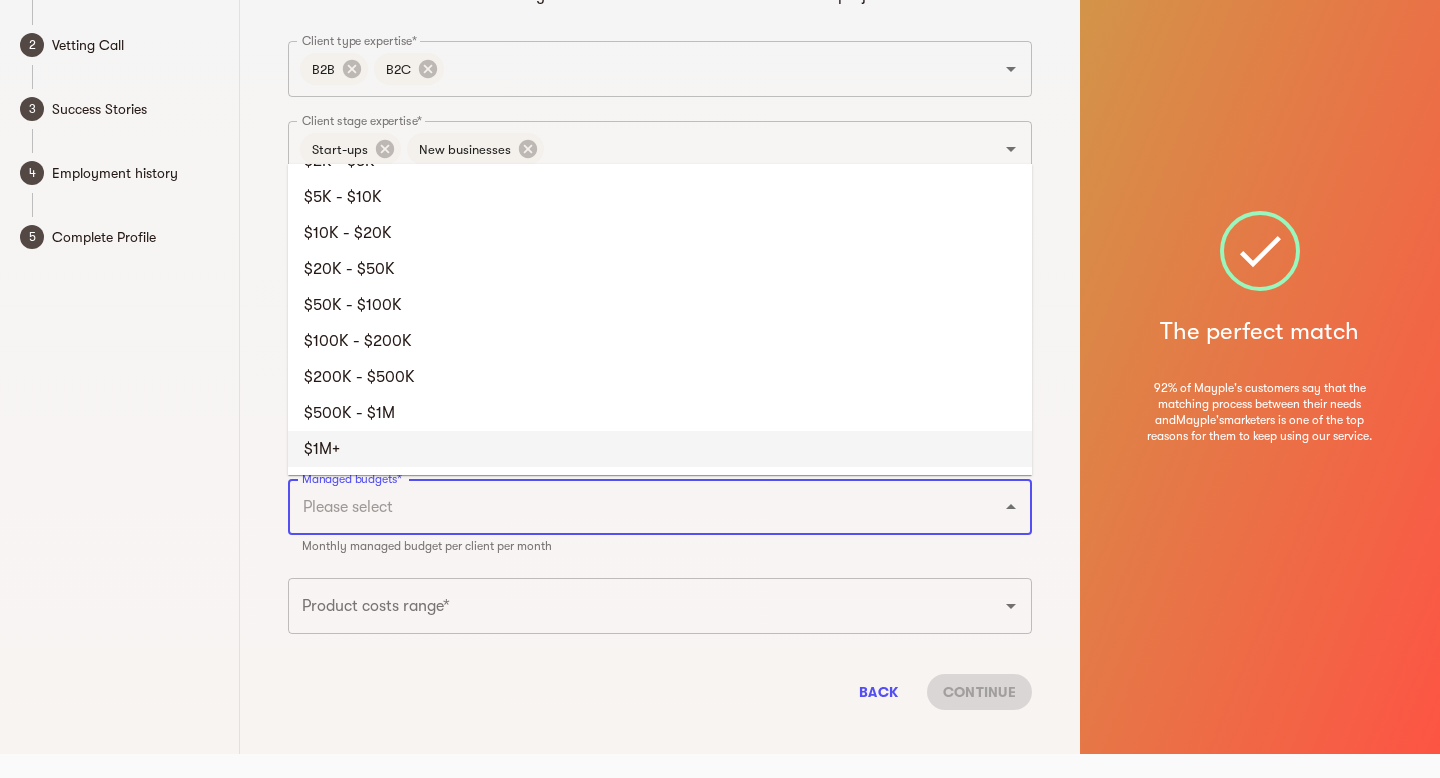 click on "Product costs range*" at bounding box center [632, 606] 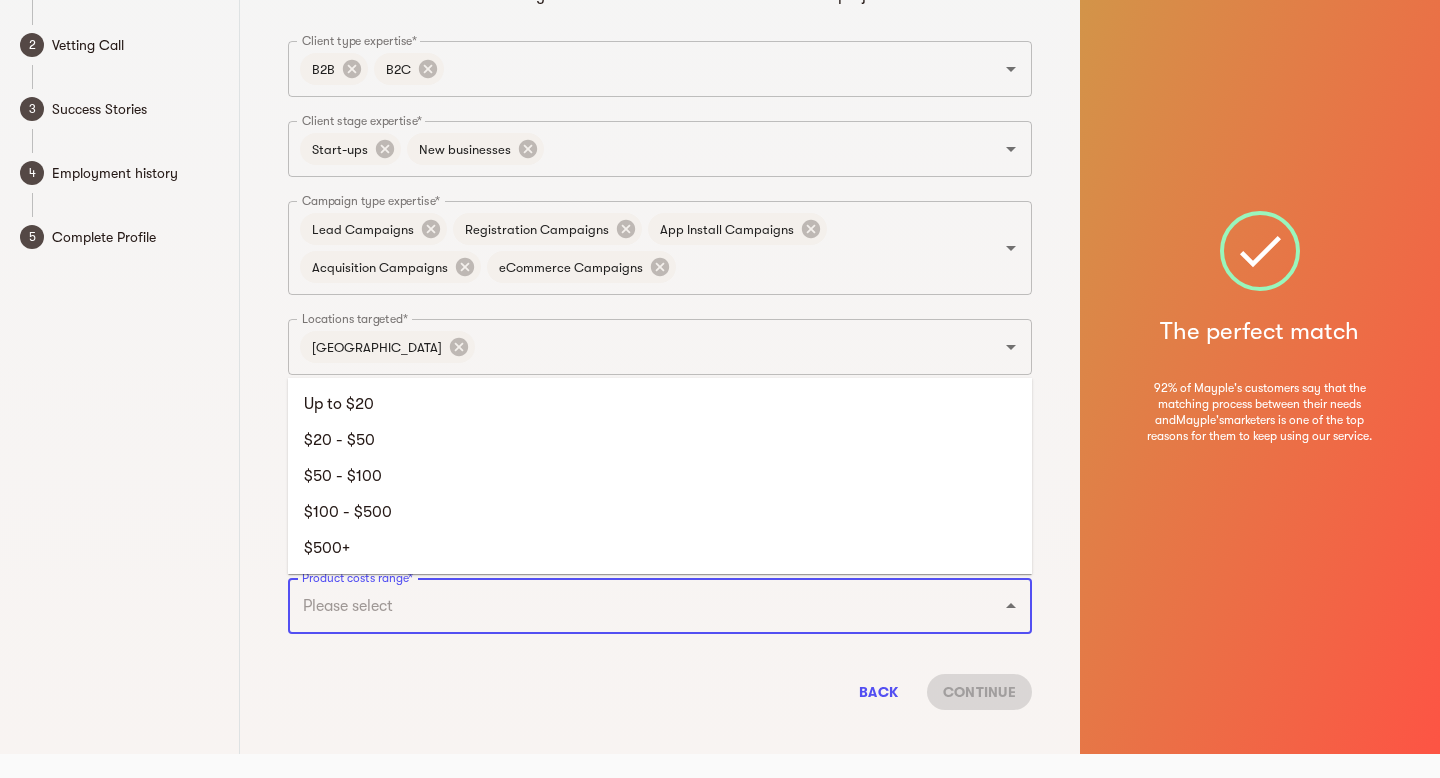 click on "Back Continue" at bounding box center (660, 692) 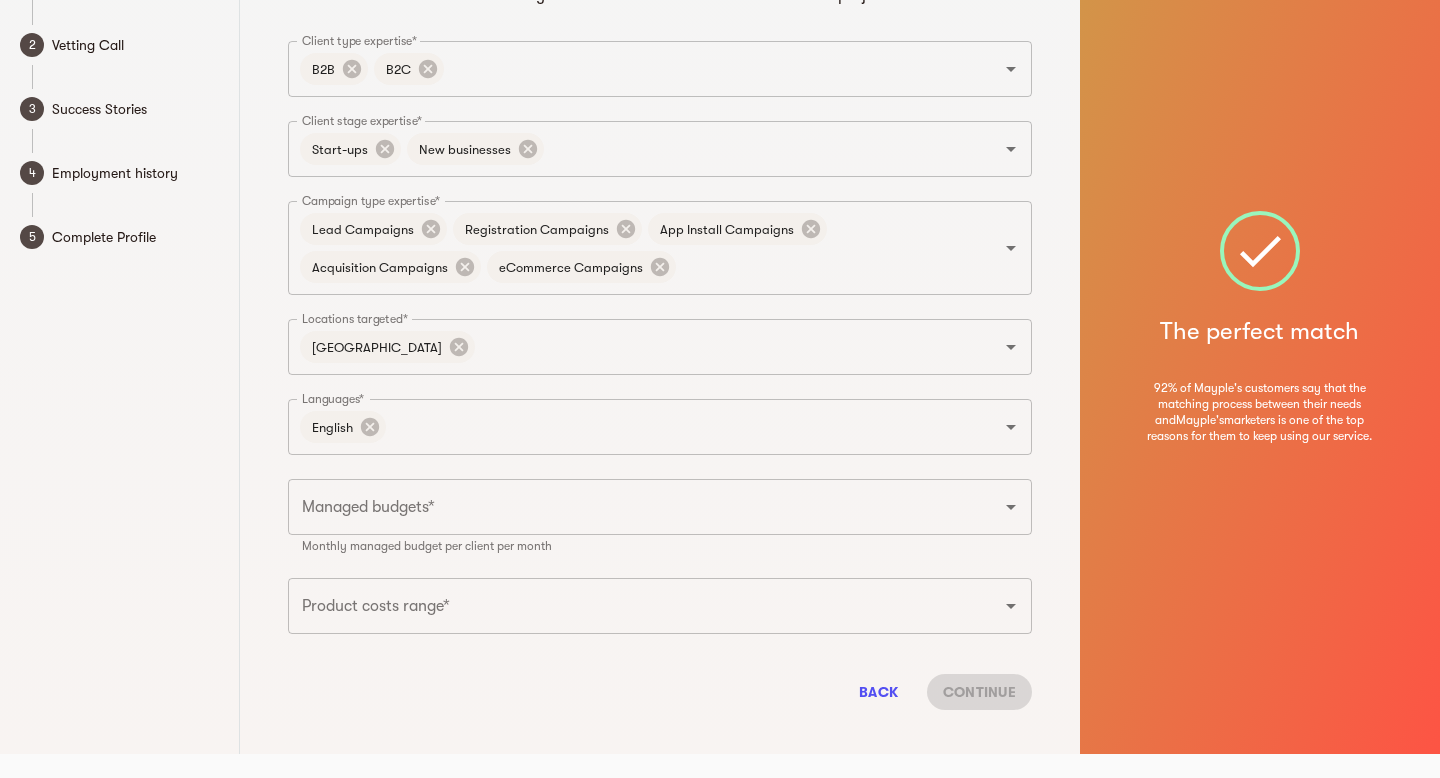 click on "Managed budgets*" at bounding box center (660, 507) 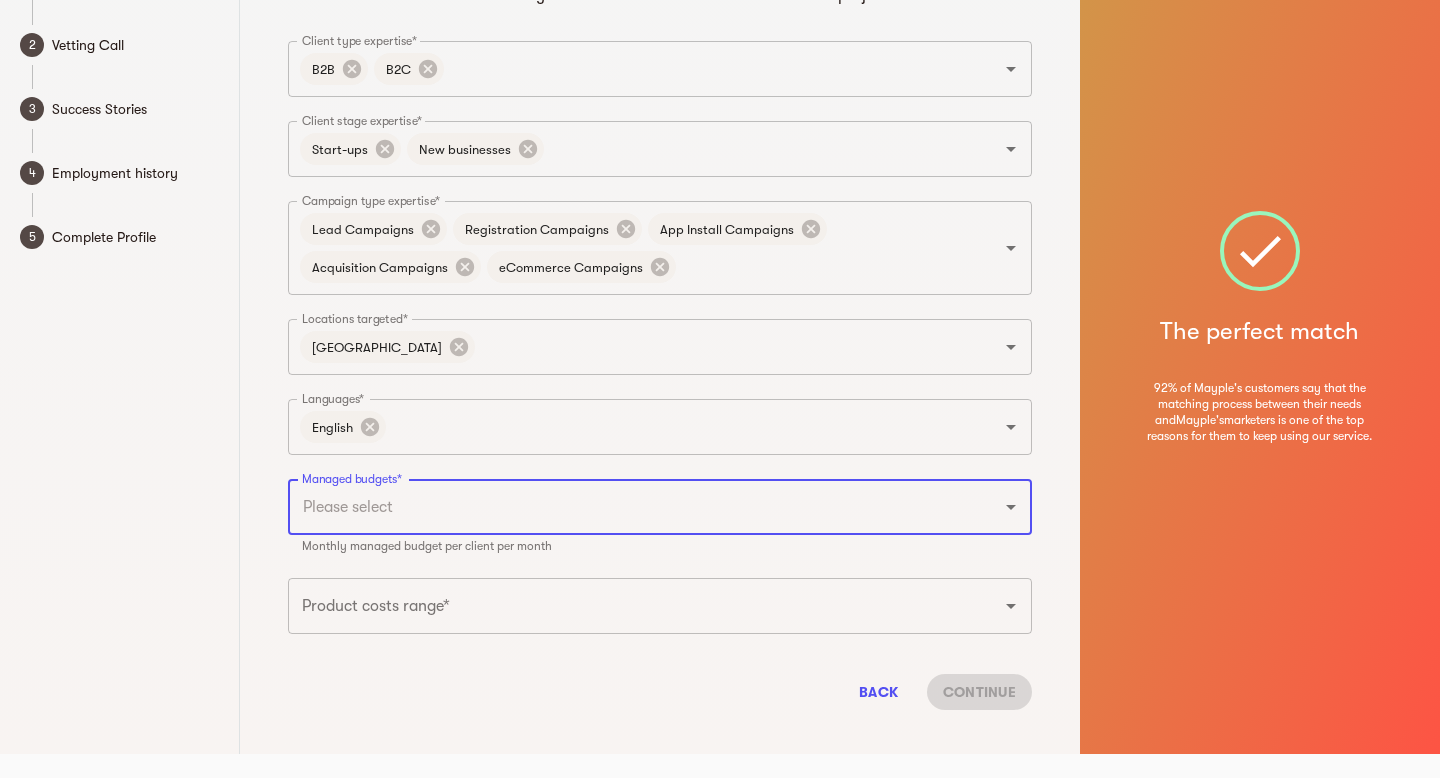 click on "Managed budgets*" at bounding box center (632, 507) 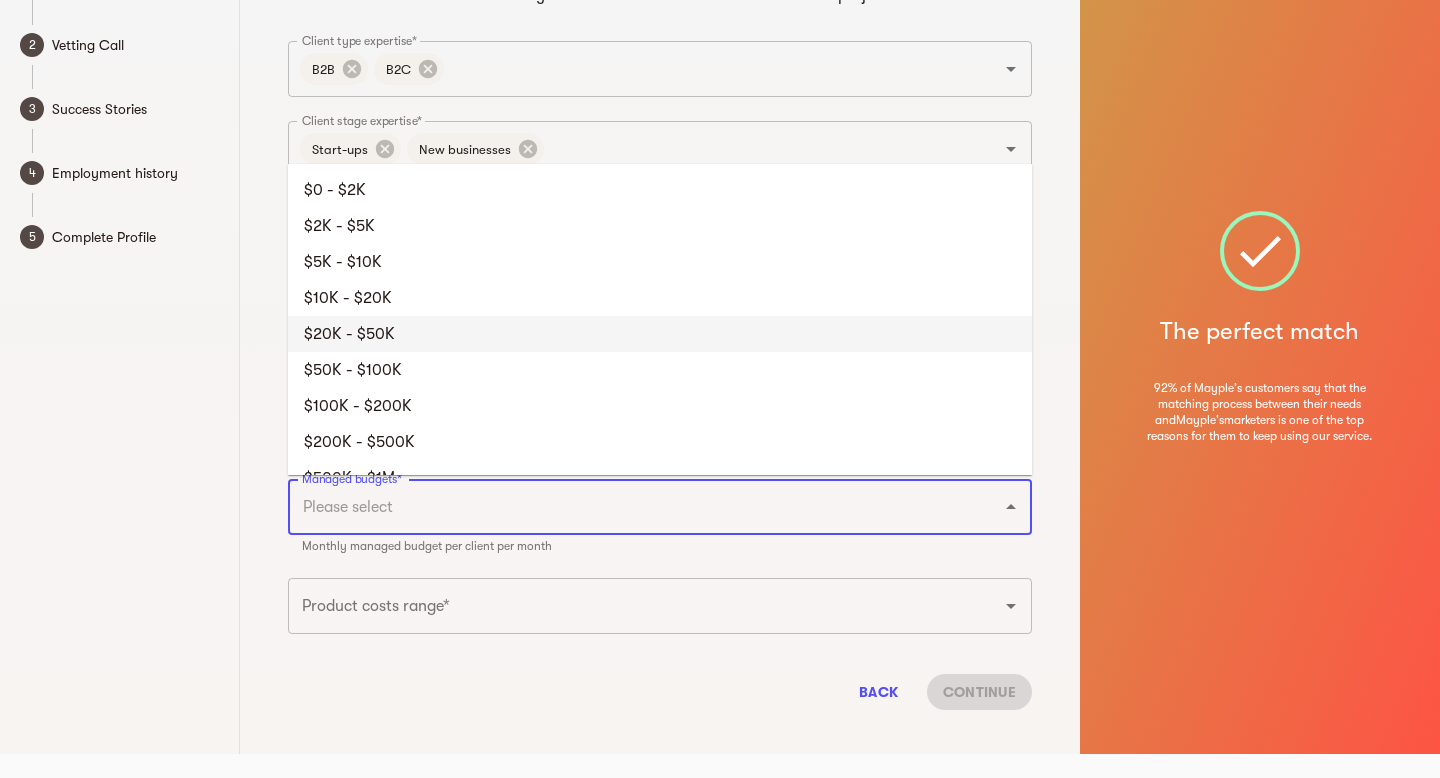 scroll, scrollTop: 65, scrollLeft: 0, axis: vertical 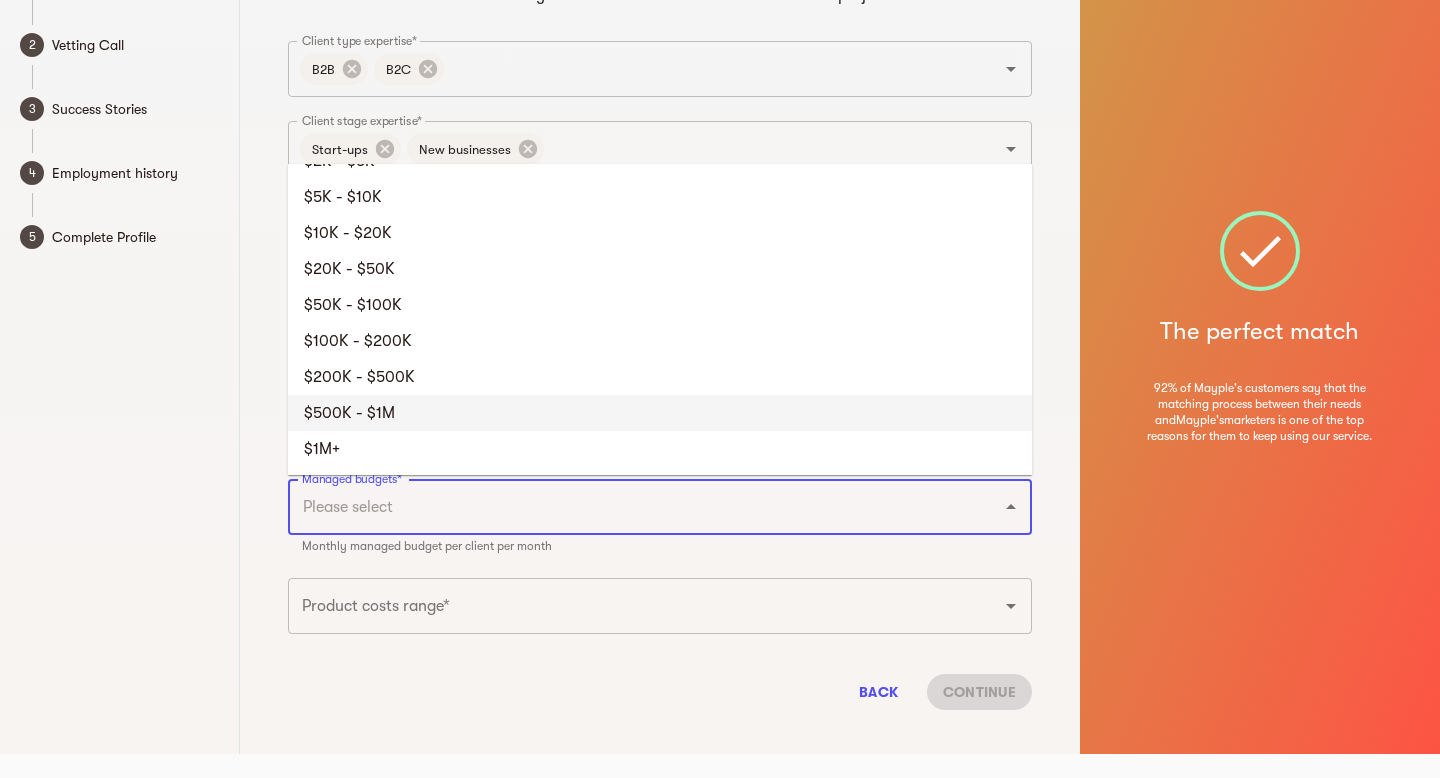 click on "$500K - $1M" at bounding box center [660, 413] 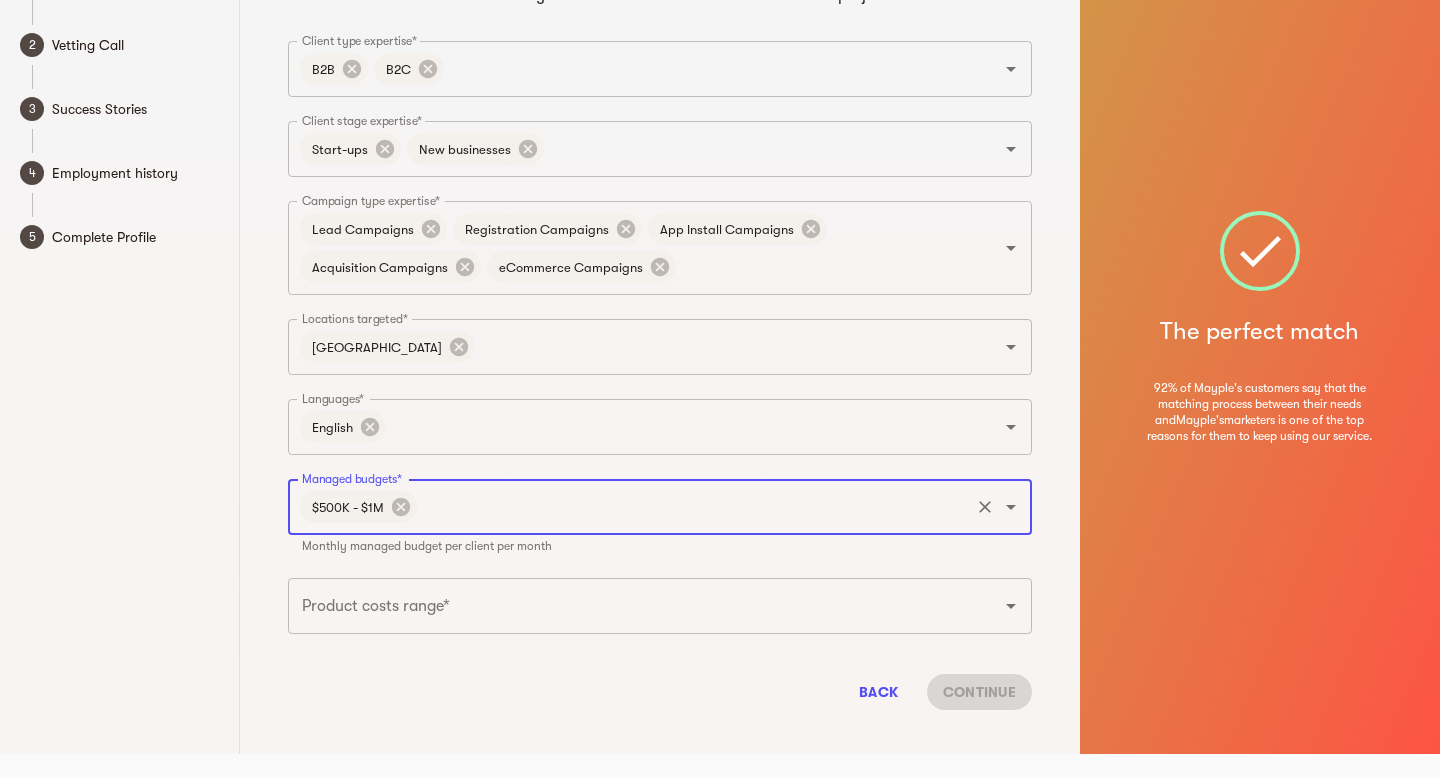 click on "Product costs range*" at bounding box center (632, 606) 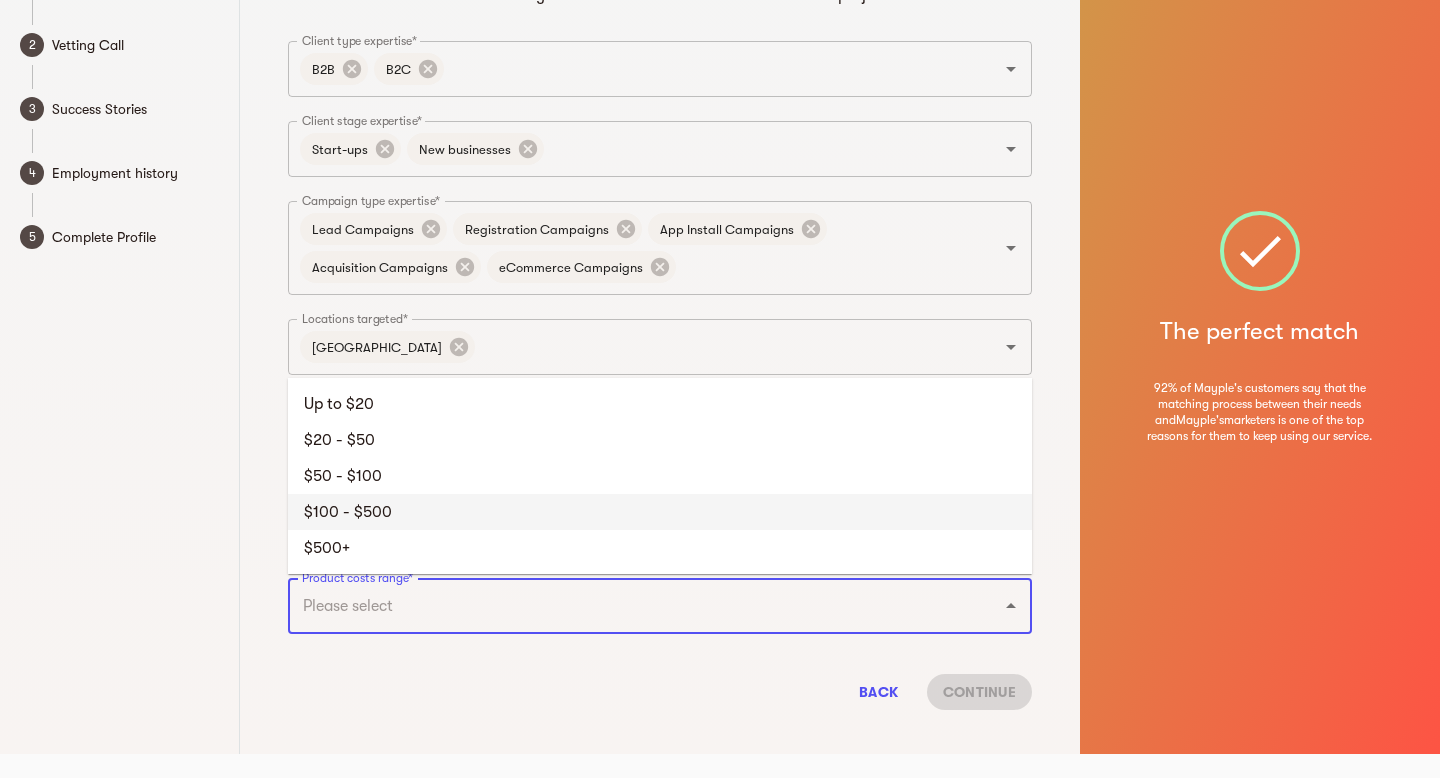 click on "$100 - $500" at bounding box center (660, 512) 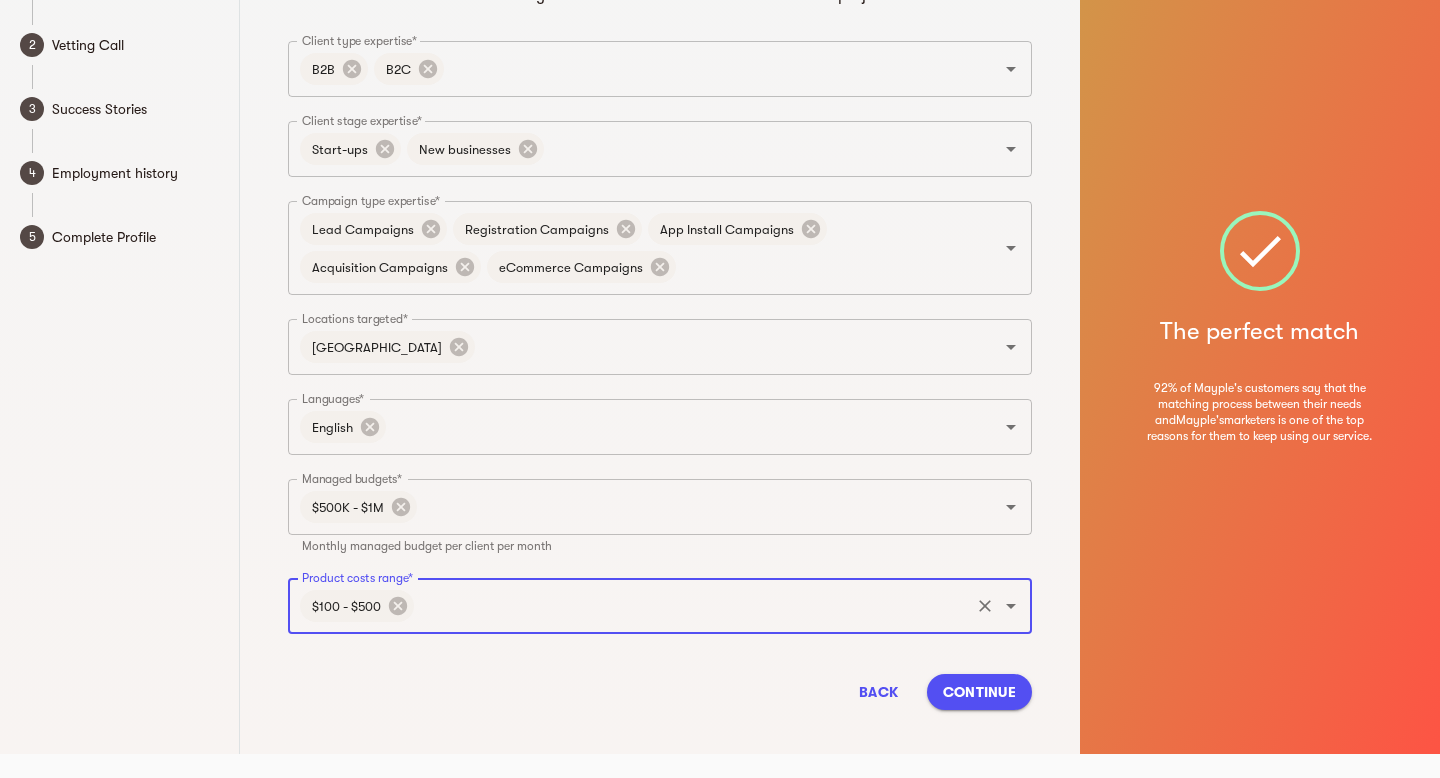 click on "Continue" at bounding box center [979, 692] 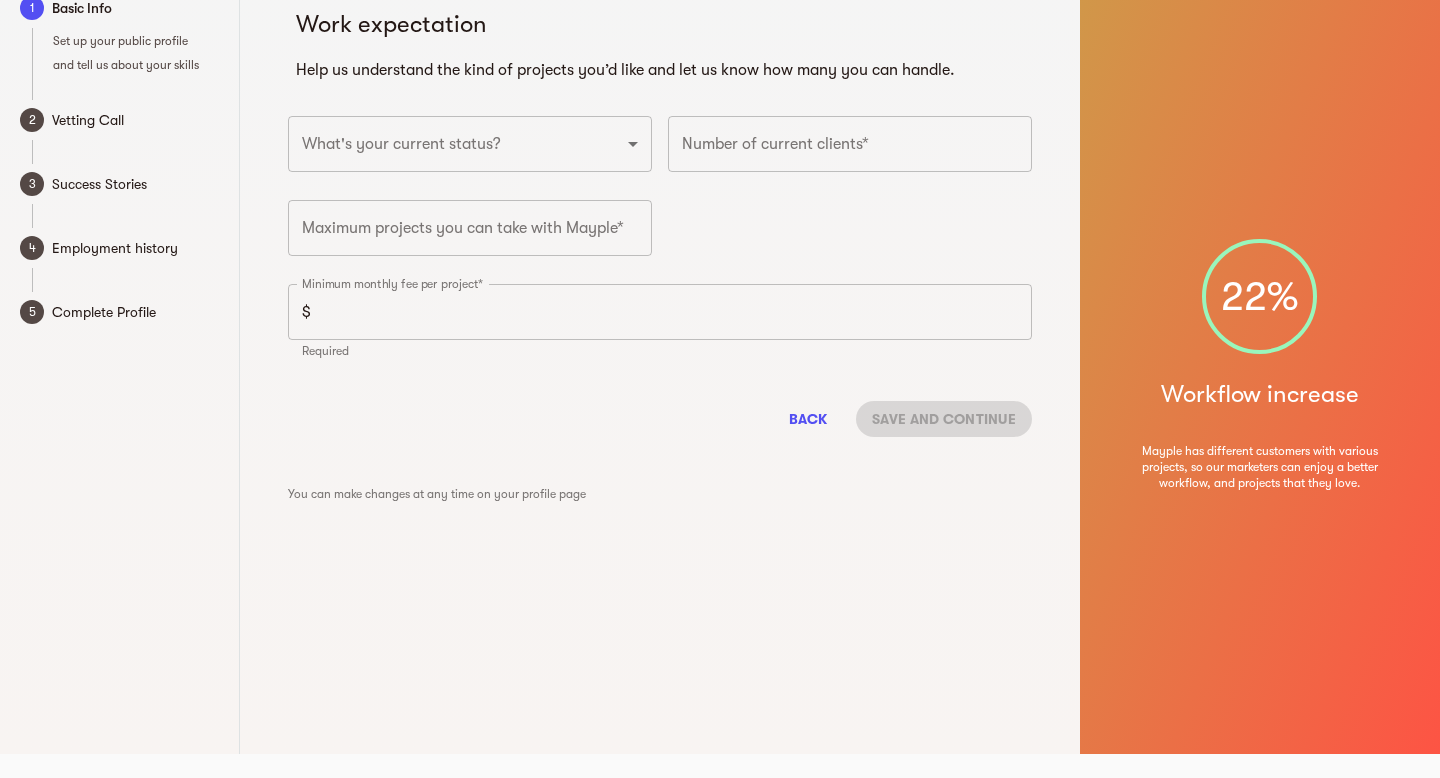 scroll, scrollTop: 24, scrollLeft: 0, axis: vertical 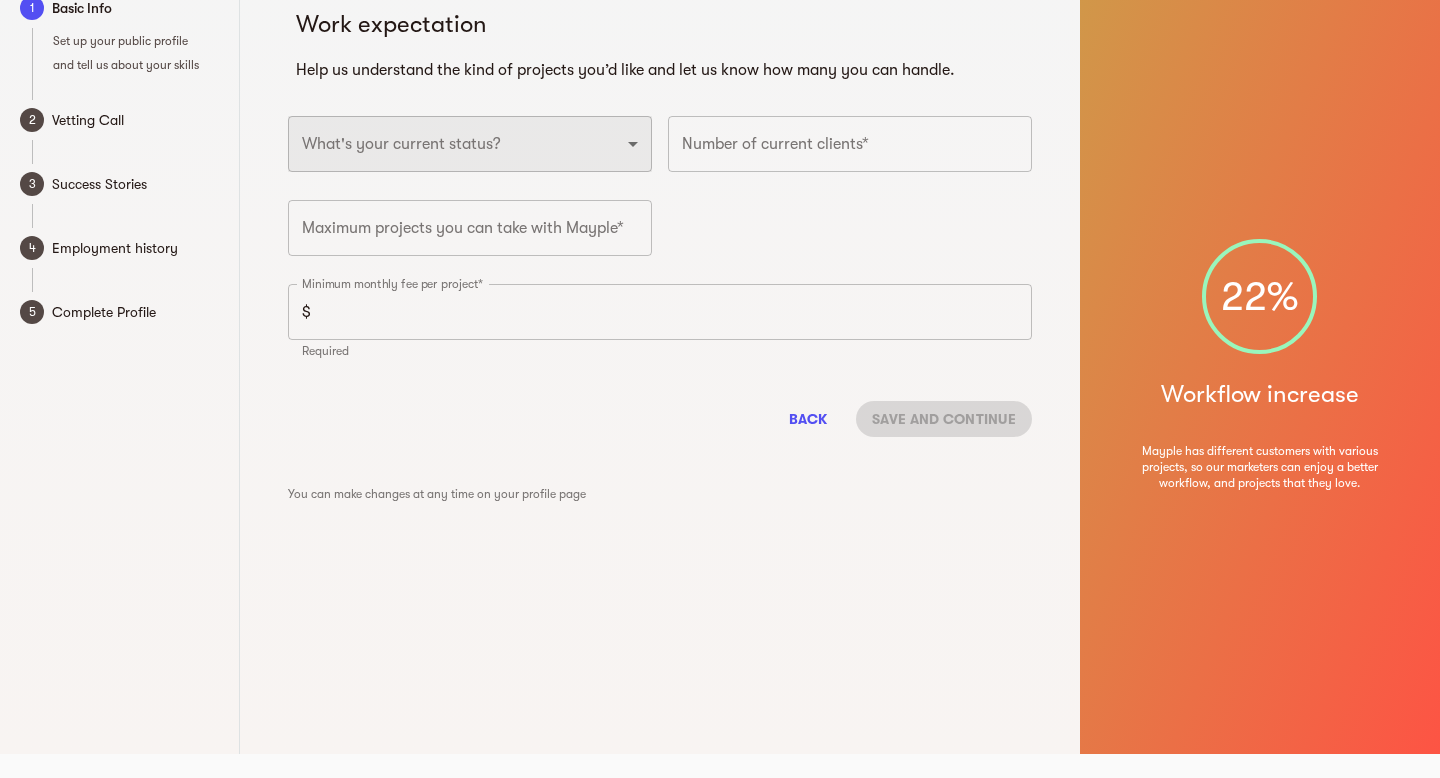 click on "Full-time freelancer Full-time job New-freelancing Part-time-freelance Searching for a full-time job" at bounding box center (470, 144) 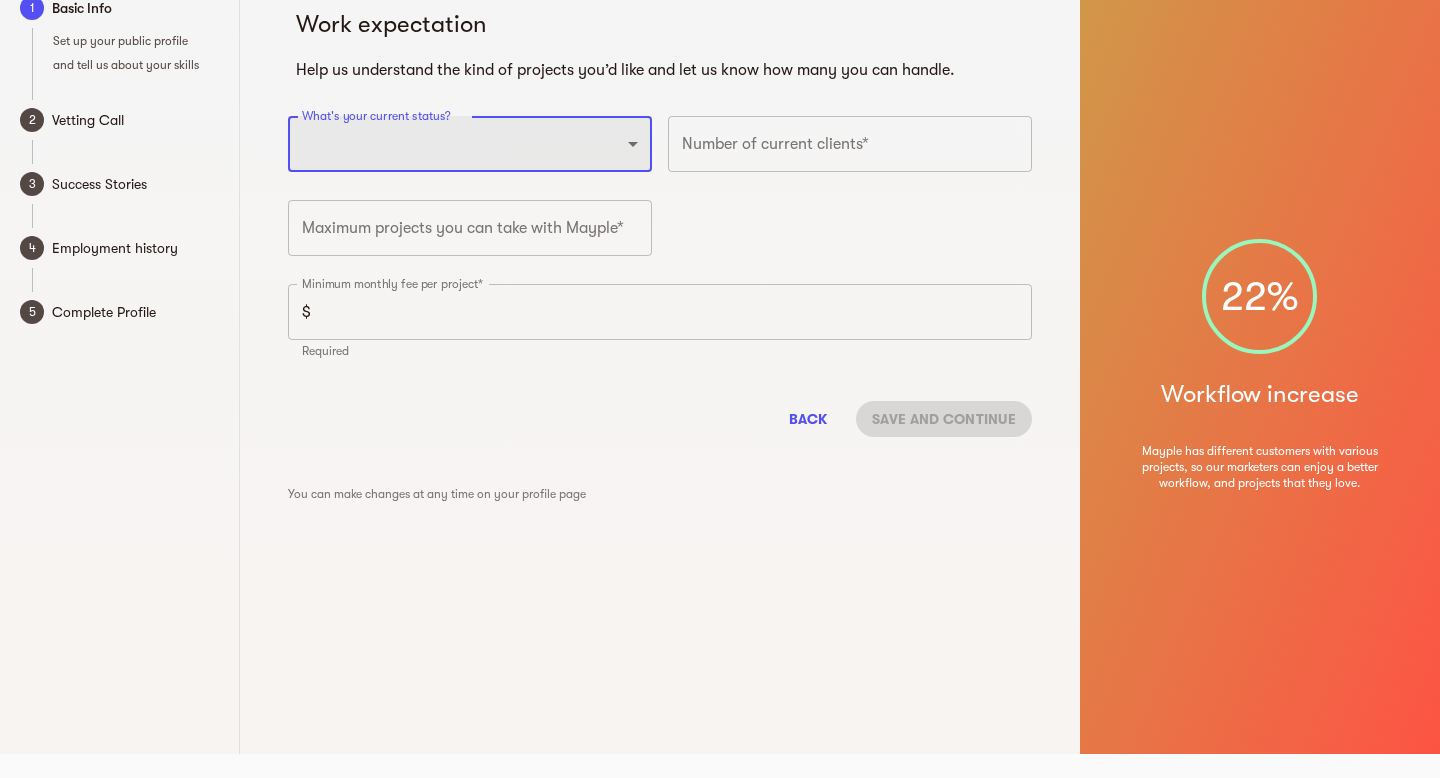 select on "SEARCHING_FOR_A_FULLTIME_JOB" 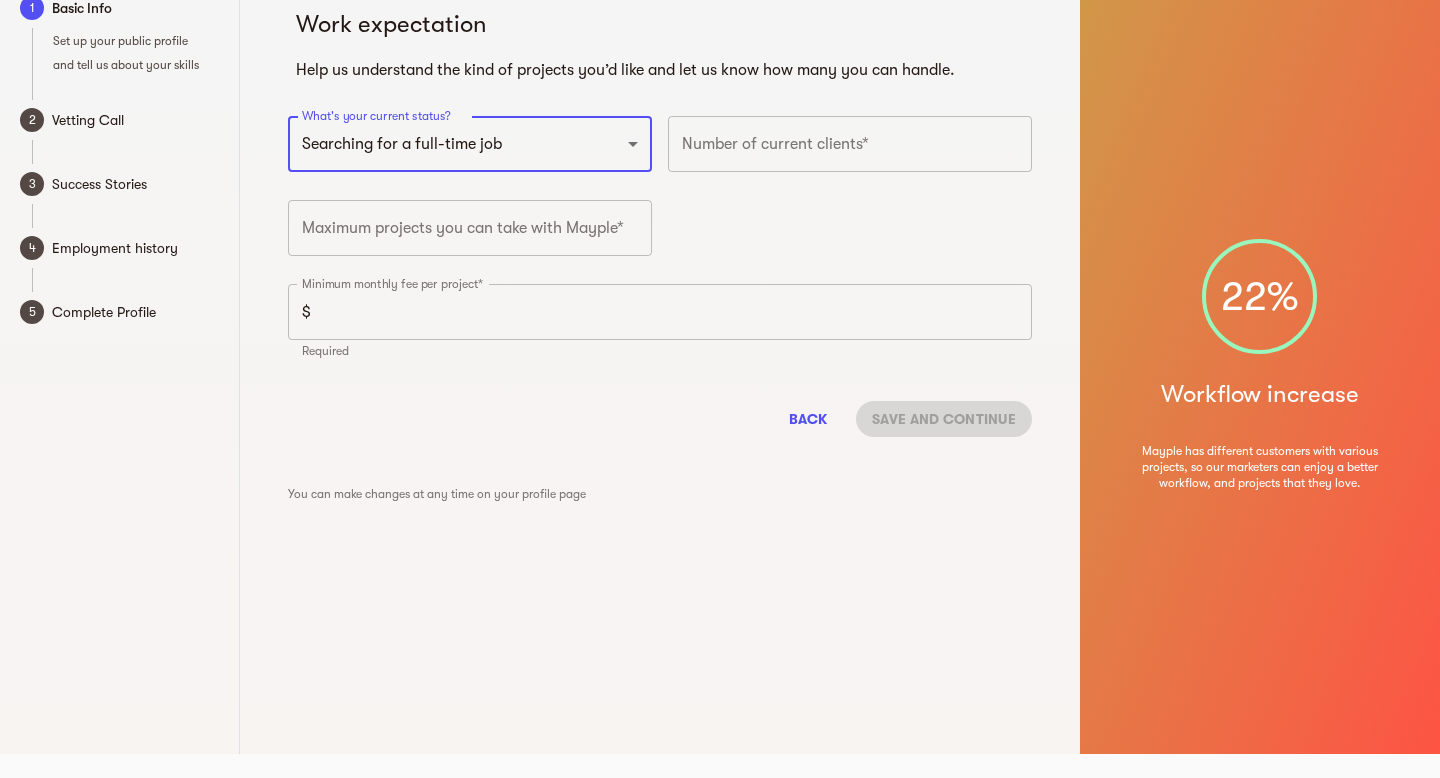 click at bounding box center (850, 144) 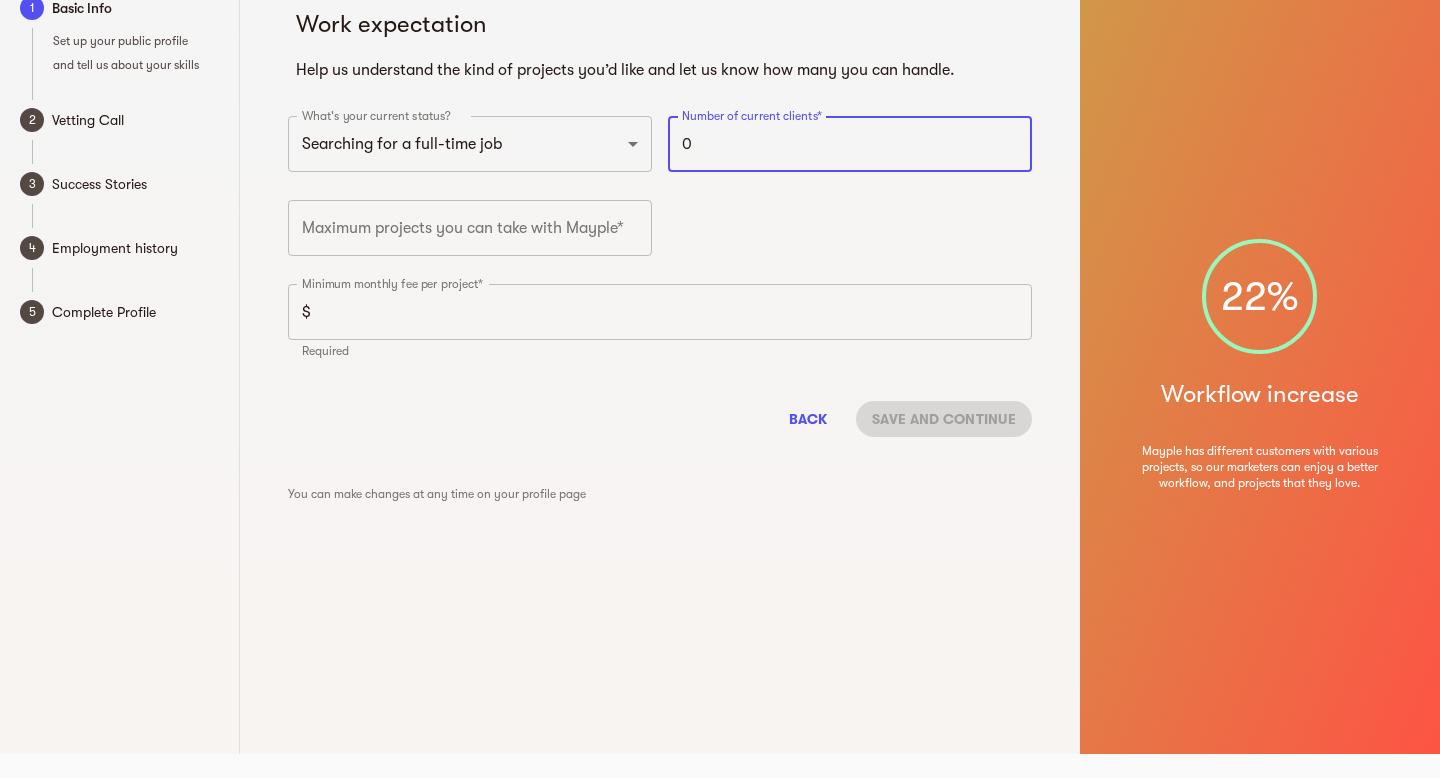 type on "0" 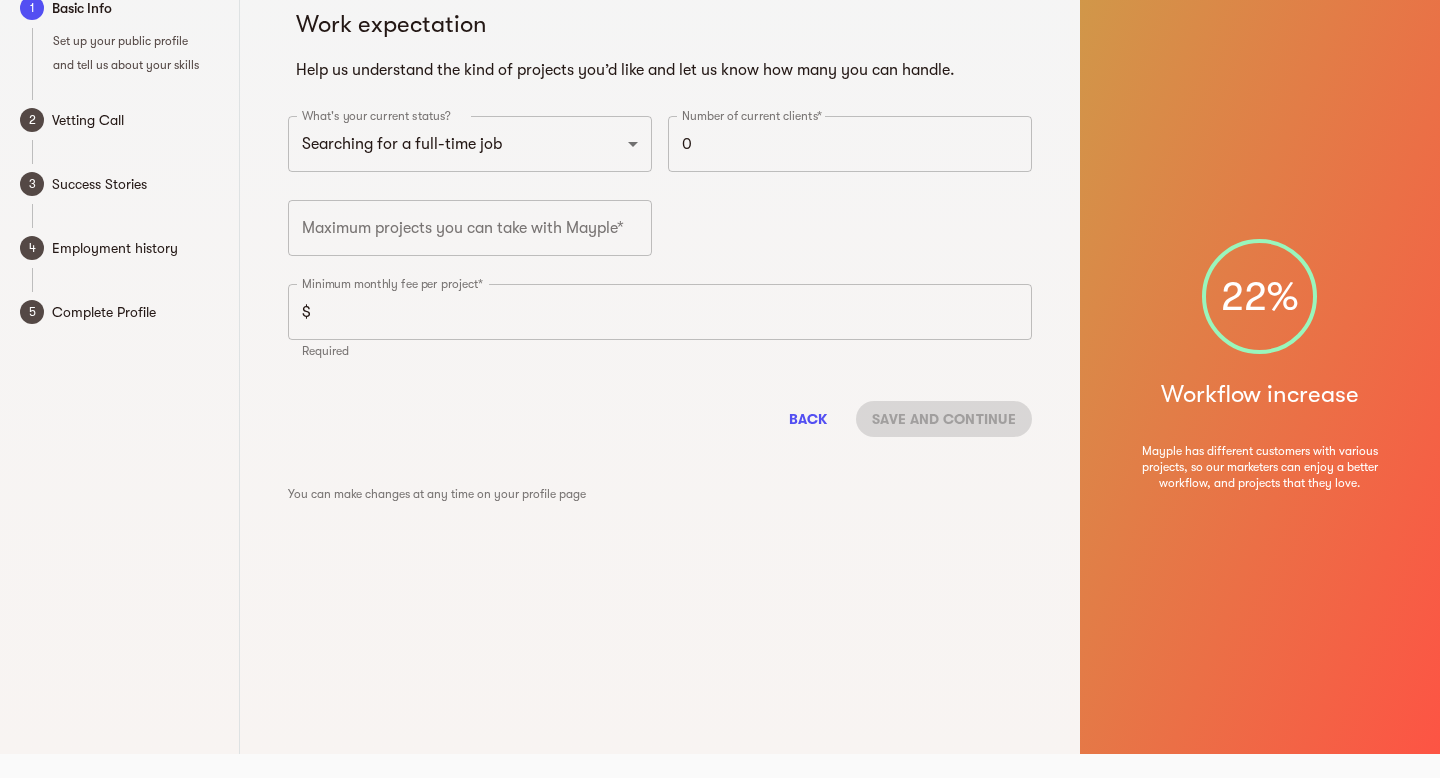 click at bounding box center (470, 228) 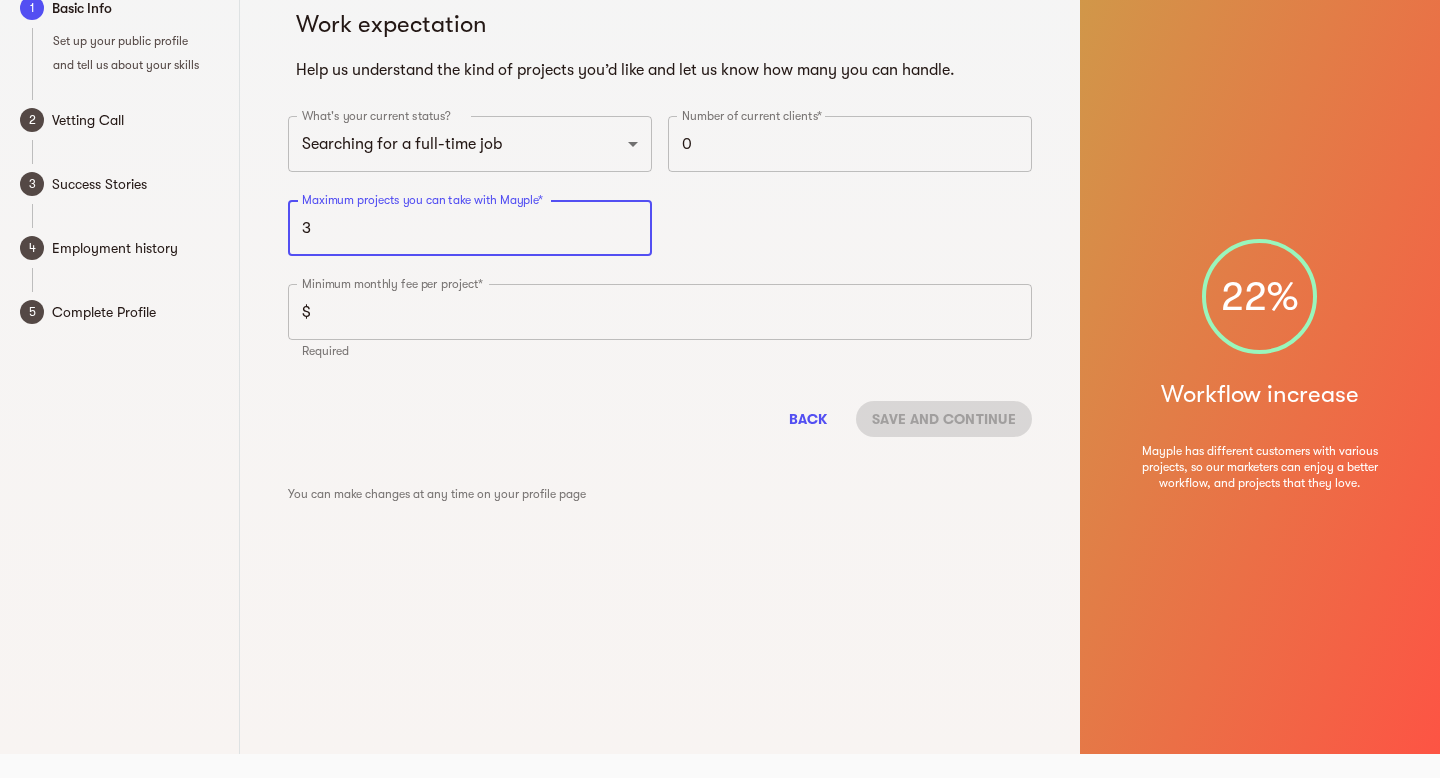 type on "3" 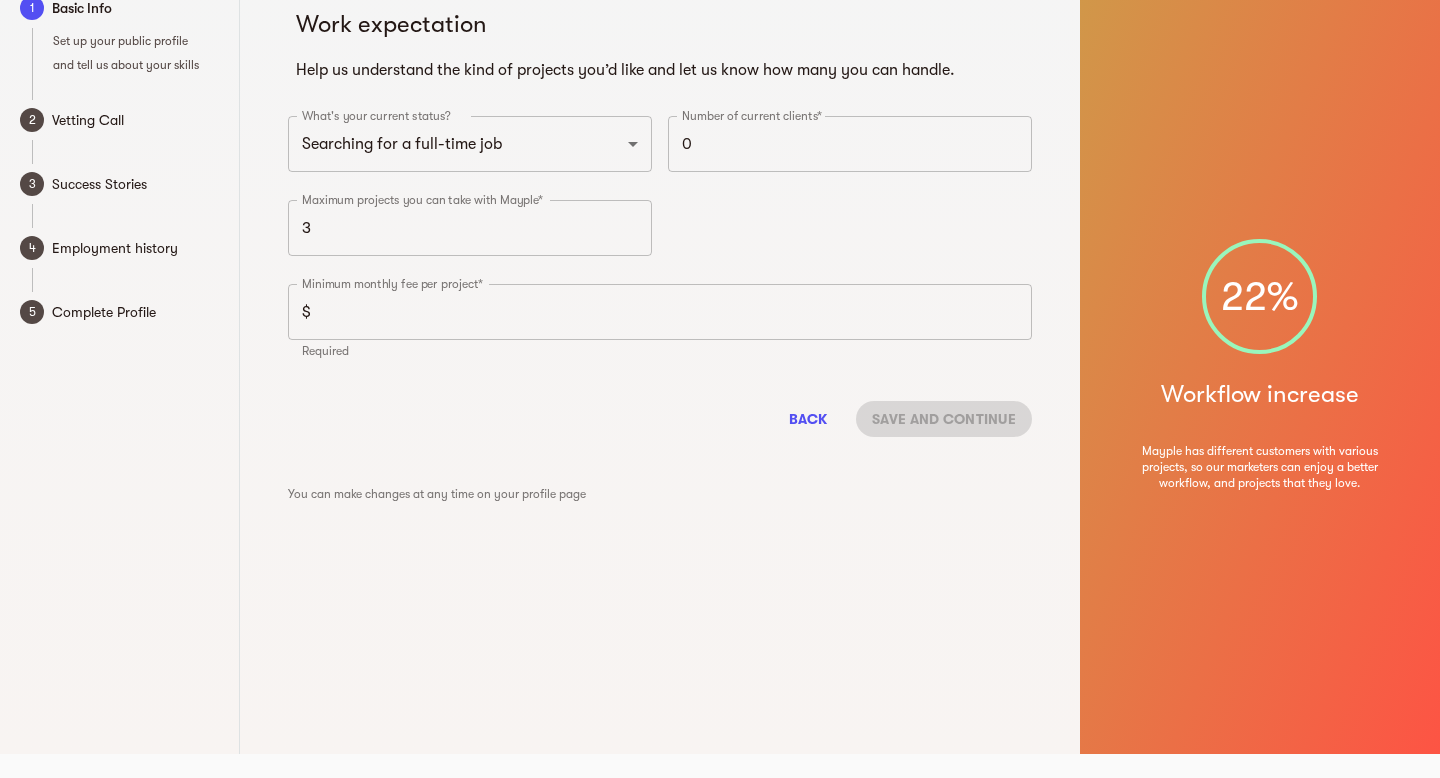 click at bounding box center (675, 312) 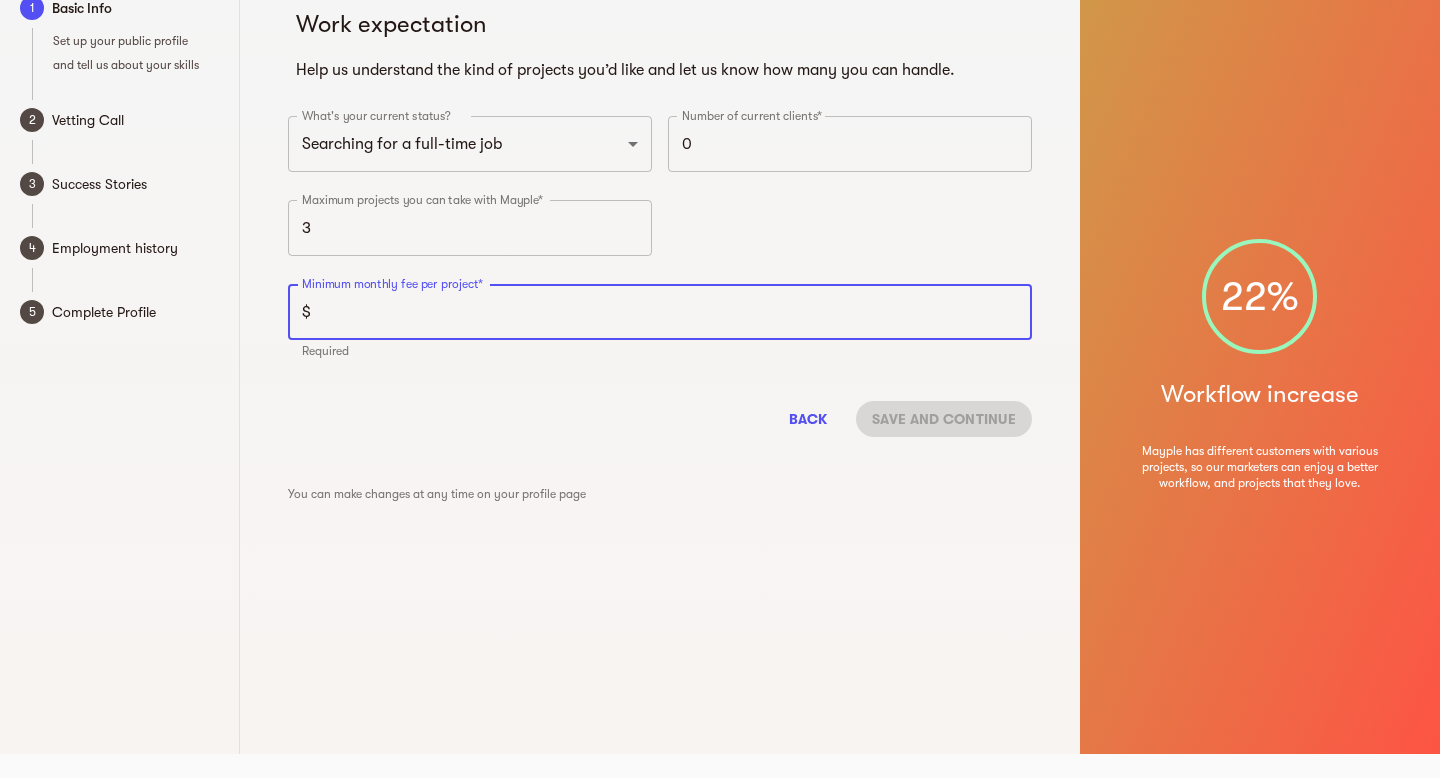 type on "1" 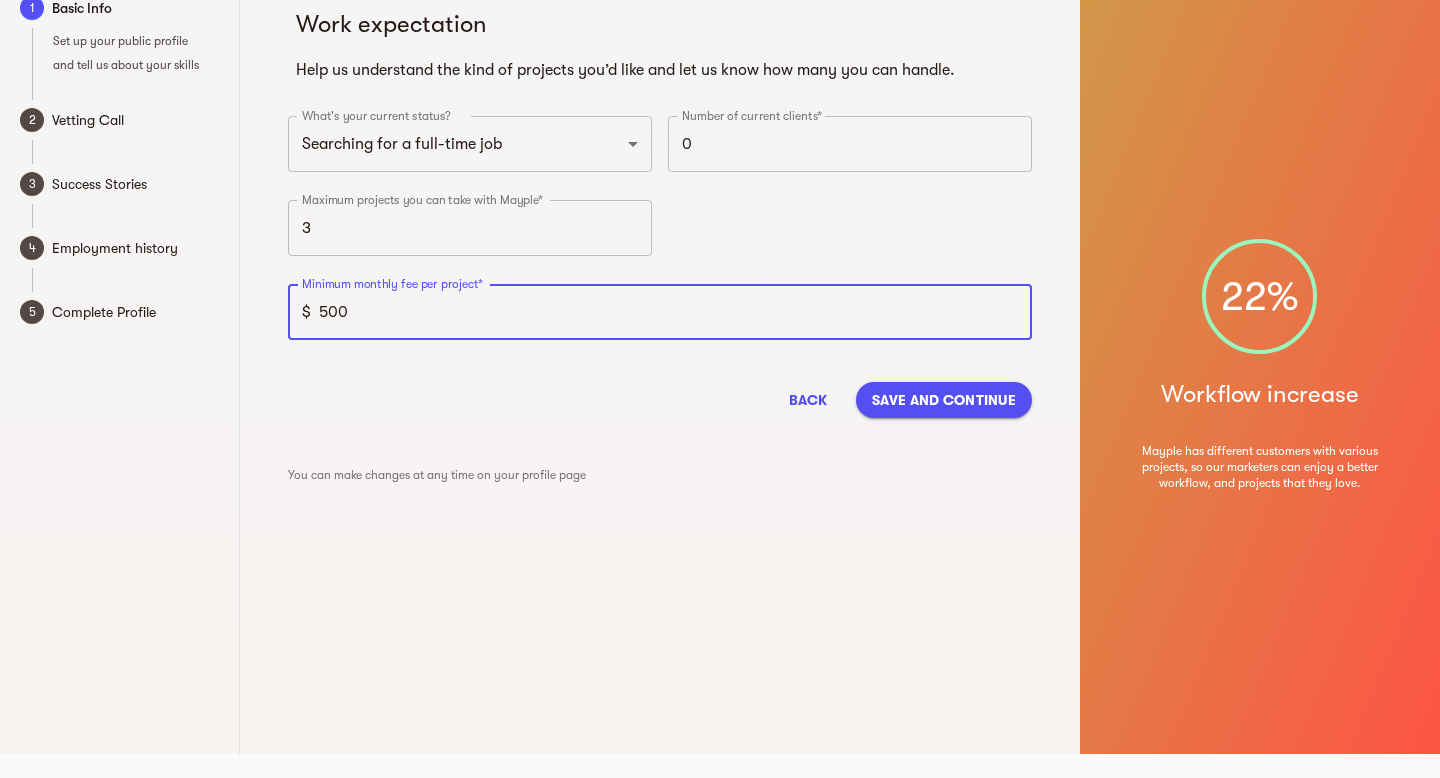type on "500" 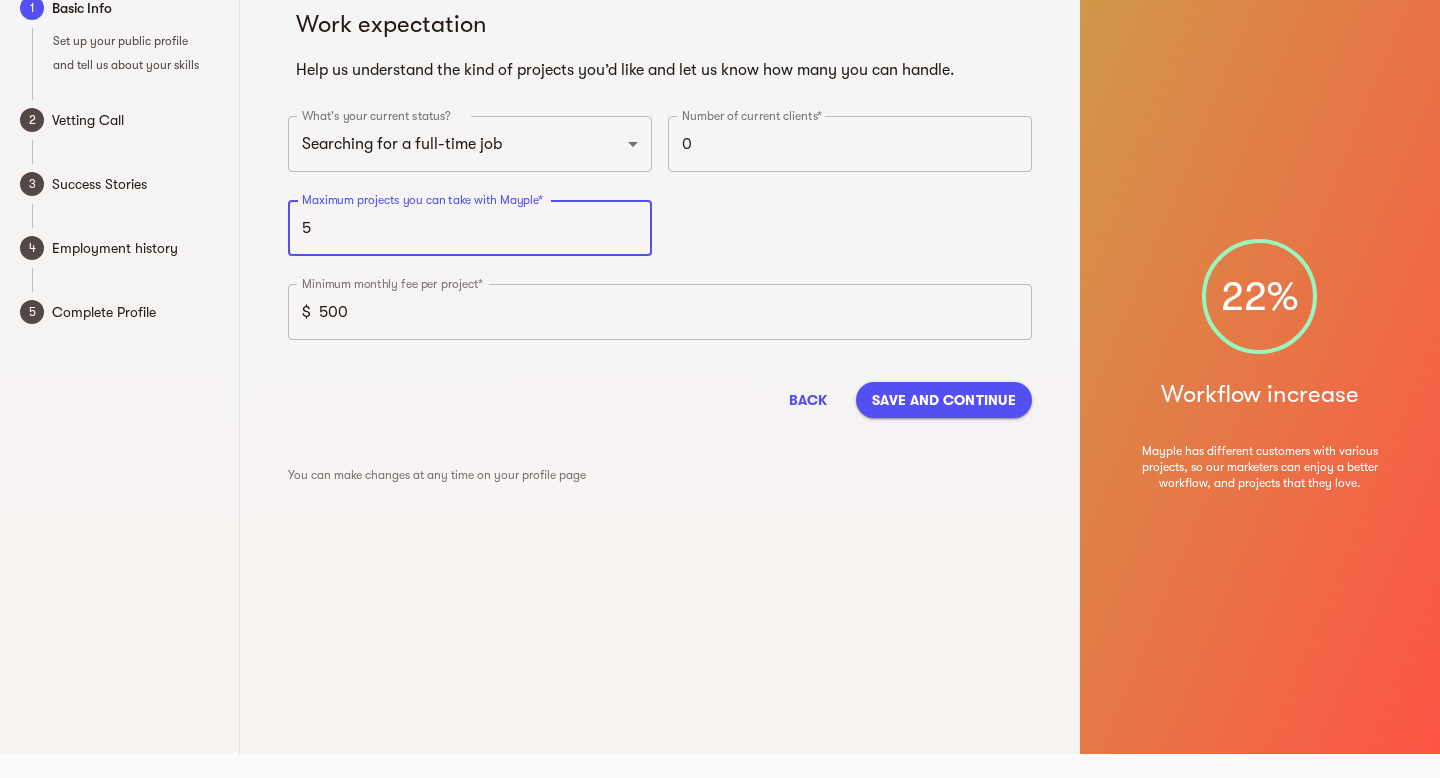 type on "5" 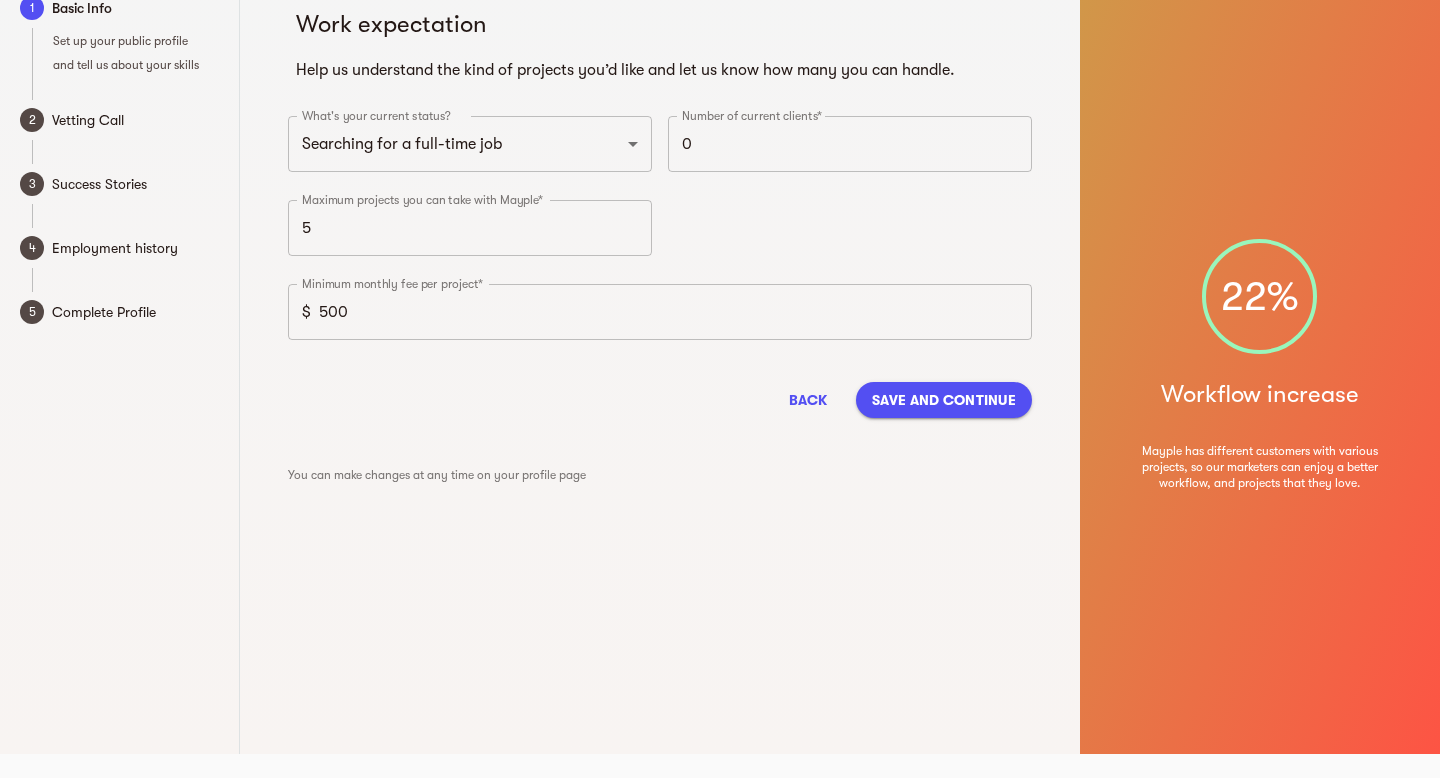 click on "Save and continue" at bounding box center (944, 400) 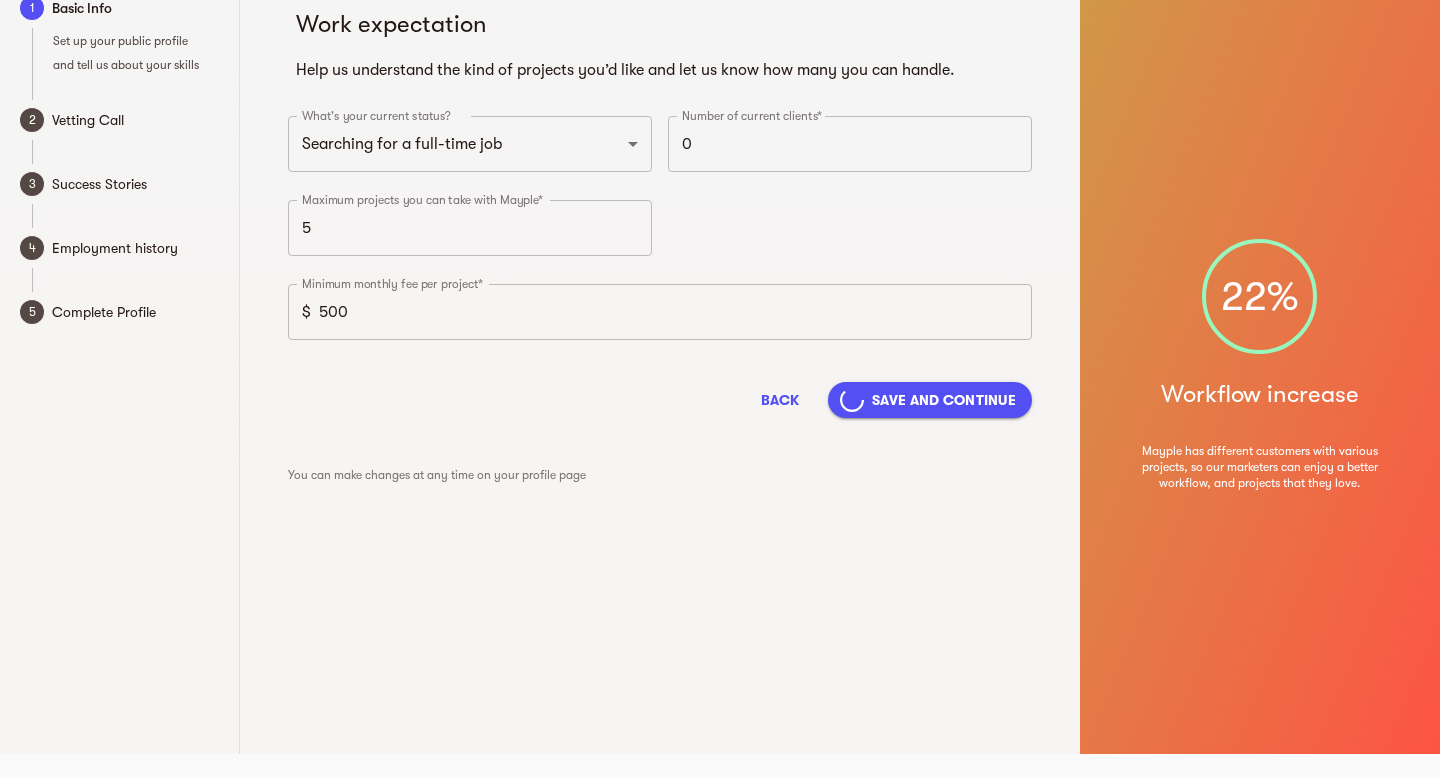 scroll, scrollTop: 18, scrollLeft: 0, axis: vertical 